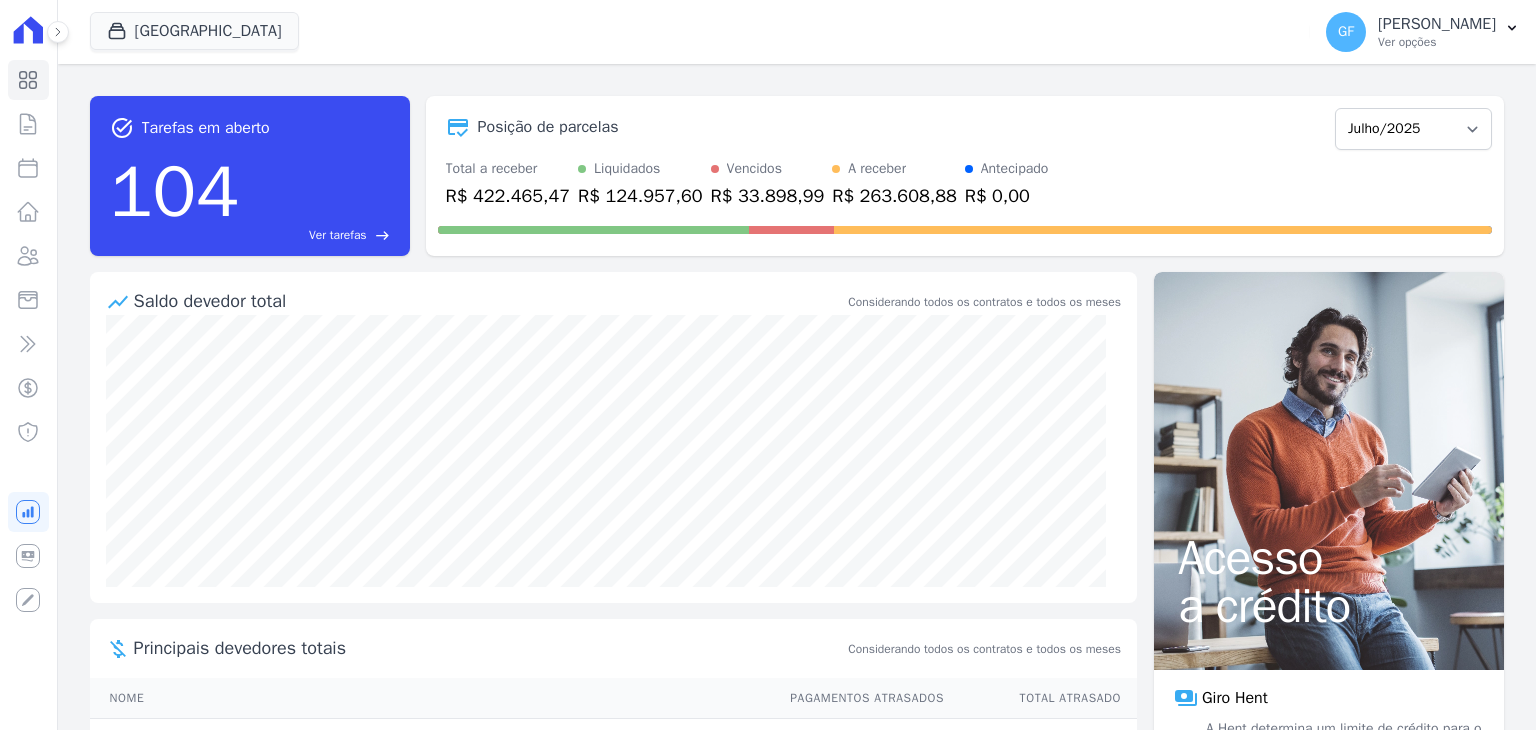 scroll, scrollTop: 0, scrollLeft: 0, axis: both 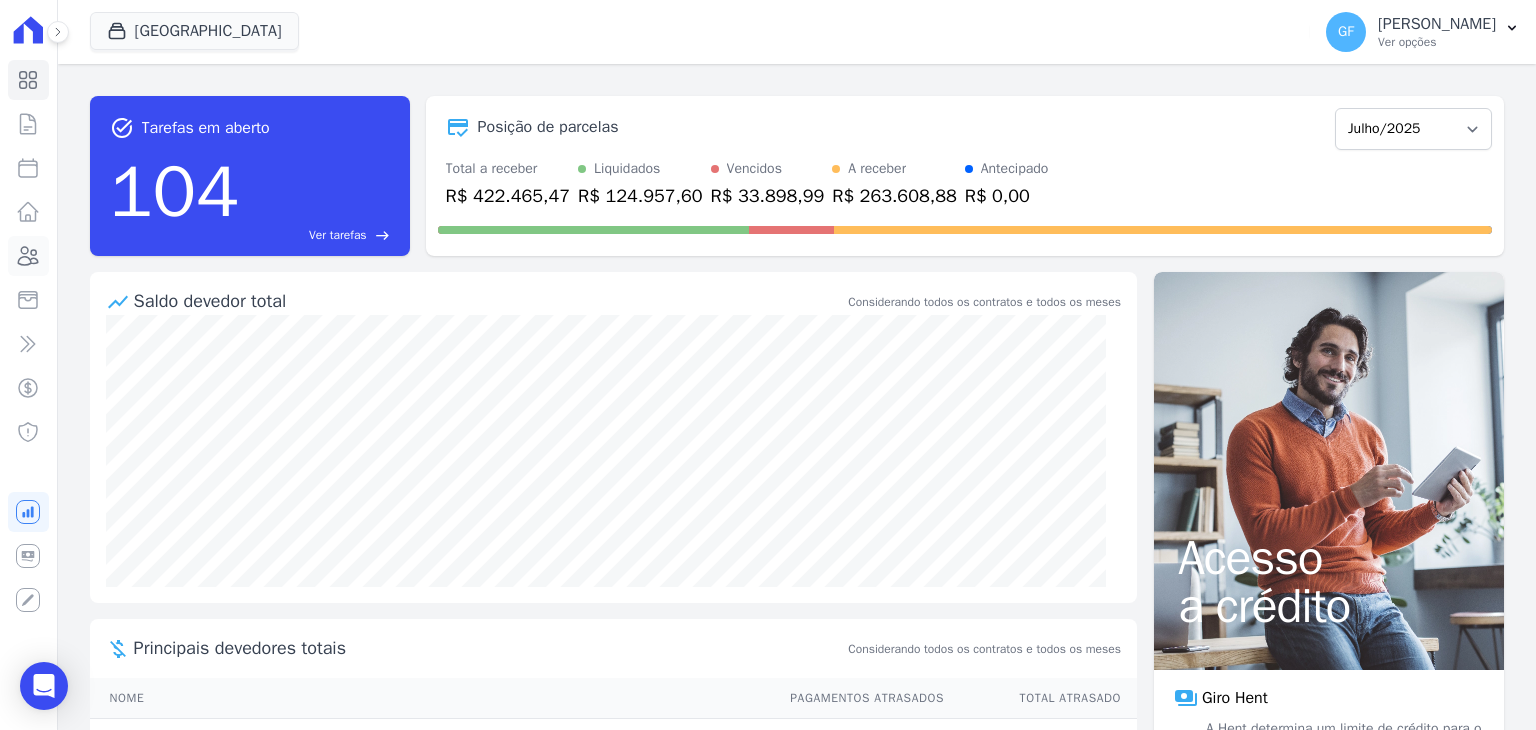 click on "Clientes" at bounding box center (28, 256) 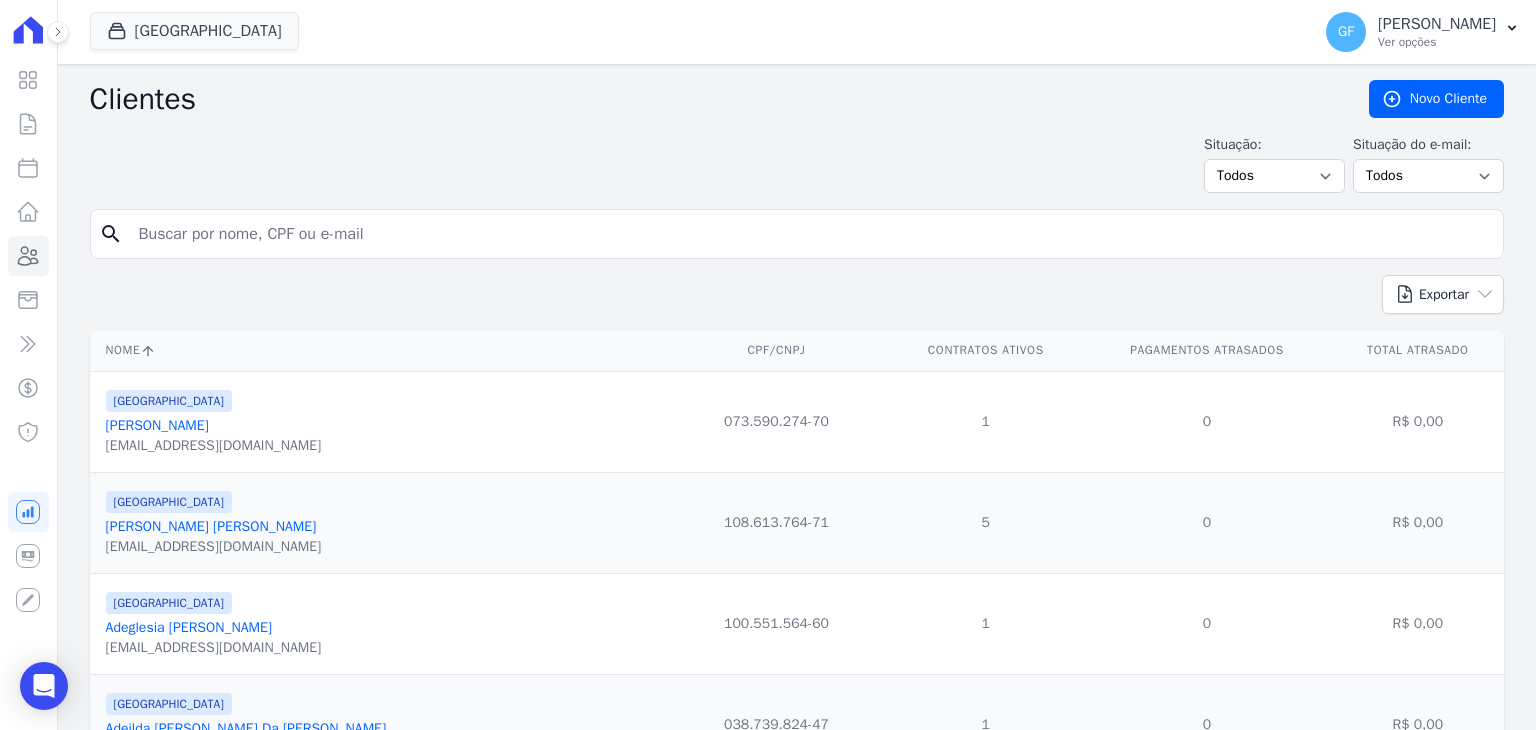 click at bounding box center [811, 234] 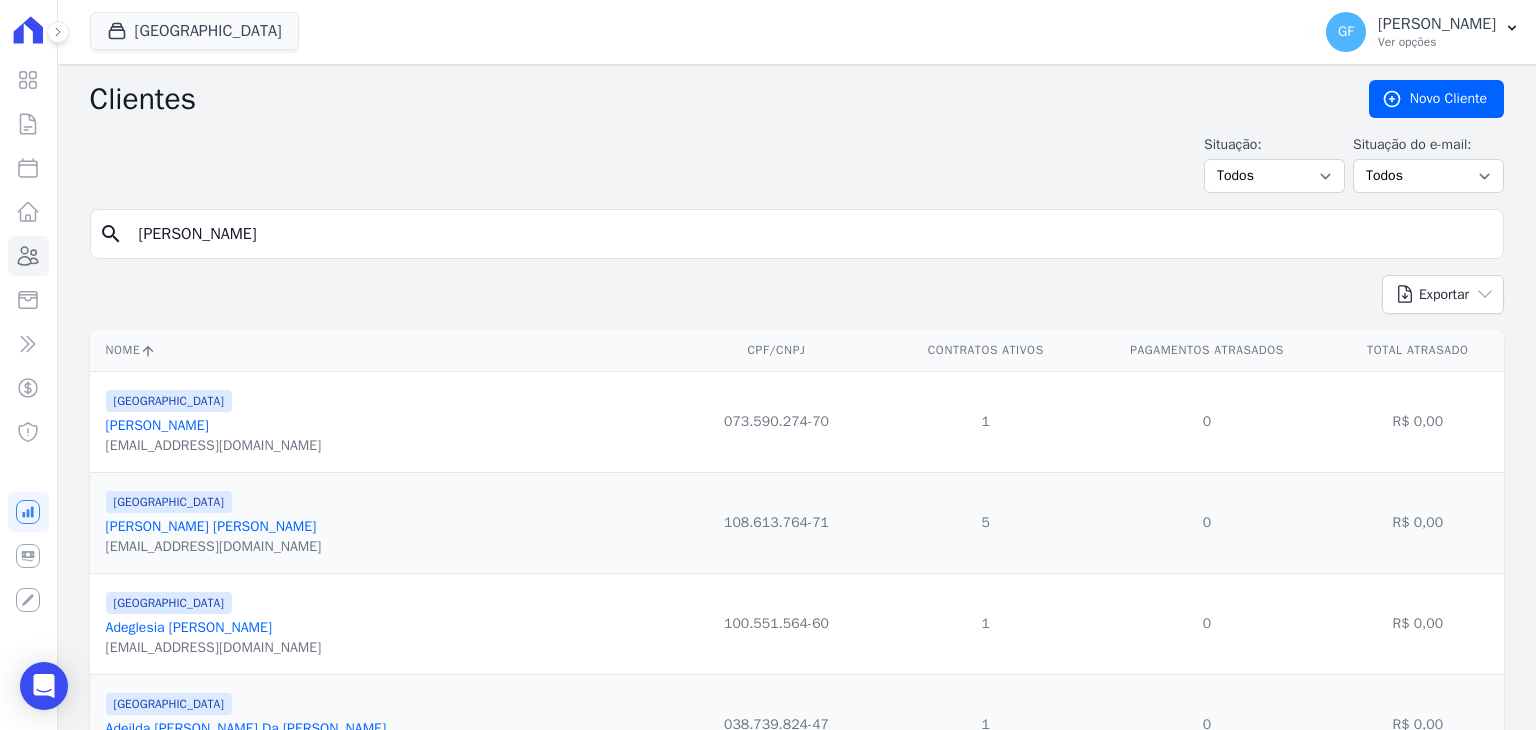 type on "[PERSON_NAME]" 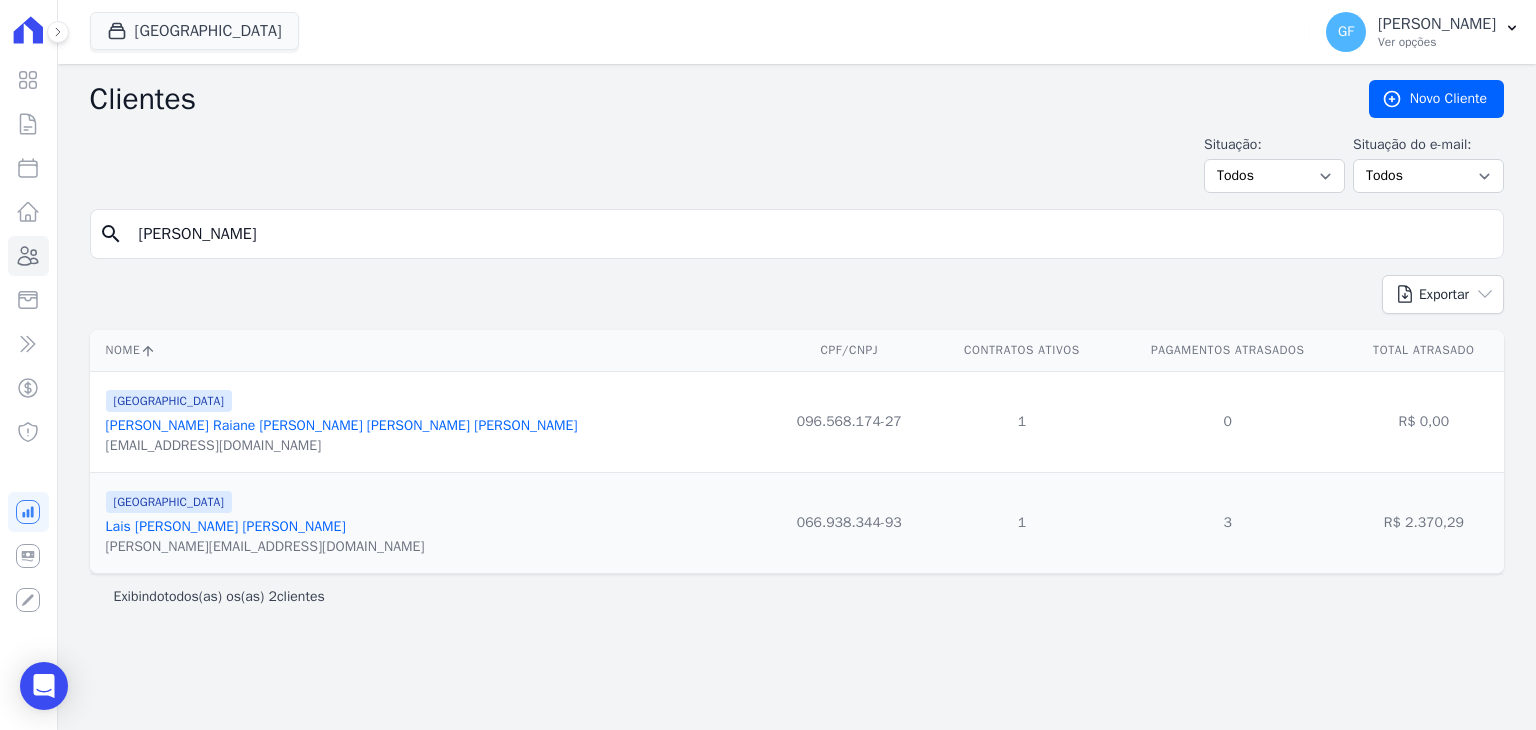 click on "[PERSON_NAME] Raiane [PERSON_NAME] [PERSON_NAME] [PERSON_NAME]" at bounding box center [342, 425] 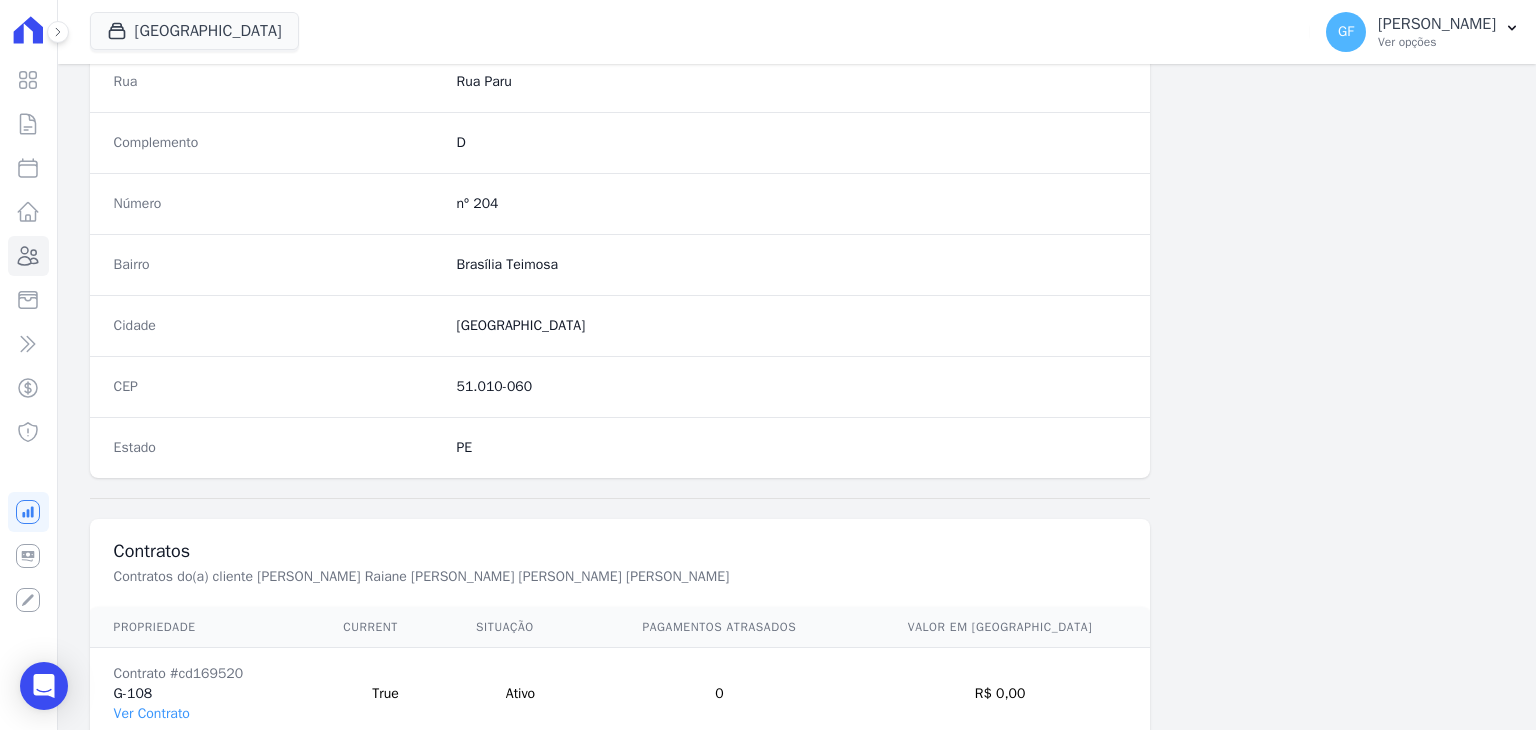 scroll, scrollTop: 1135, scrollLeft: 0, axis: vertical 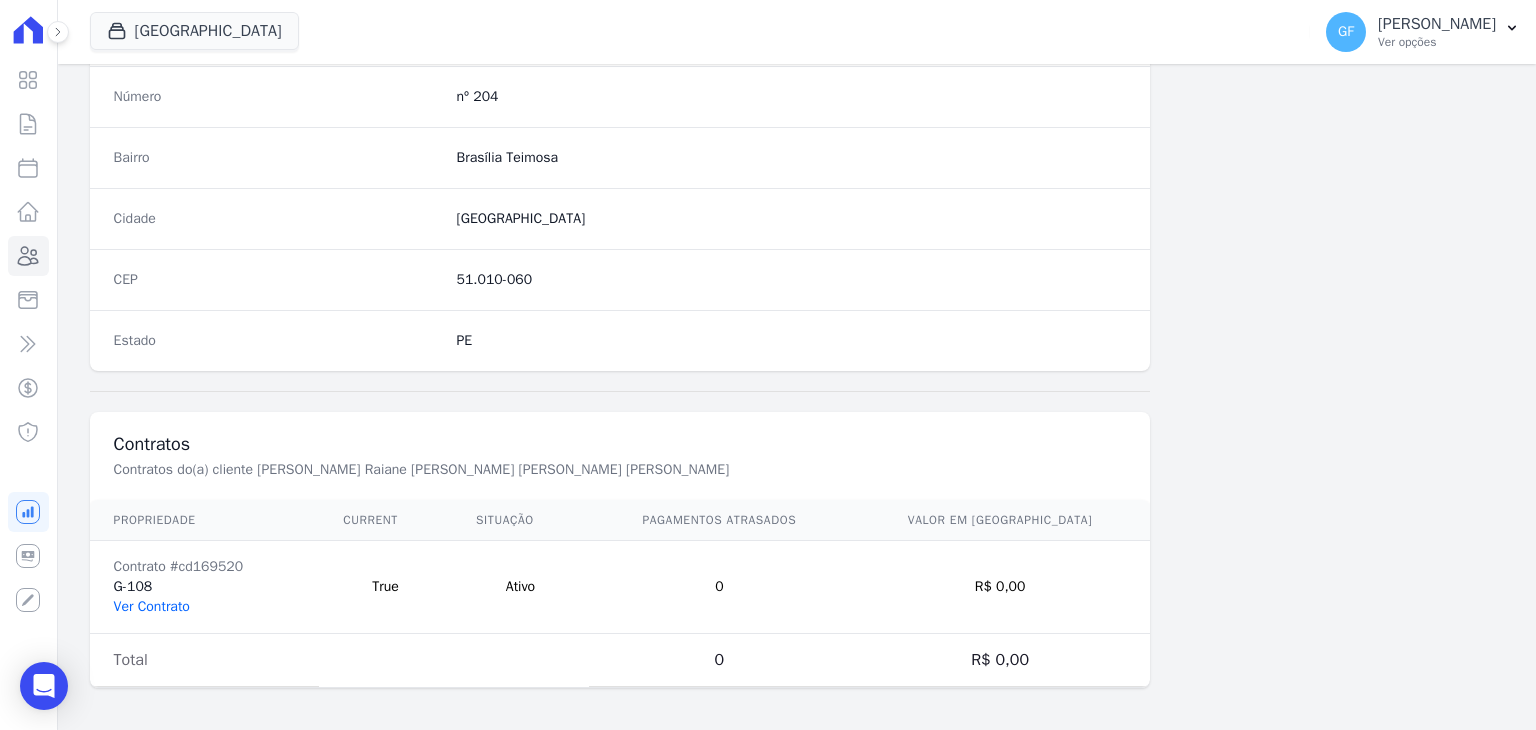 click on "Ver Contrato" at bounding box center (152, 606) 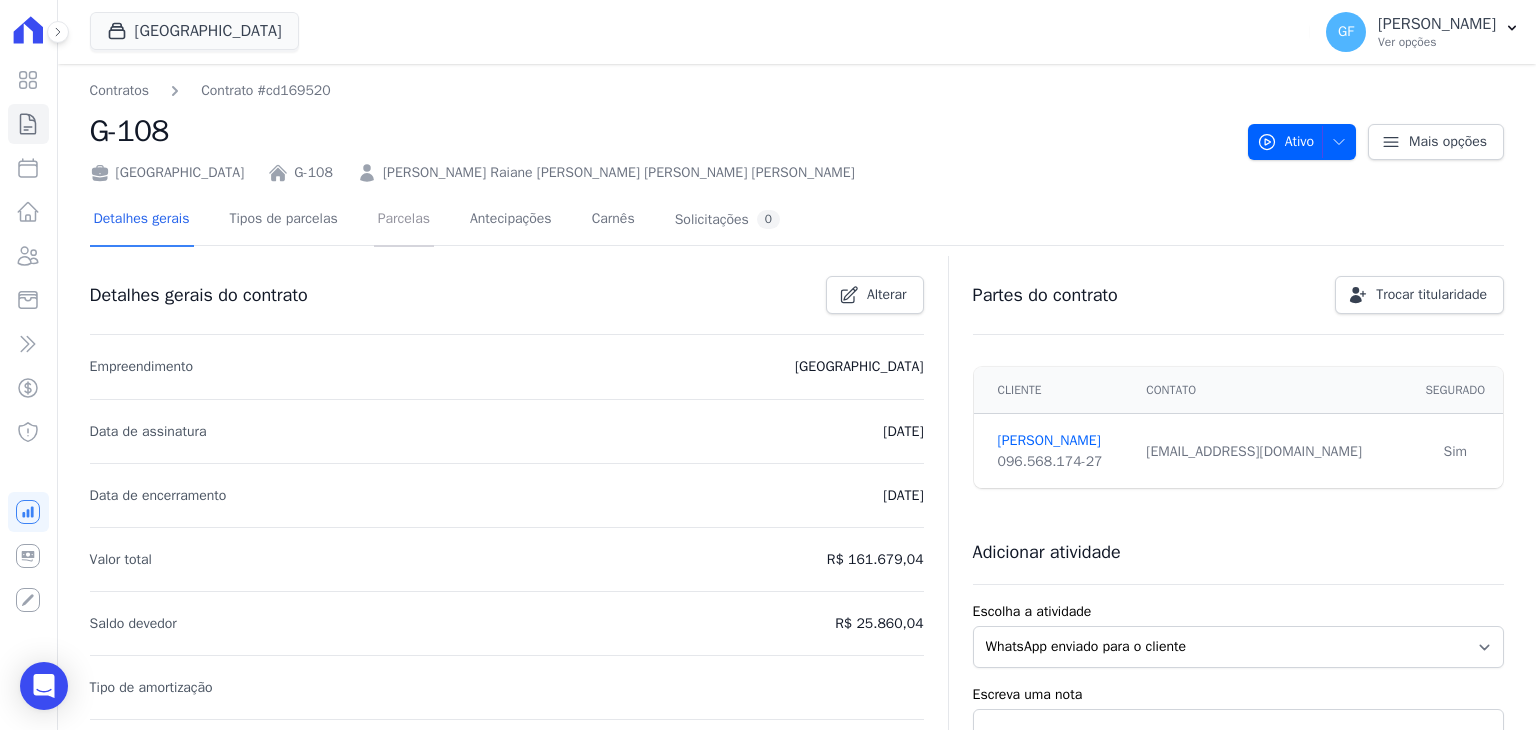 click on "Parcelas" at bounding box center (404, 220) 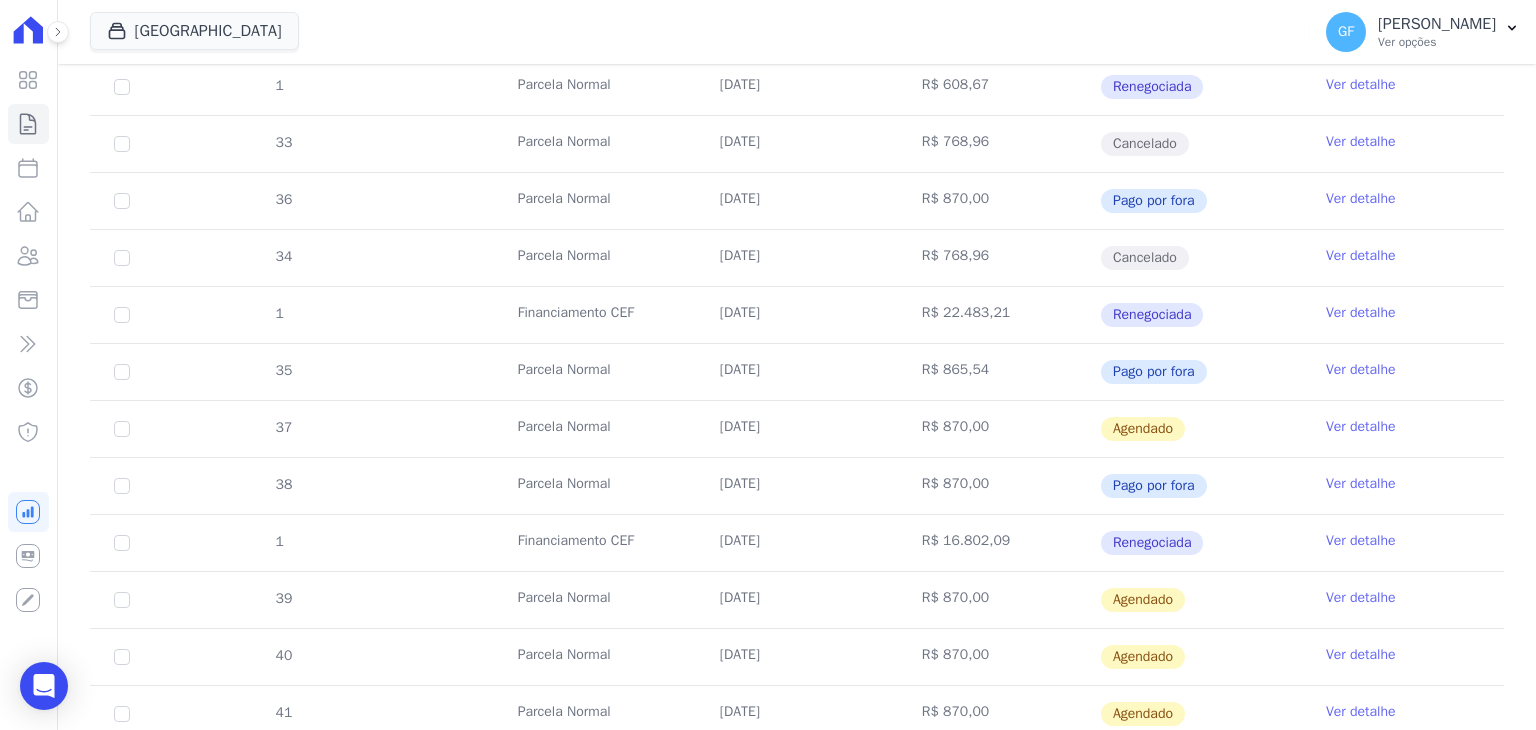 scroll, scrollTop: 900, scrollLeft: 0, axis: vertical 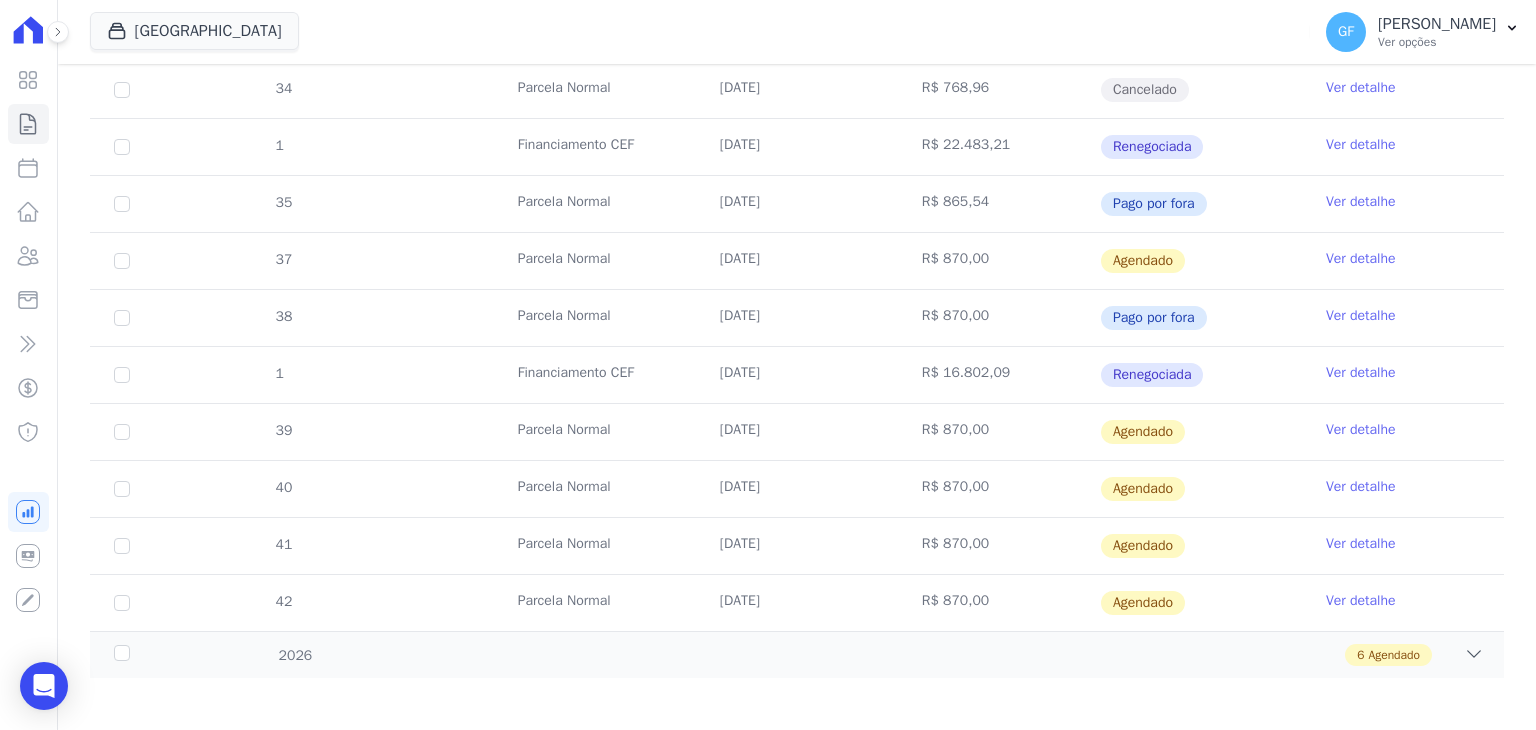drag, startPoint x: 710, startPoint y: 418, endPoint x: 1192, endPoint y: 417, distance: 482.00104 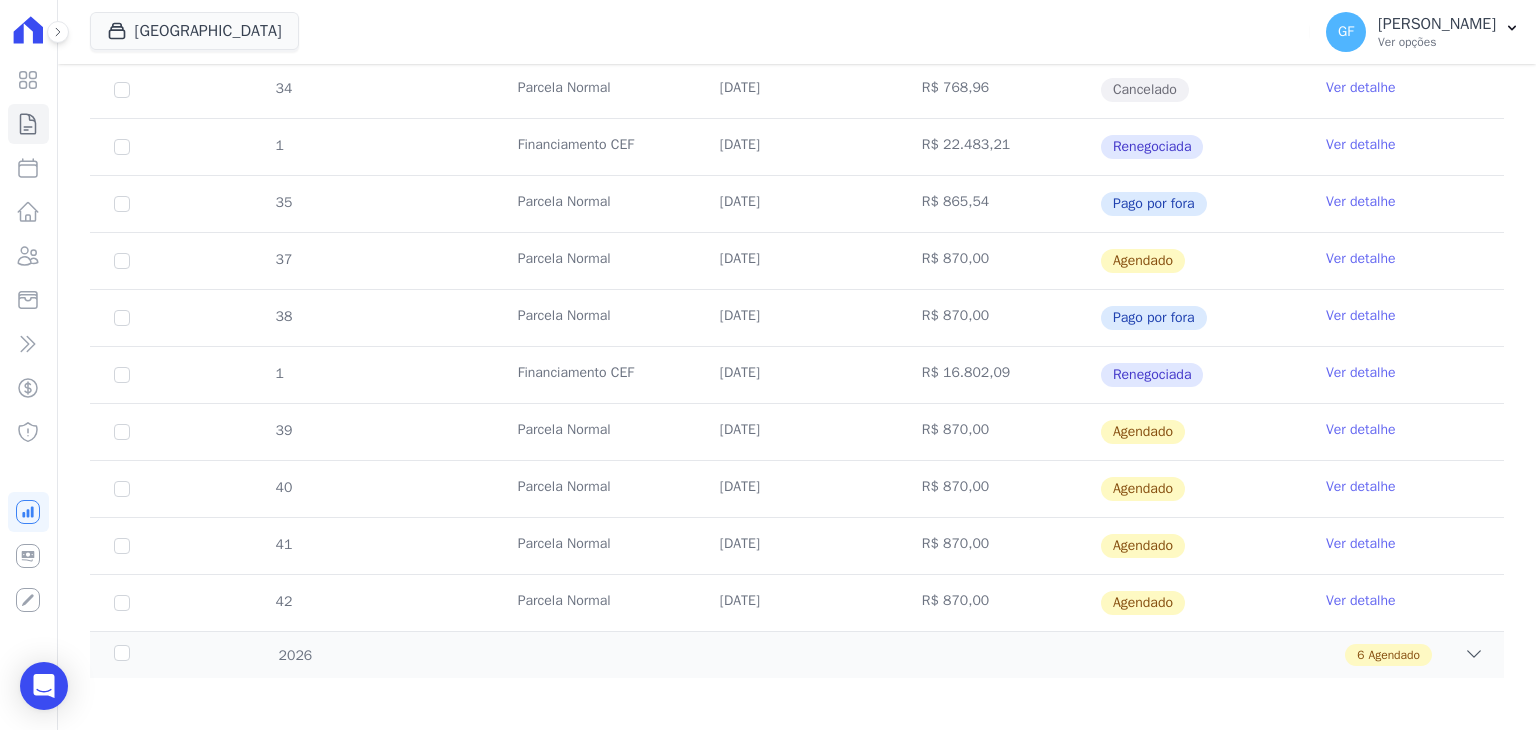 click on "Ver detalhe" at bounding box center (1361, 430) 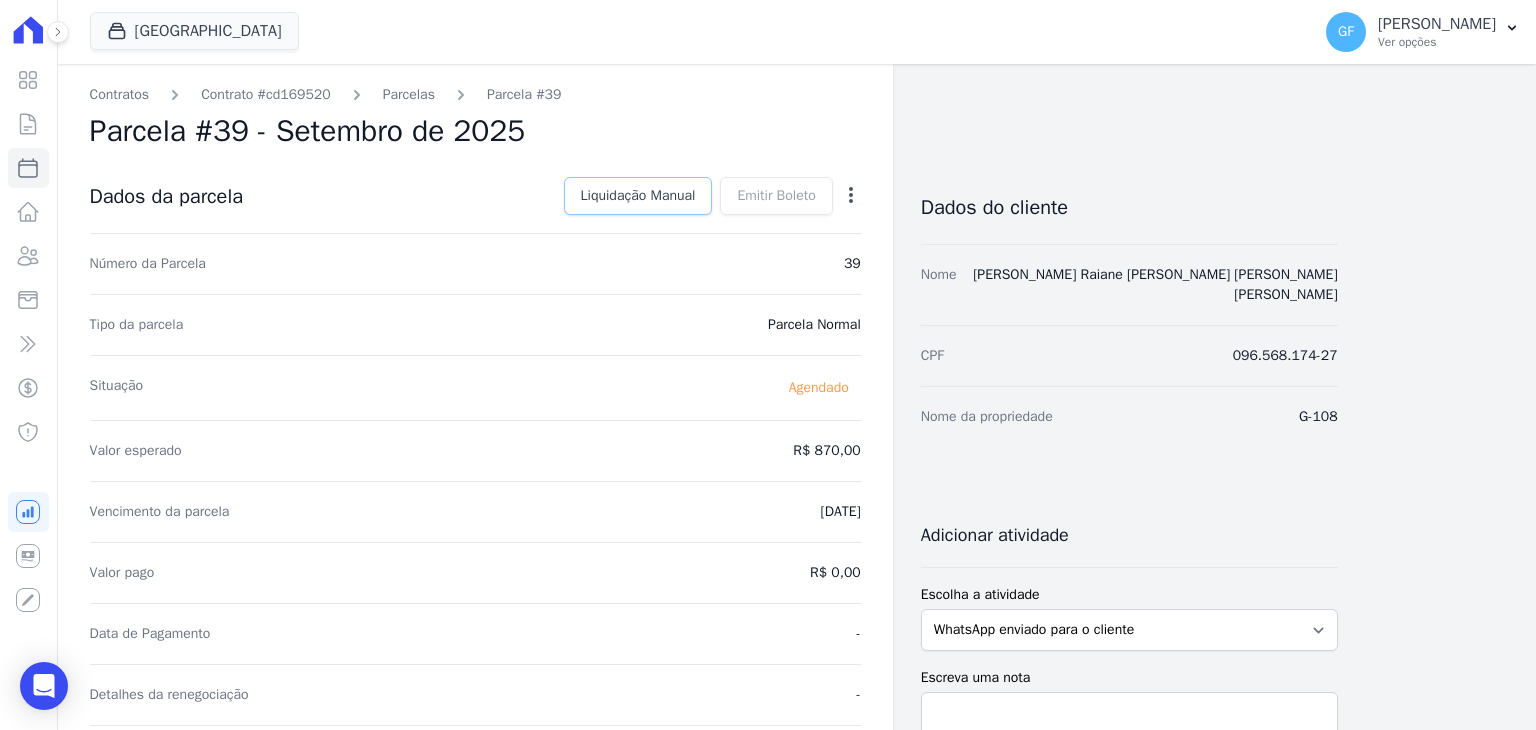 click on "Liquidação Manual" at bounding box center [638, 196] 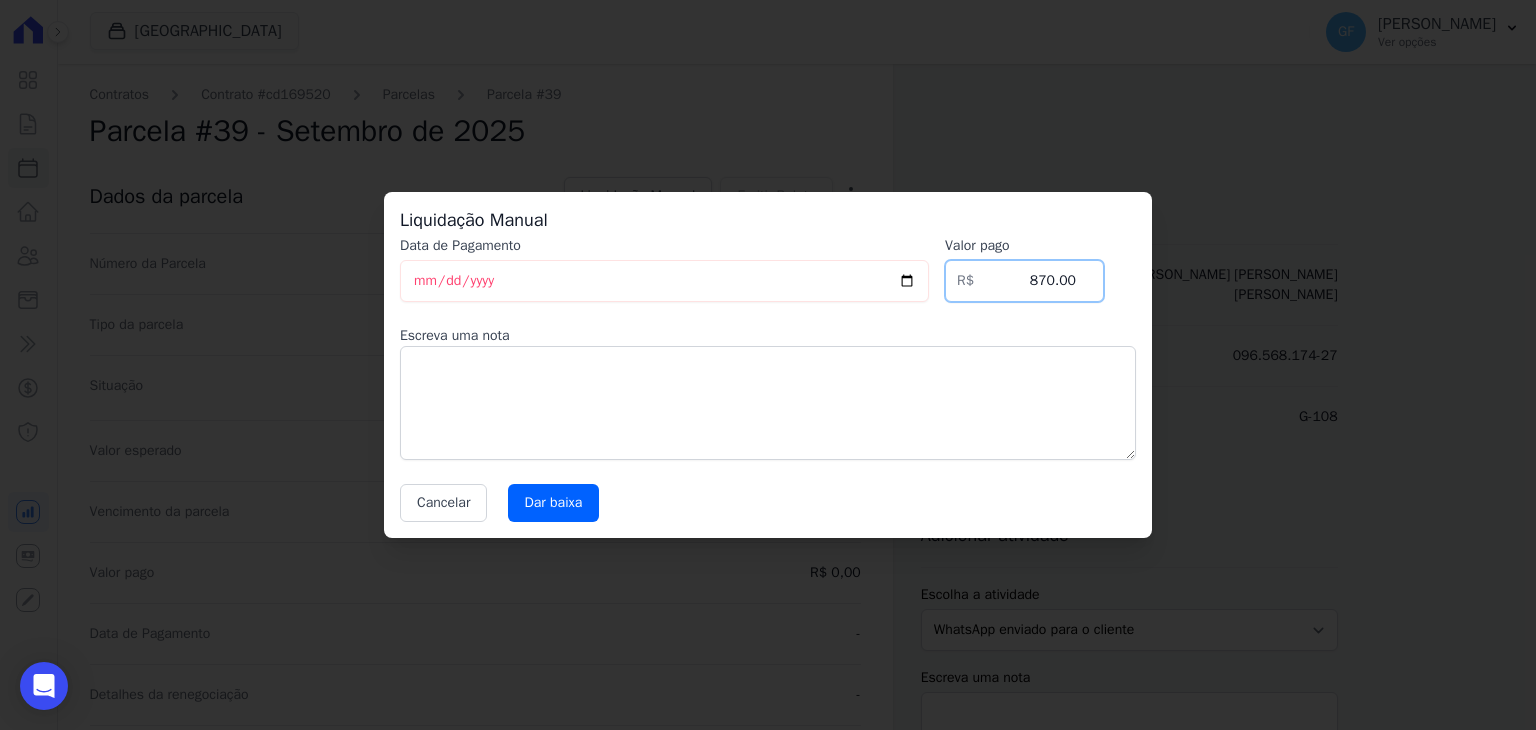 drag, startPoint x: 1089, startPoint y: 285, endPoint x: 1169, endPoint y: 269, distance: 81.58431 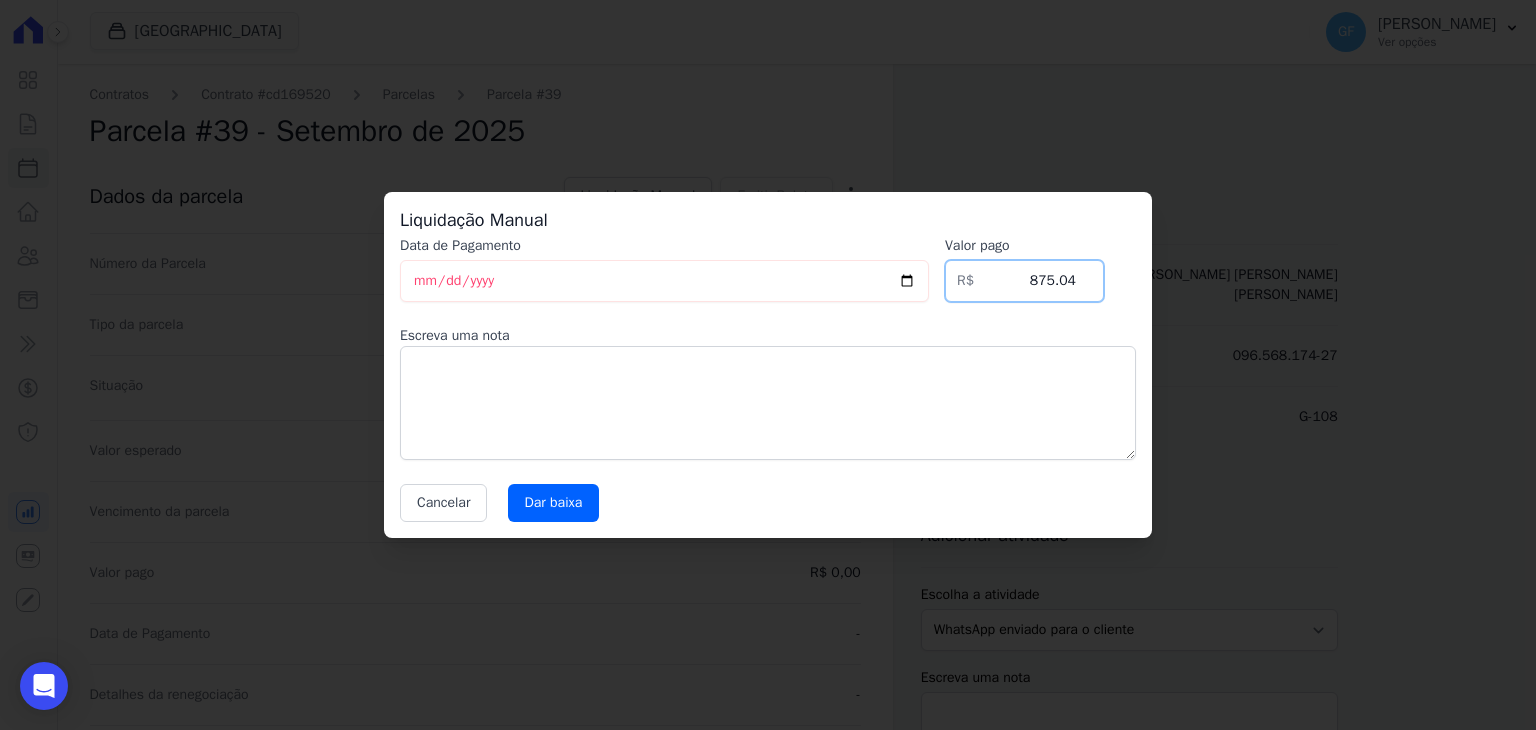 drag, startPoint x: 1112, startPoint y: 277, endPoint x: 1125, endPoint y: 273, distance: 13.601471 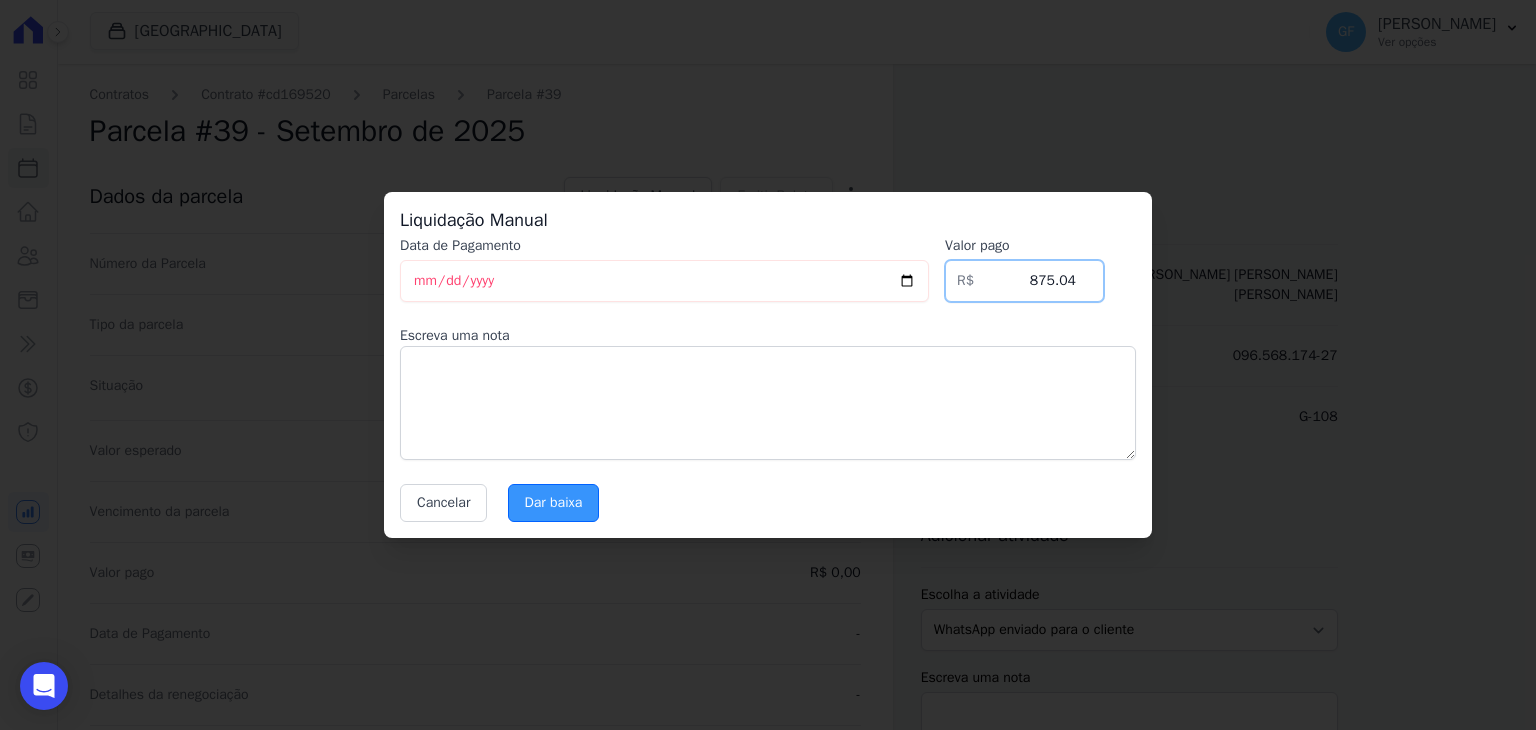 type on "875.04" 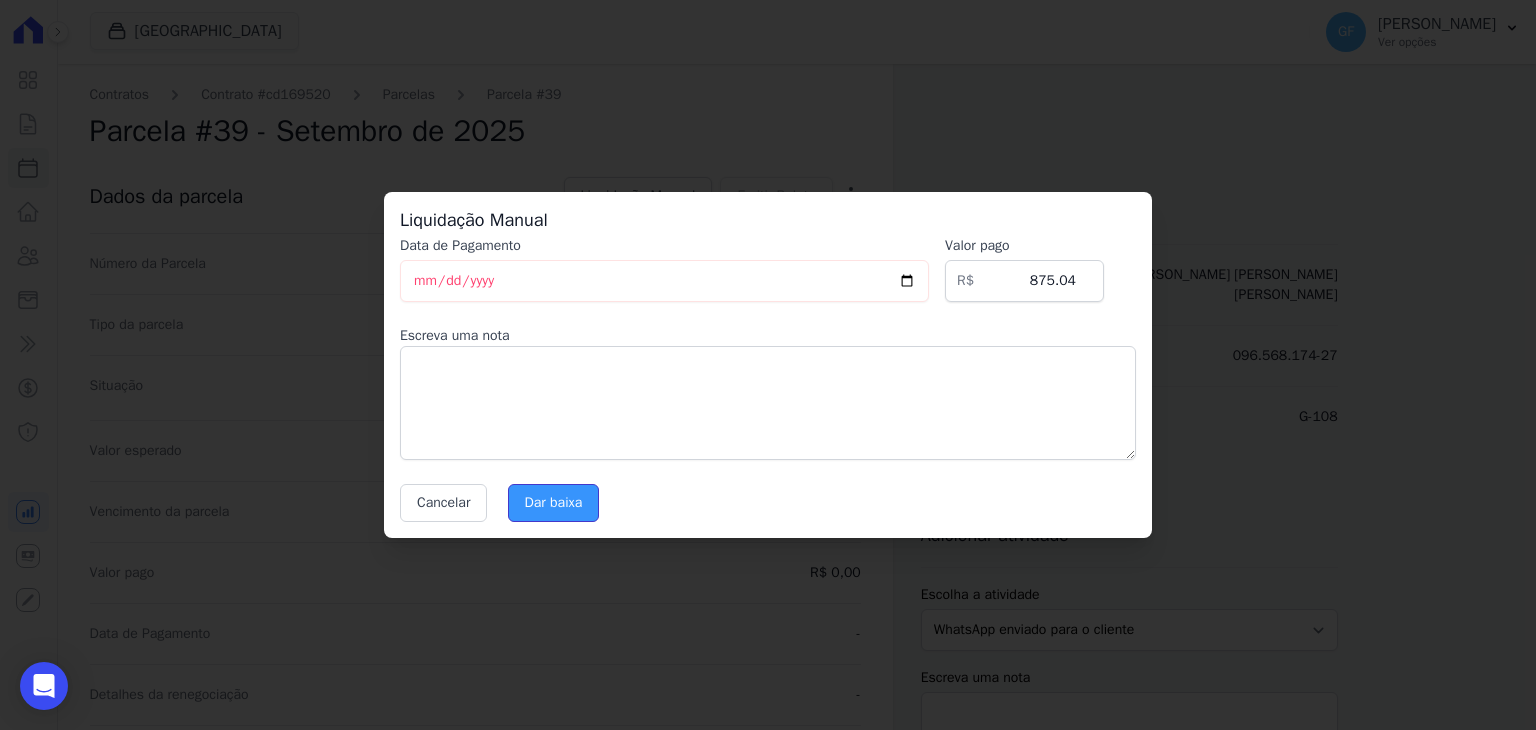 click on "Dar baixa" at bounding box center (554, 503) 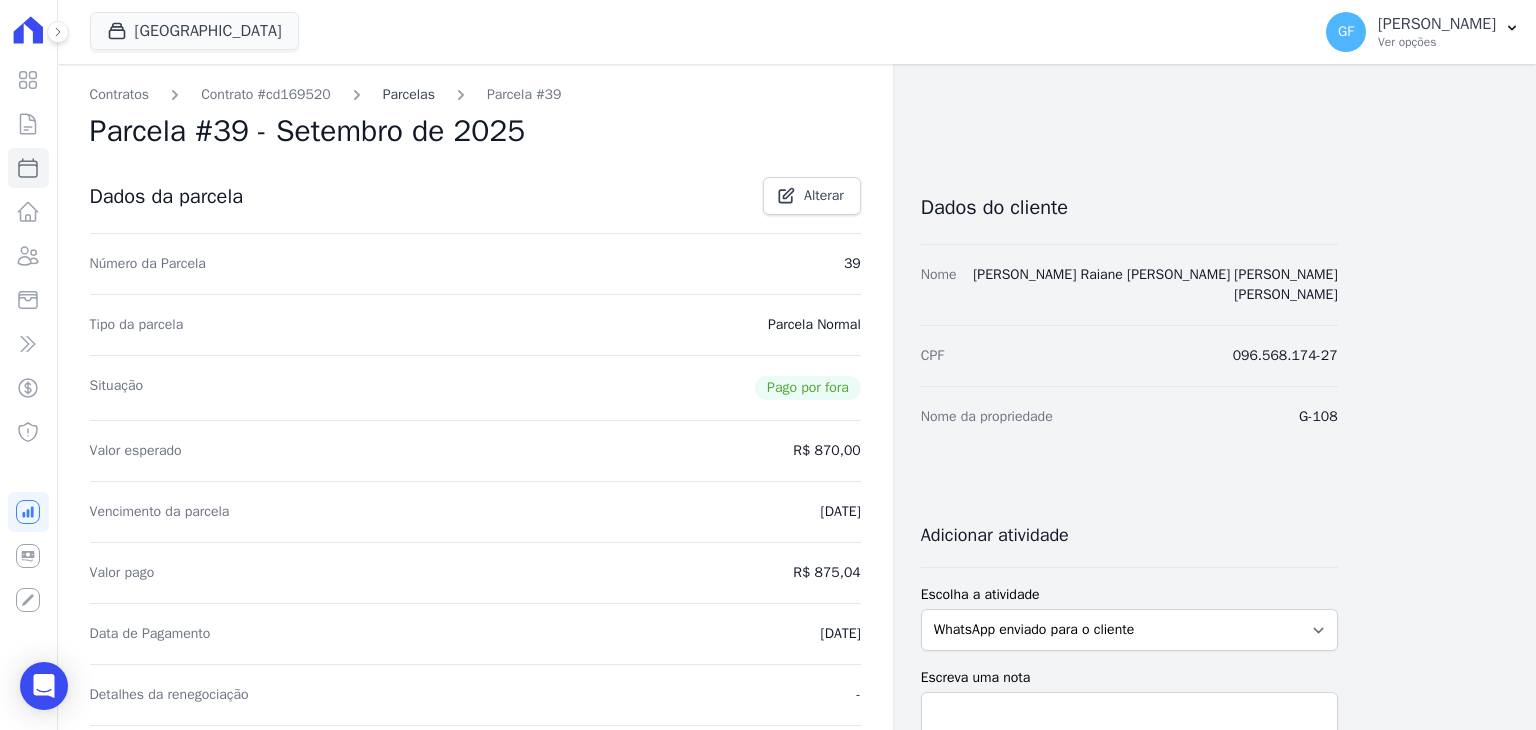 click on "Parcelas" at bounding box center [409, 94] 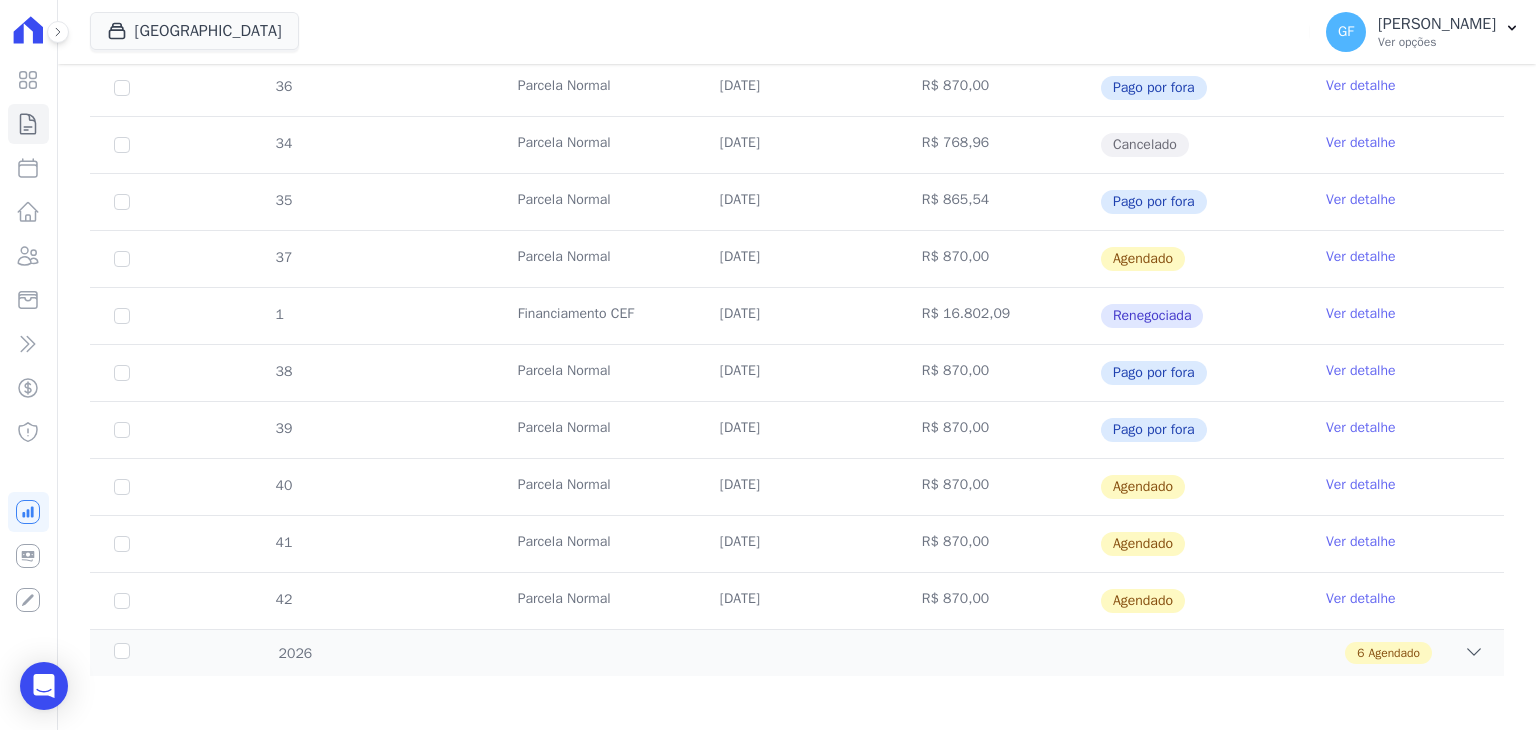 scroll, scrollTop: 903, scrollLeft: 0, axis: vertical 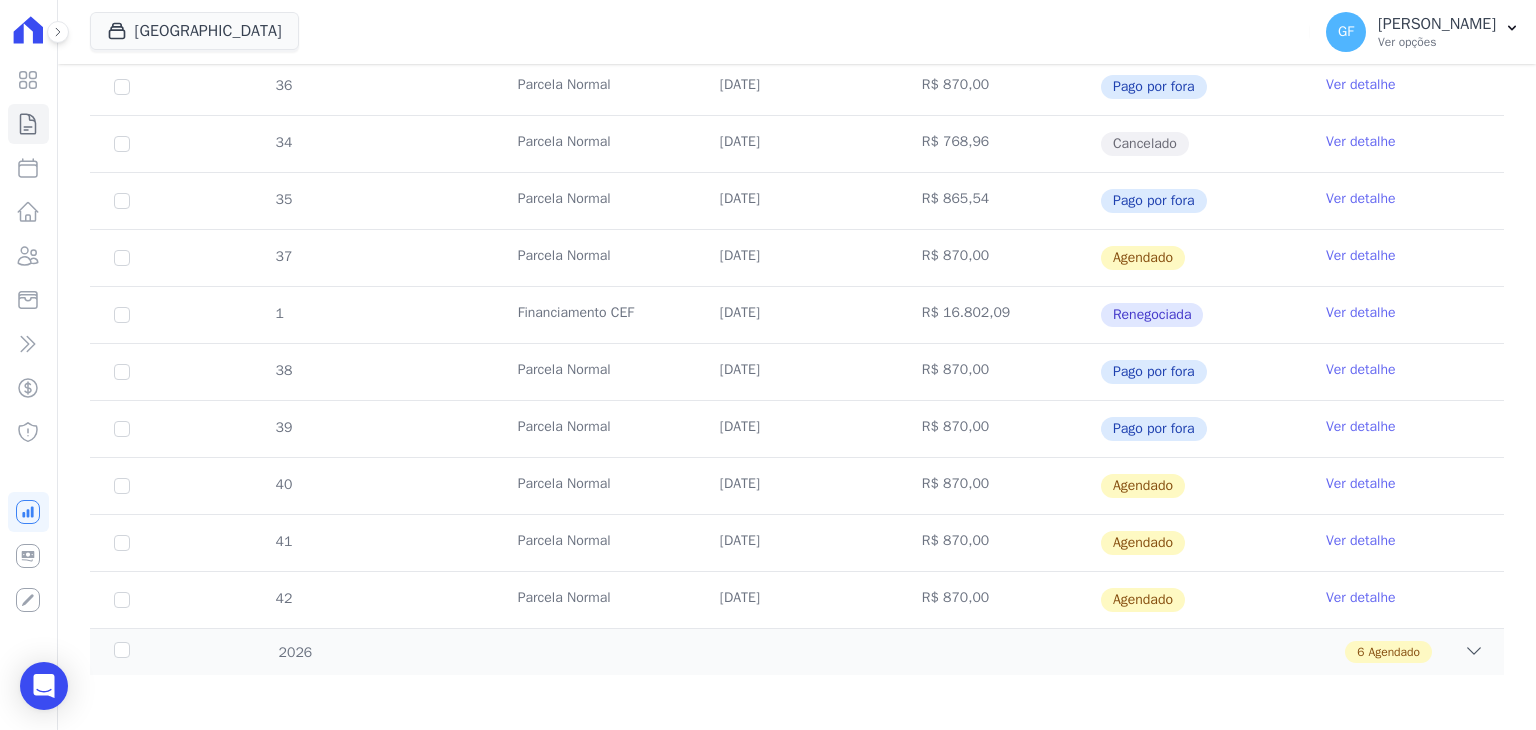 click on "Ver detalhe" at bounding box center [1361, 484] 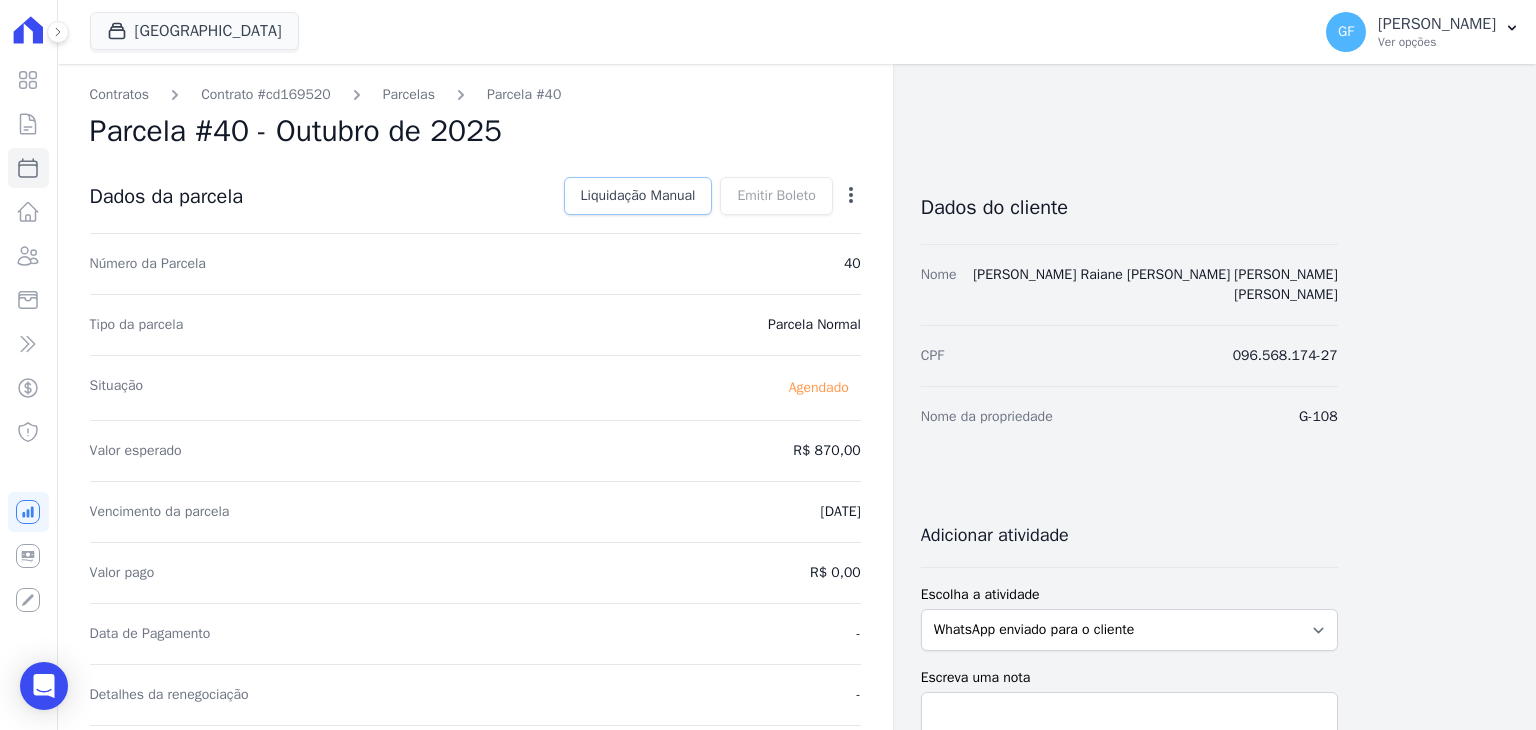 click on "Liquidação Manual" at bounding box center (638, 196) 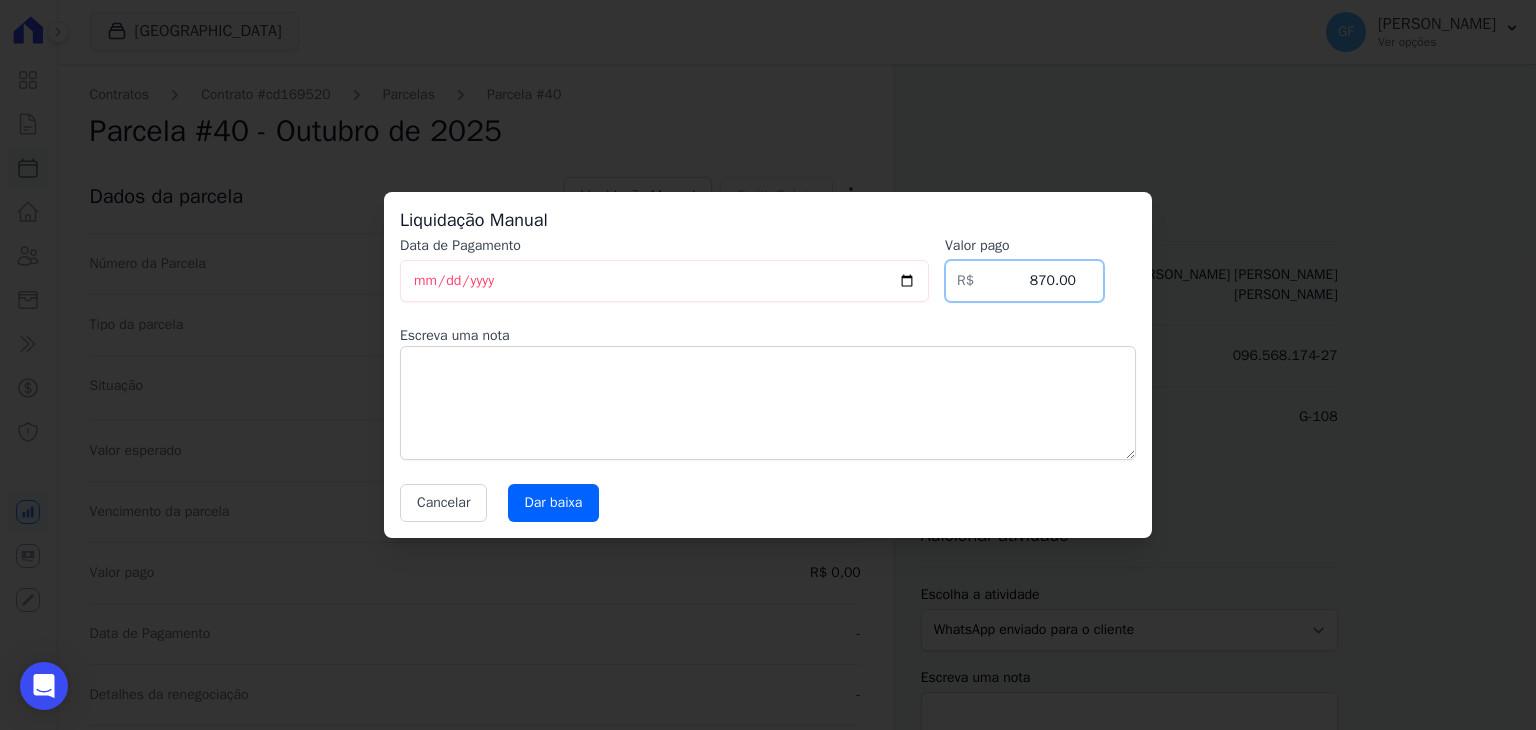 drag, startPoint x: 1026, startPoint y: 283, endPoint x: 1143, endPoint y: 284, distance: 117.00427 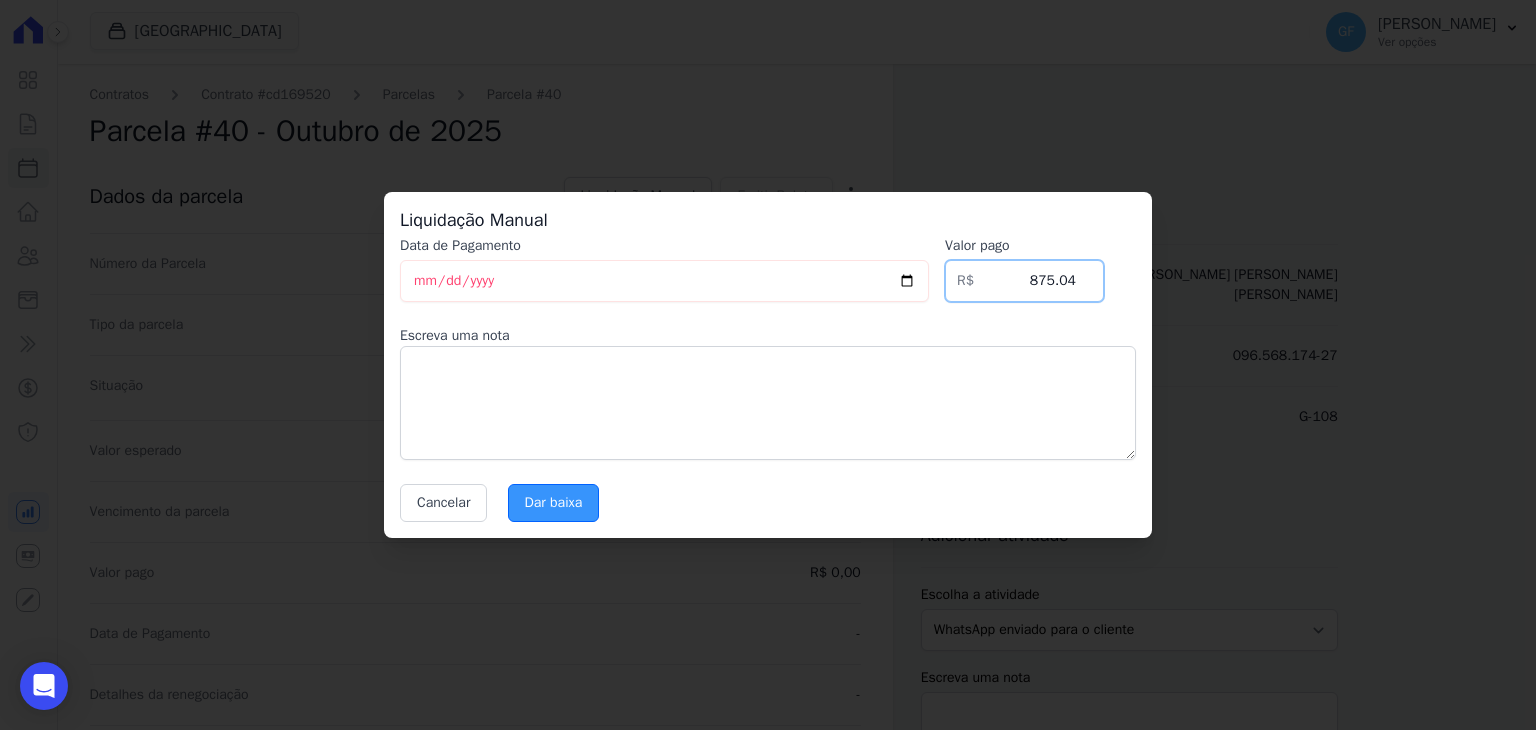 type on "875.04" 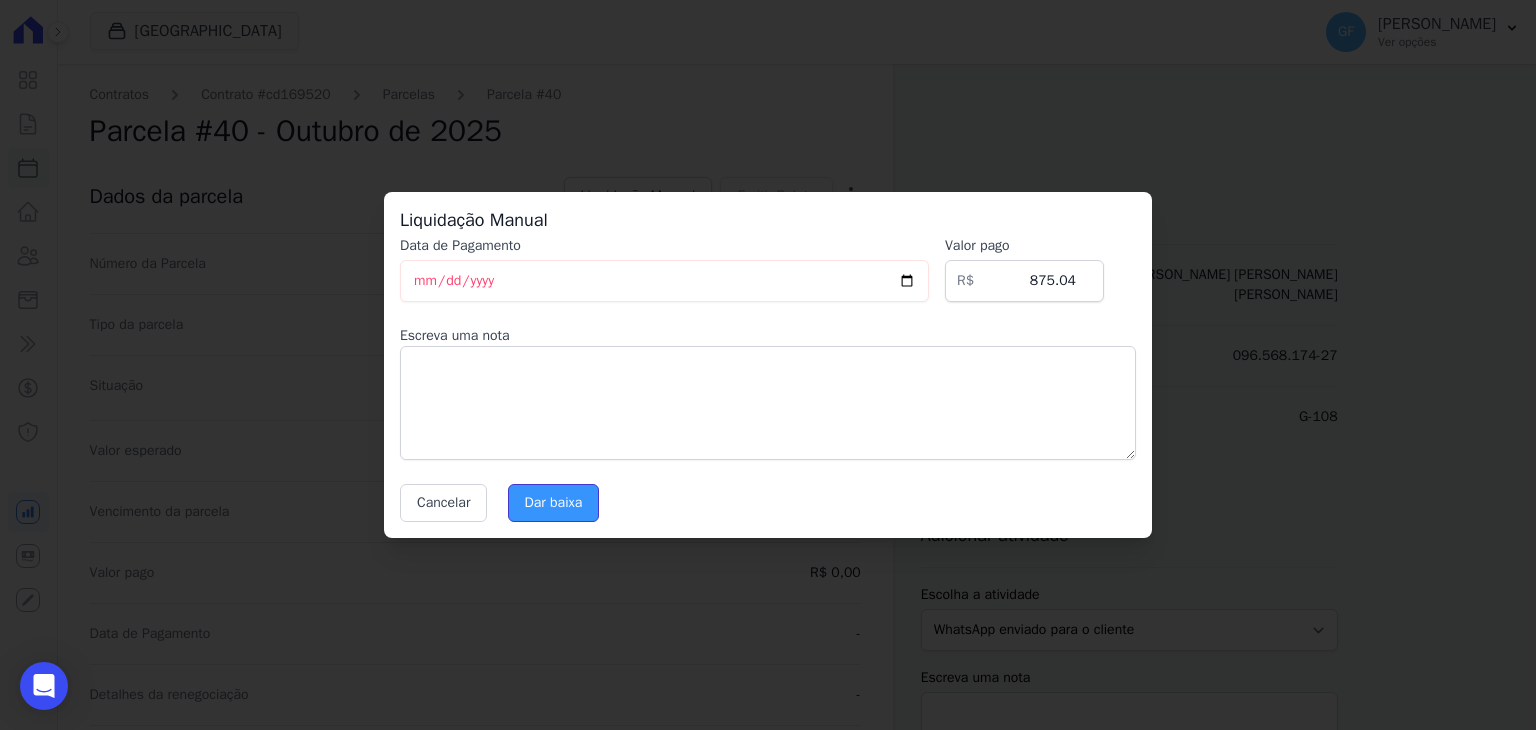 click on "Dar baixa" at bounding box center [554, 503] 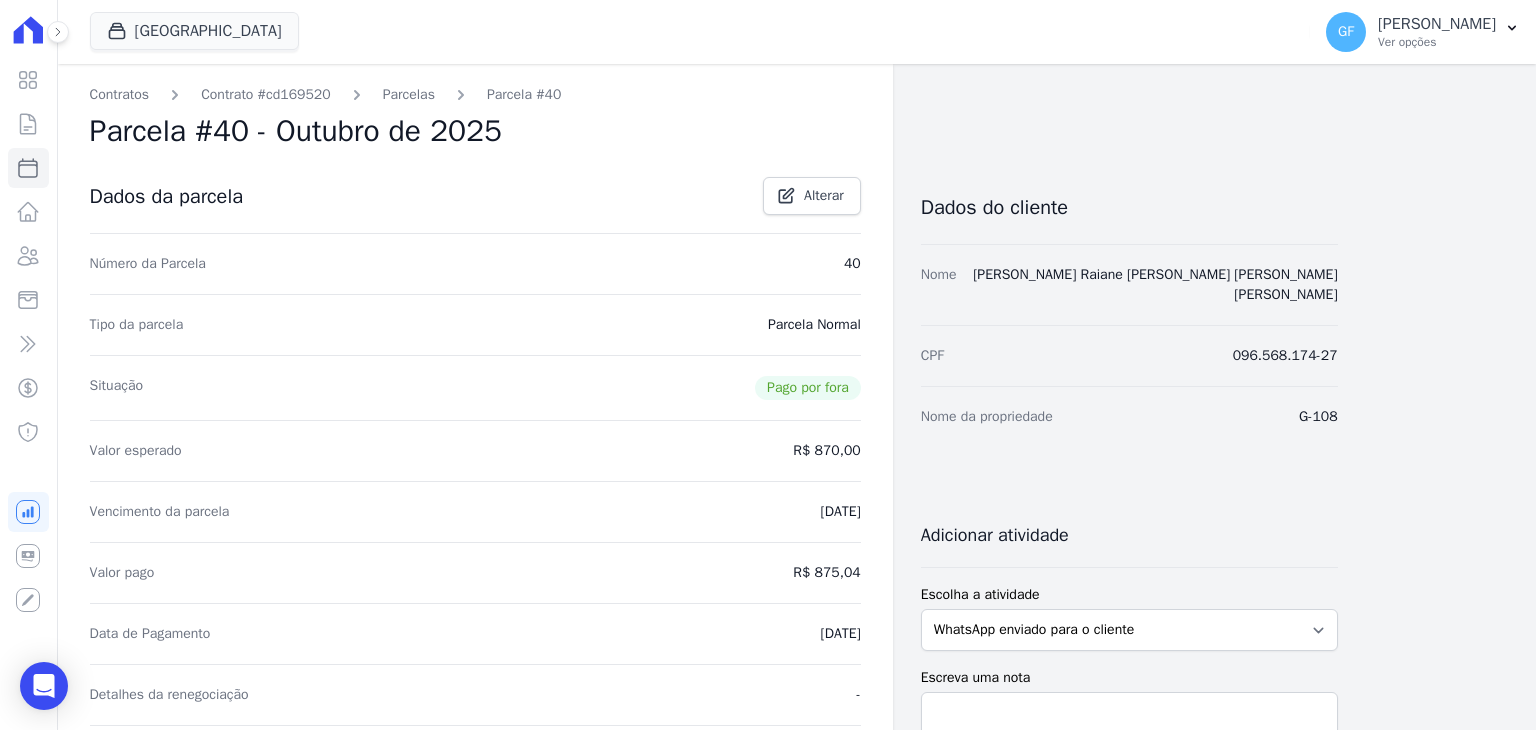 click on "Parcelas" at bounding box center (409, 94) 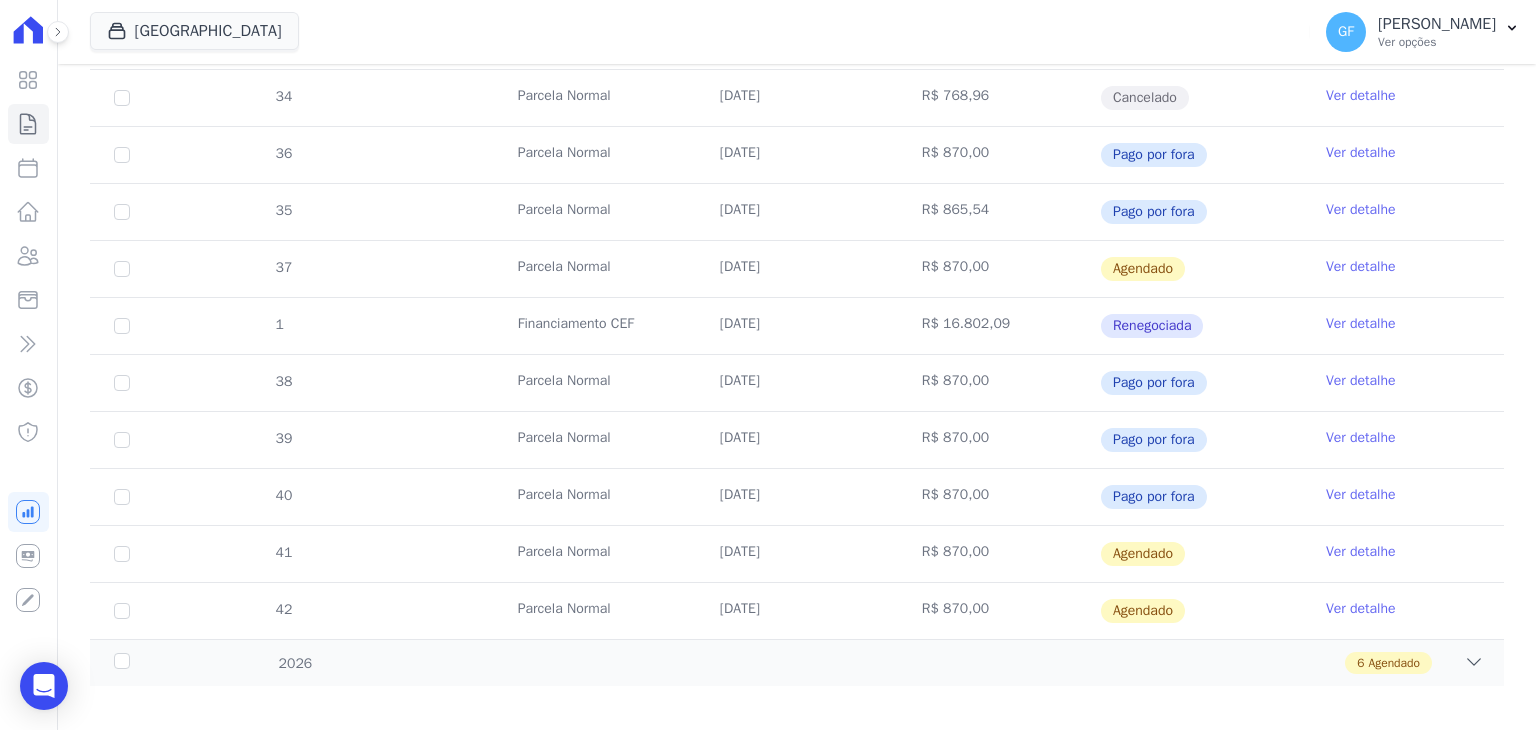scroll, scrollTop: 903, scrollLeft: 0, axis: vertical 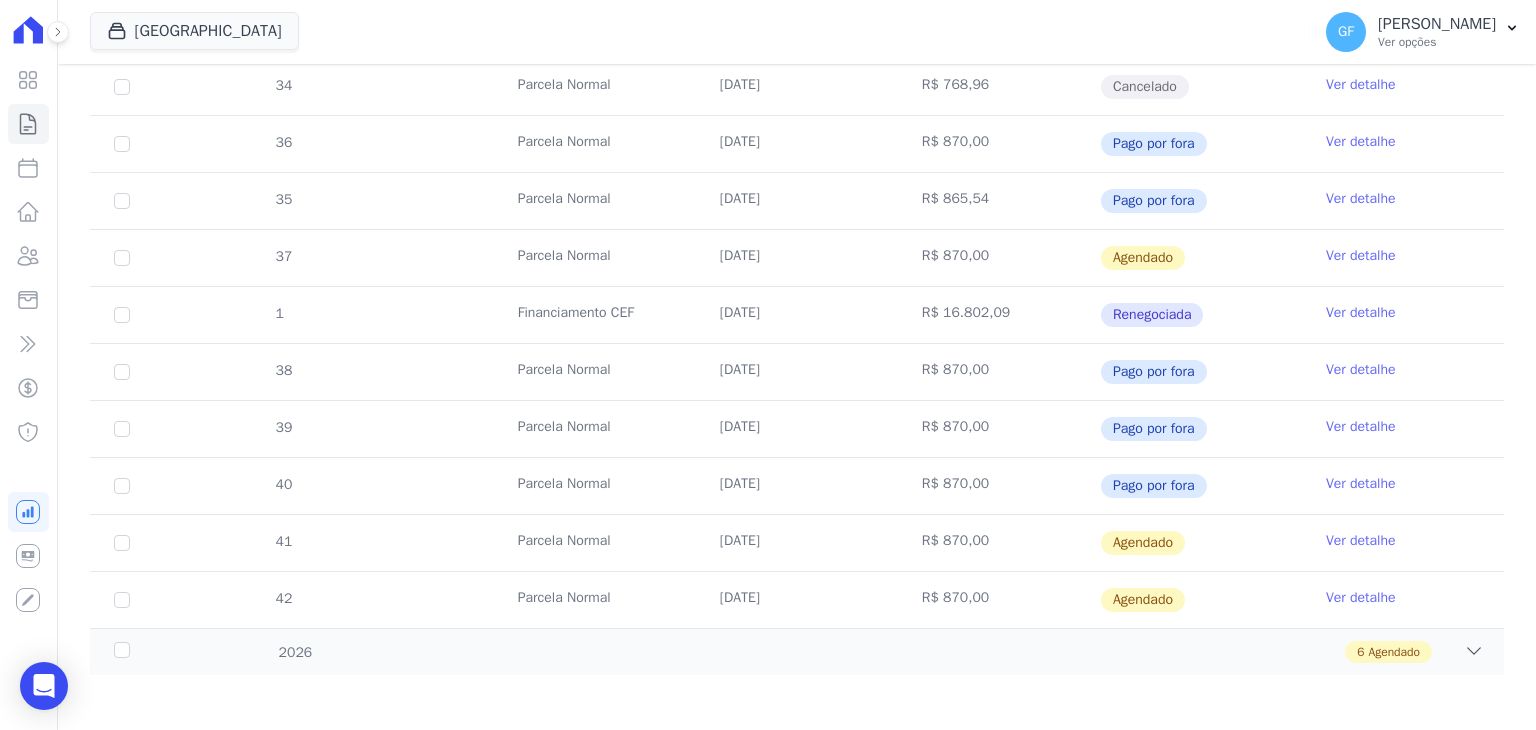 click on "Ver detalhe" at bounding box center [1361, 541] 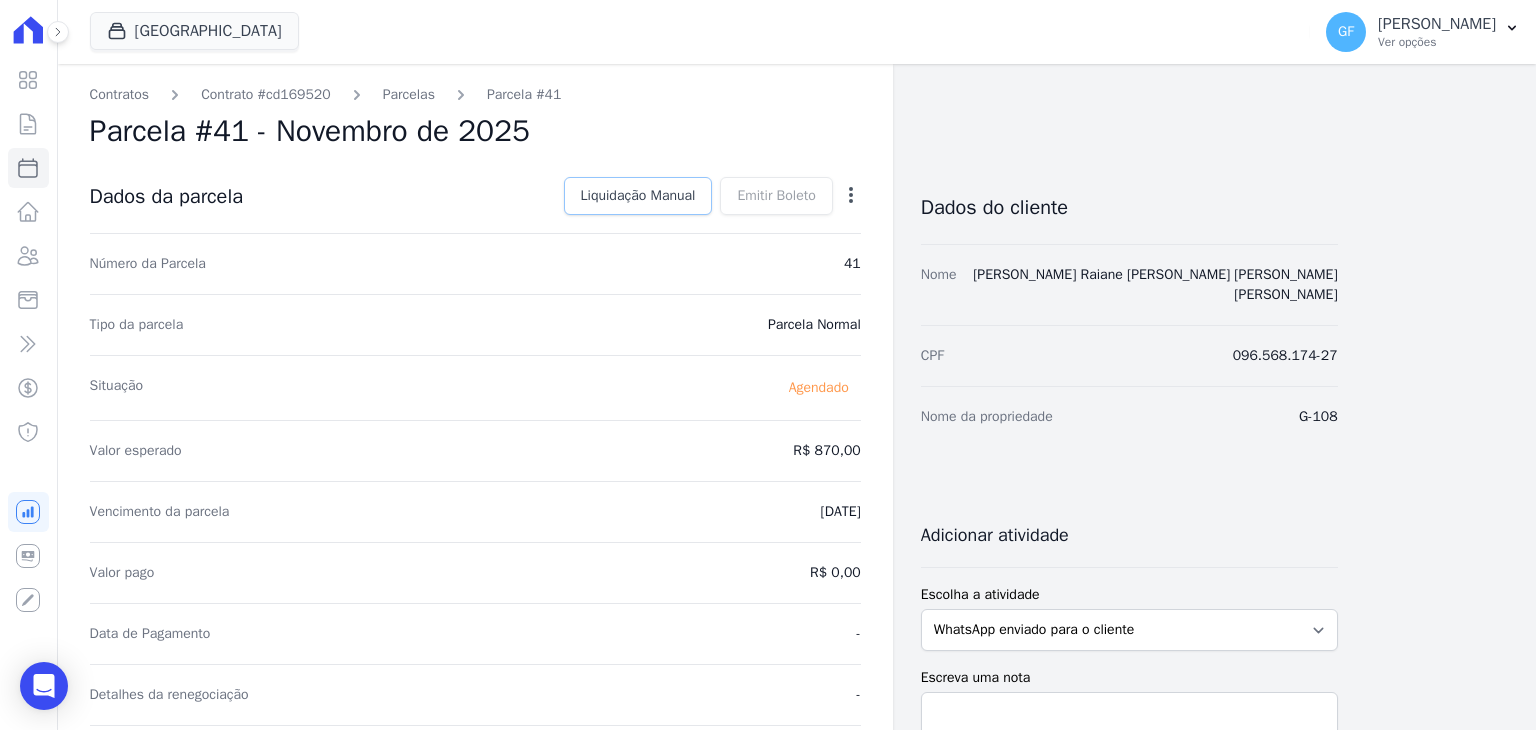 click on "Liquidação Manual" at bounding box center [638, 196] 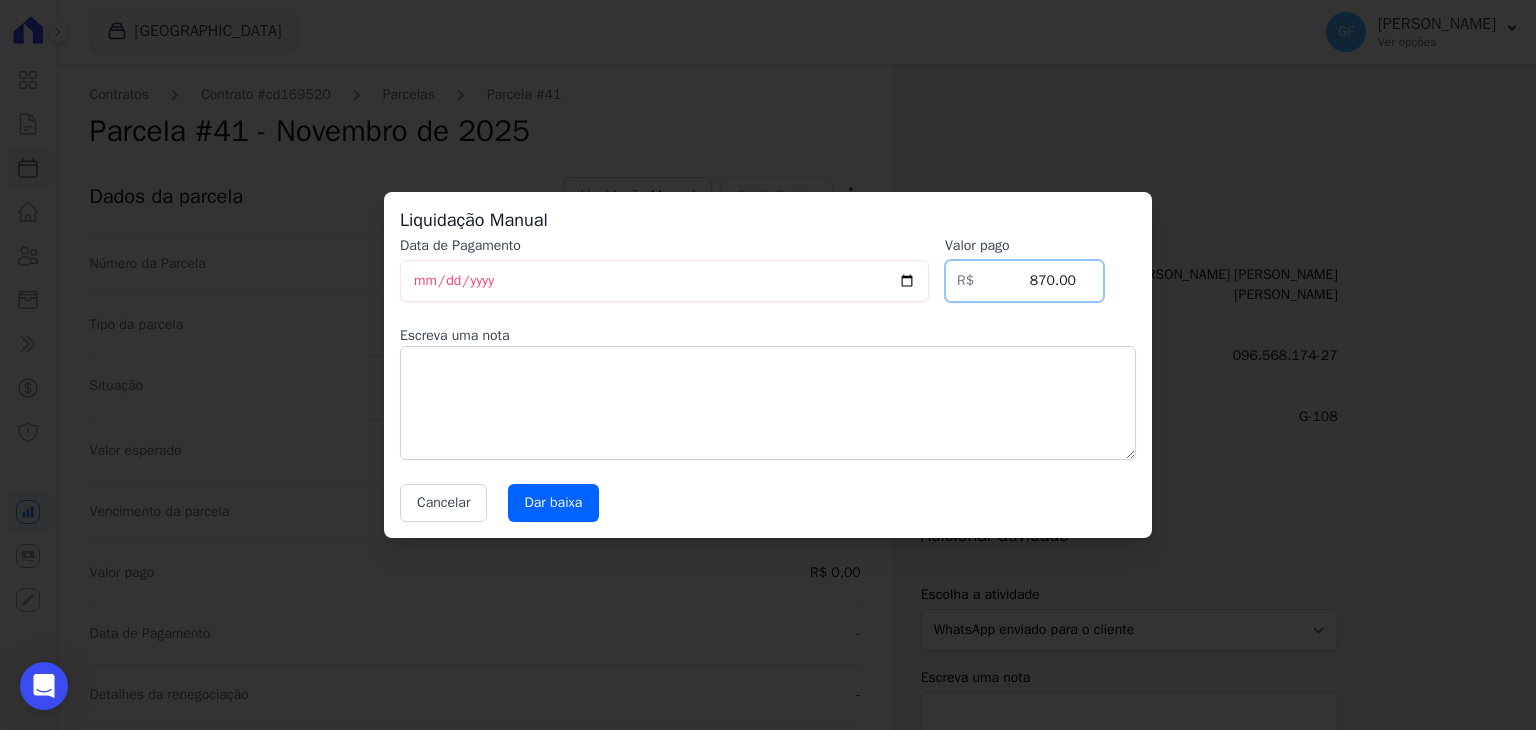 click on "Liquidação Manual
Data de Pagamento
[DATE]
[GEOGRAPHIC_DATA]
R$
870.00
Escreva [PERSON_NAME]
Cancelar
[GEOGRAPHIC_DATA]" at bounding box center [768, 365] 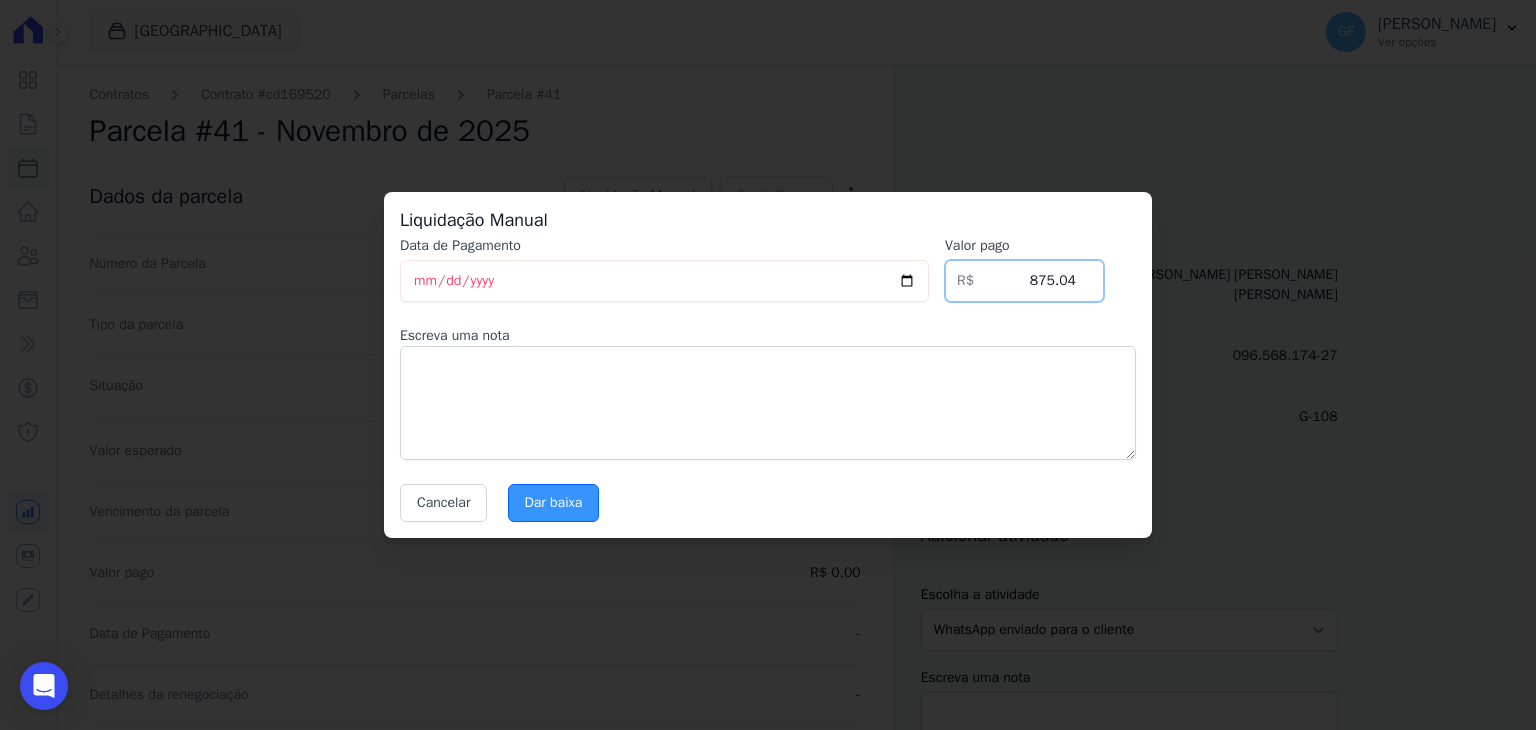 type on "875.04" 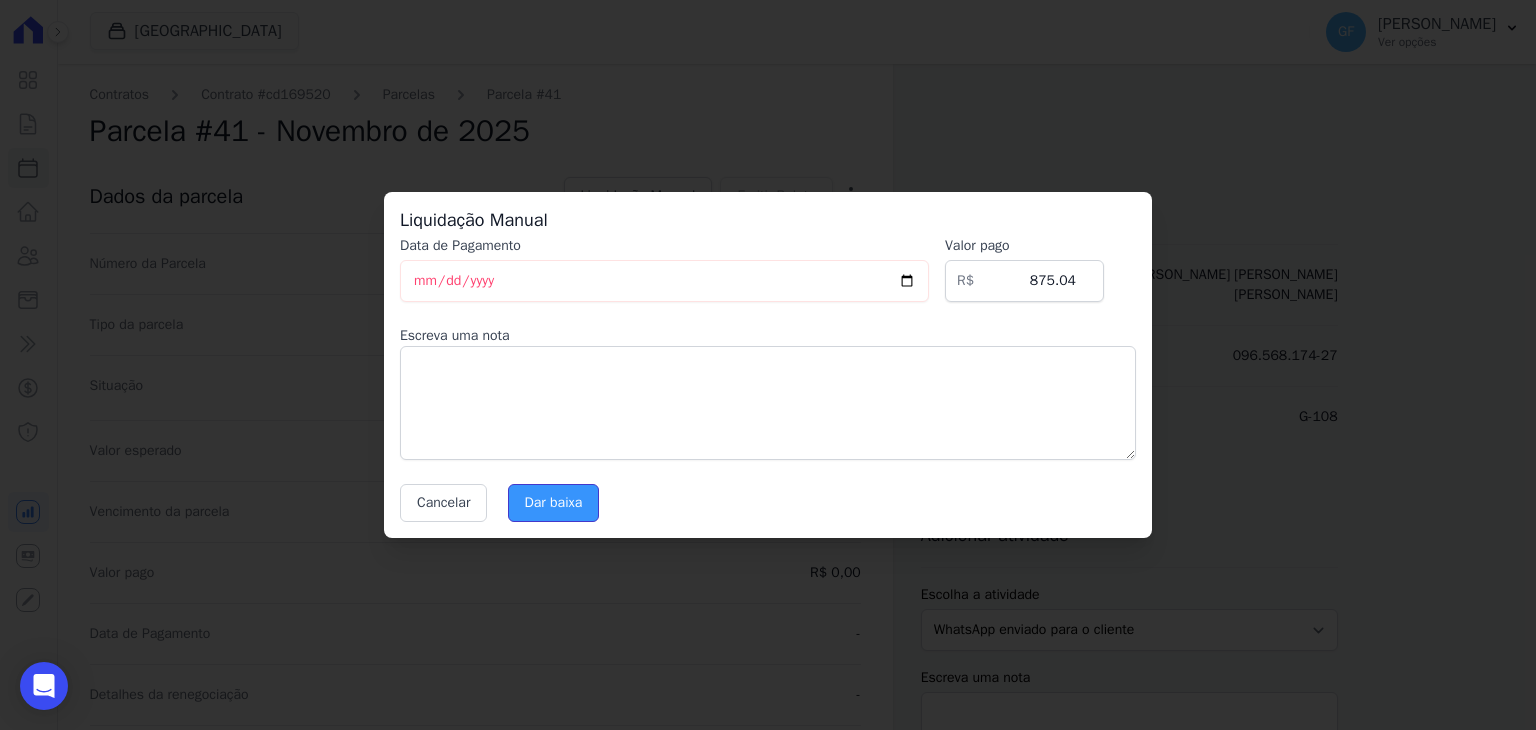 click on "Dar baixa" at bounding box center (554, 503) 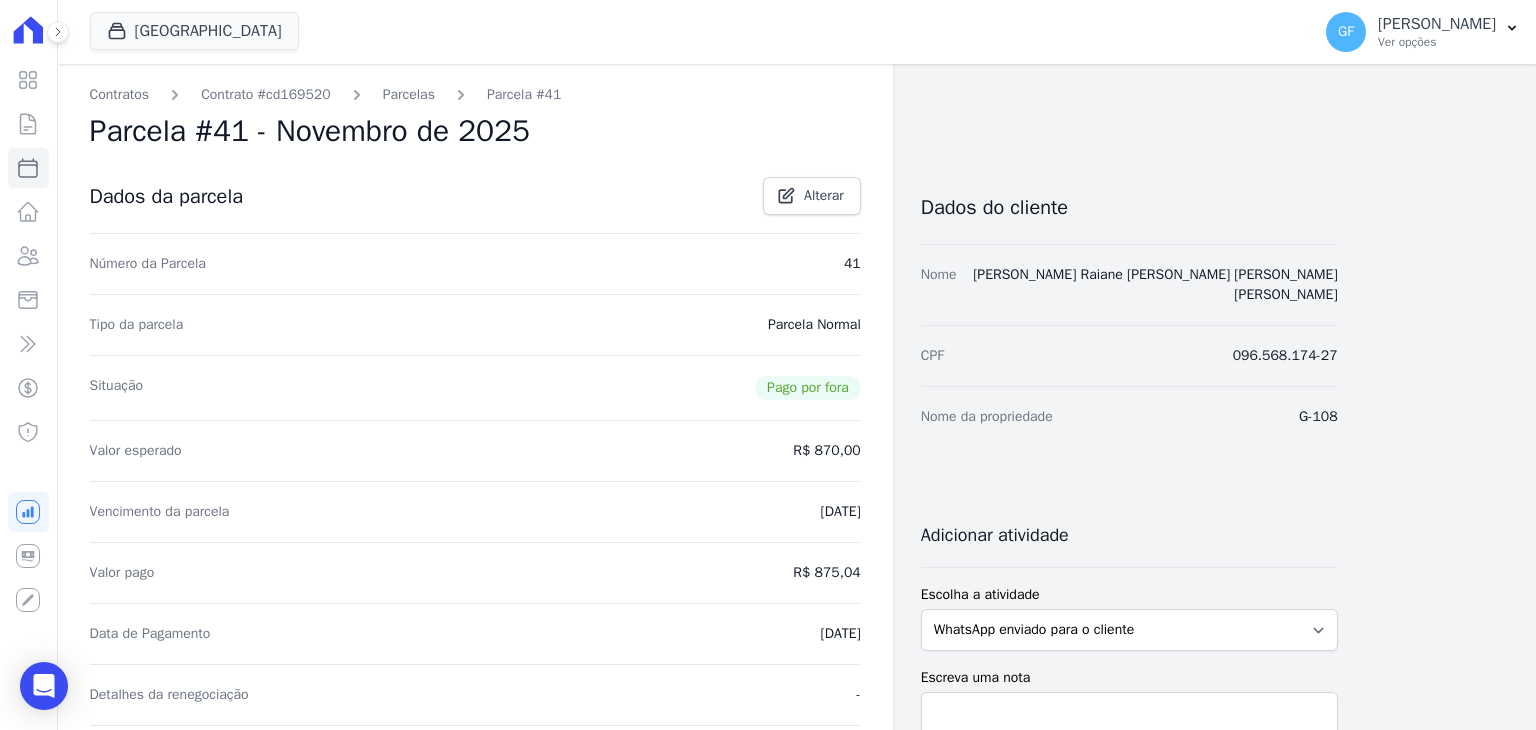 click on "Parcelas" at bounding box center [409, 94] 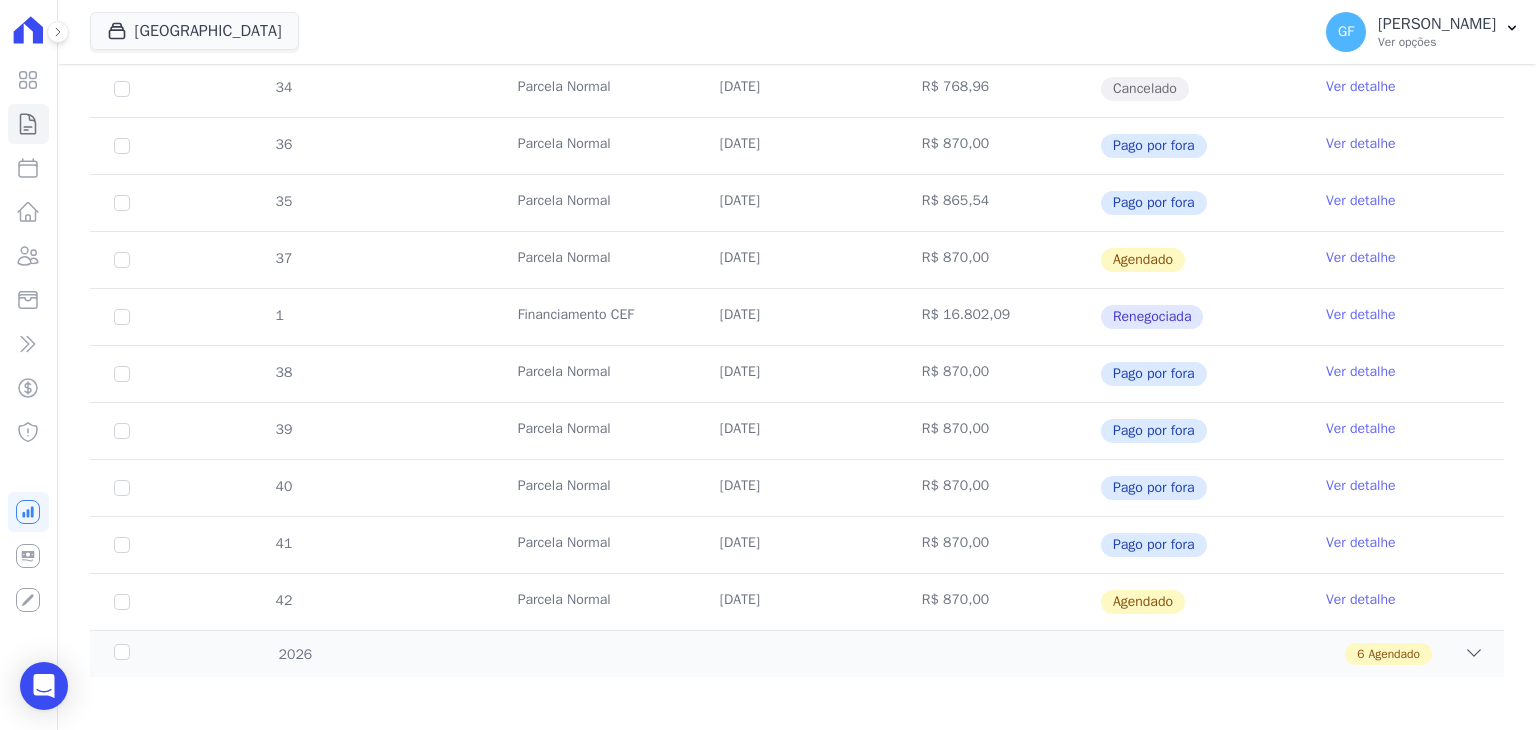 scroll, scrollTop: 903, scrollLeft: 0, axis: vertical 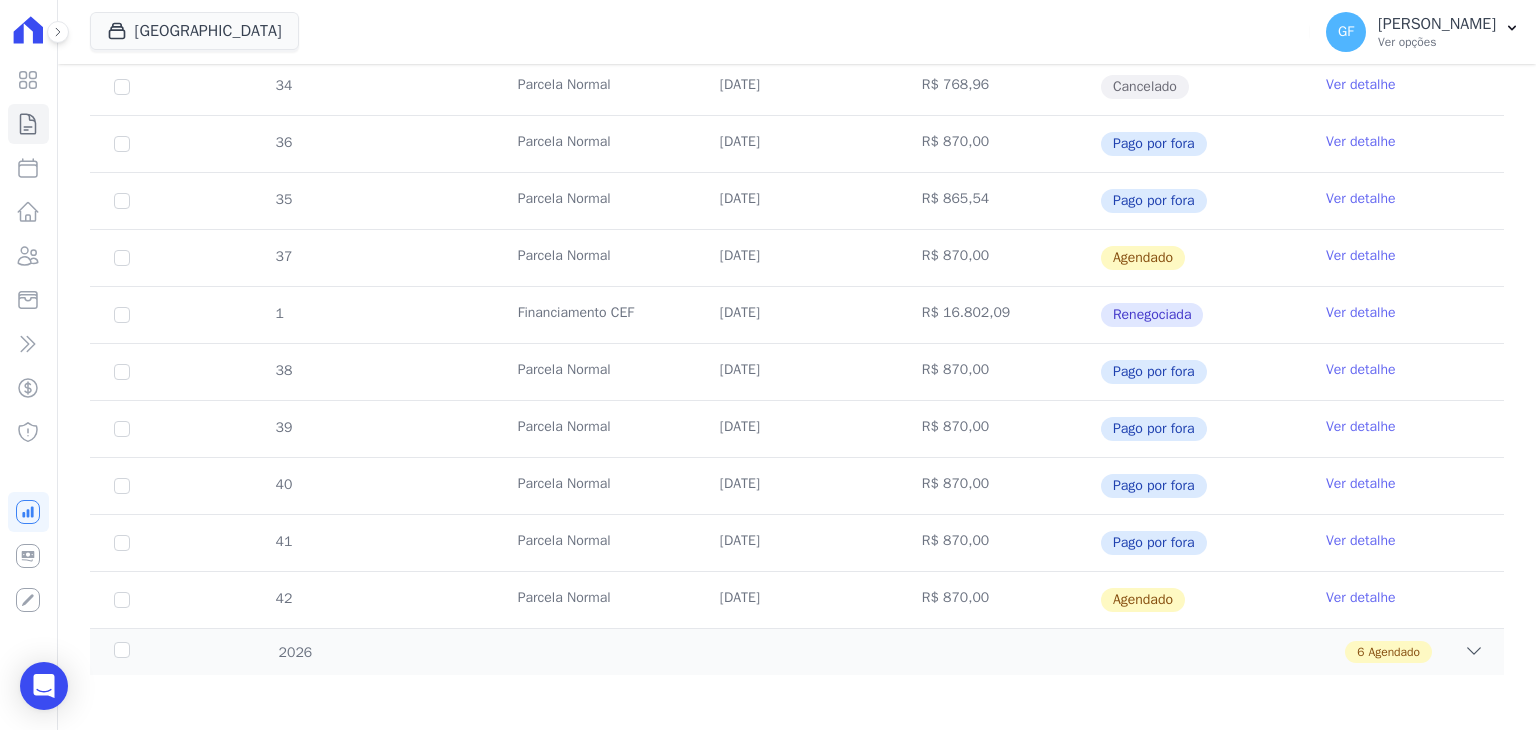 click on "Ver detalhe" at bounding box center [1361, 598] 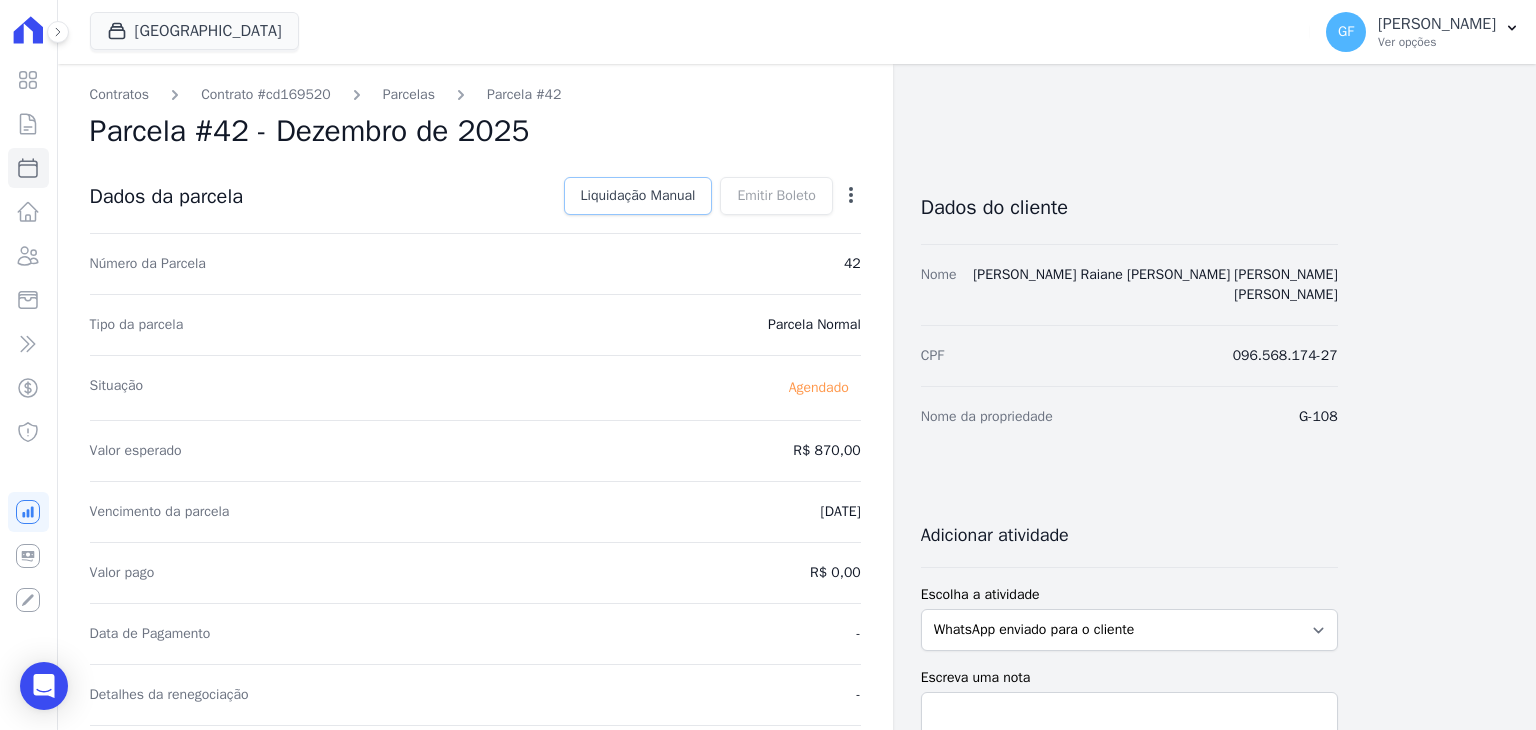 click on "Liquidação Manual" at bounding box center (638, 196) 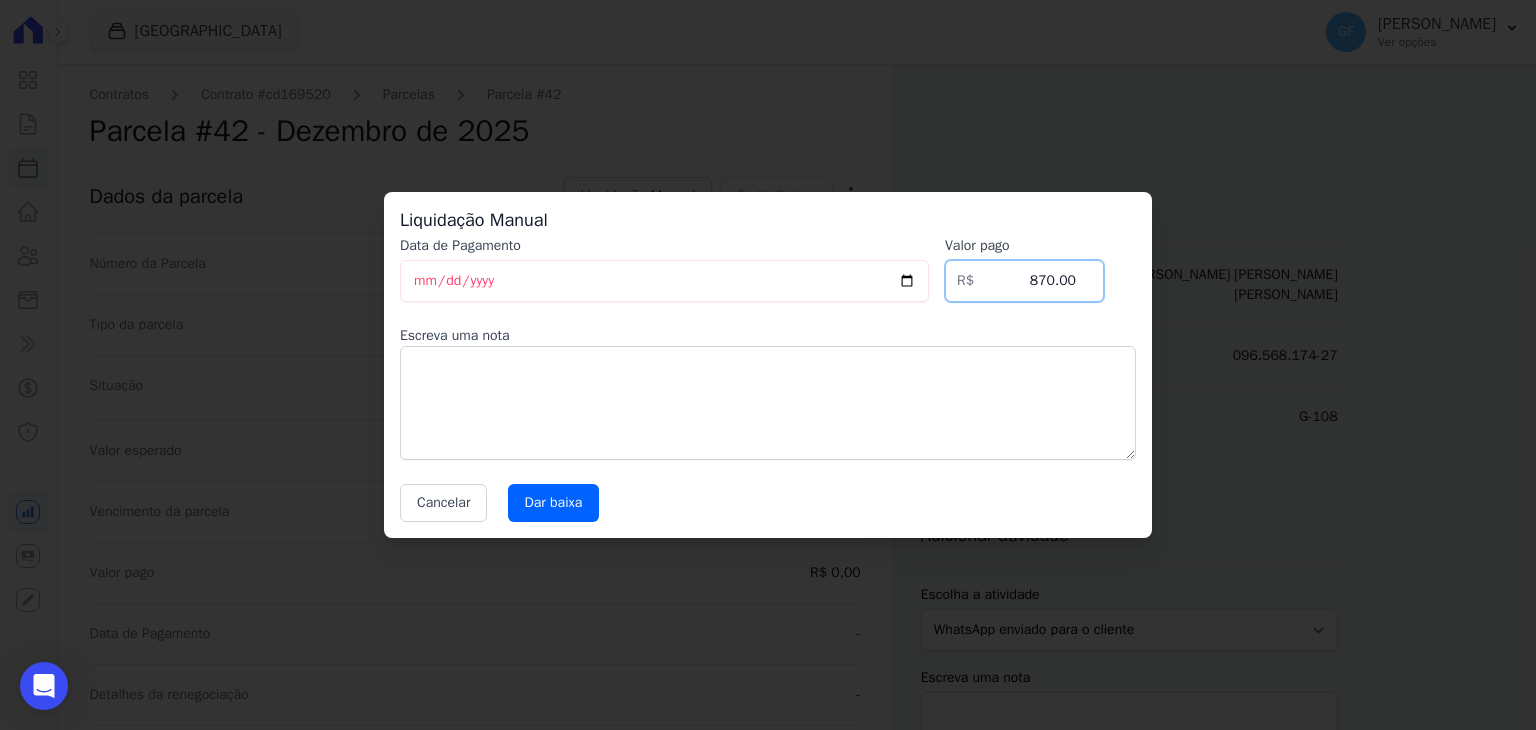 drag, startPoint x: 1015, startPoint y: 285, endPoint x: 1116, endPoint y: 284, distance: 101.00495 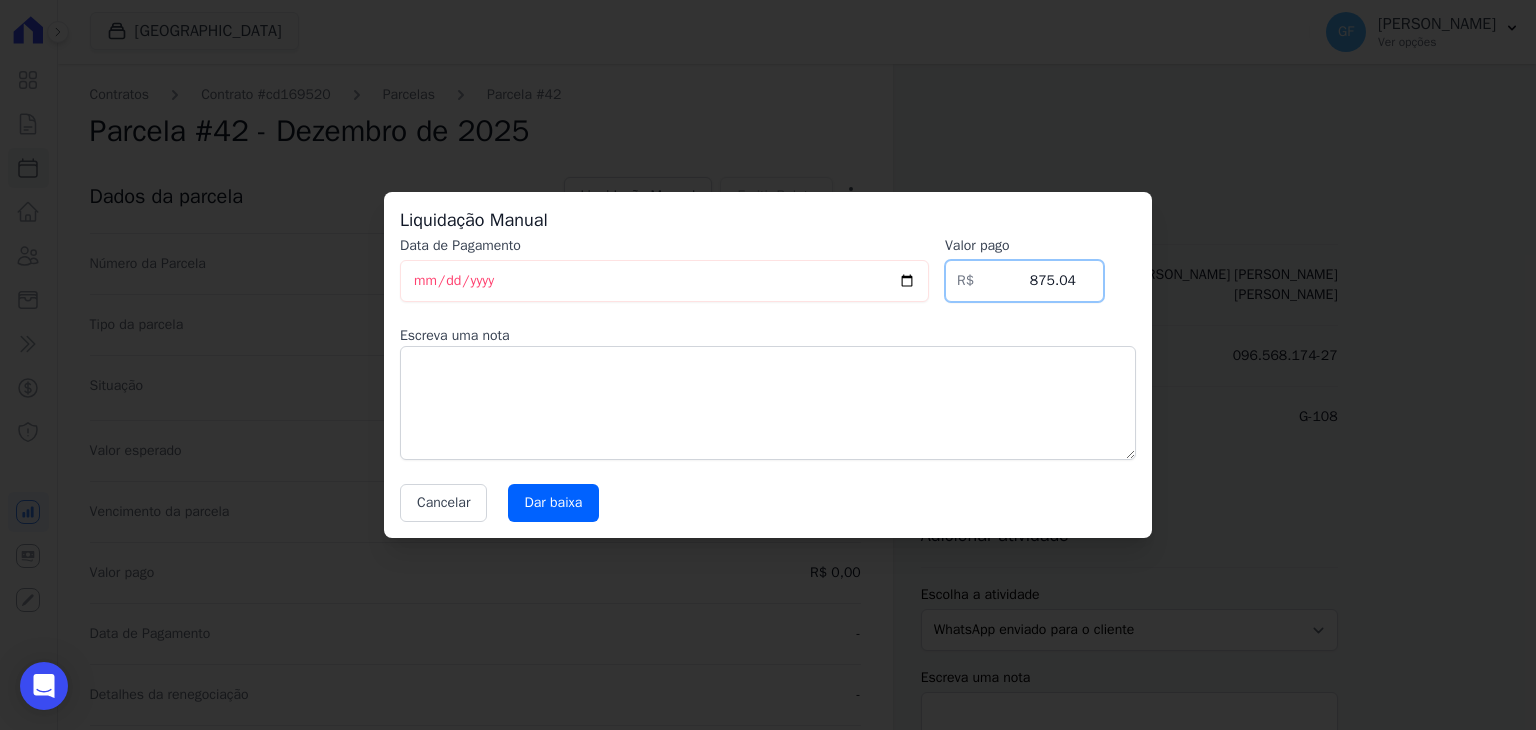 type on "875.04" 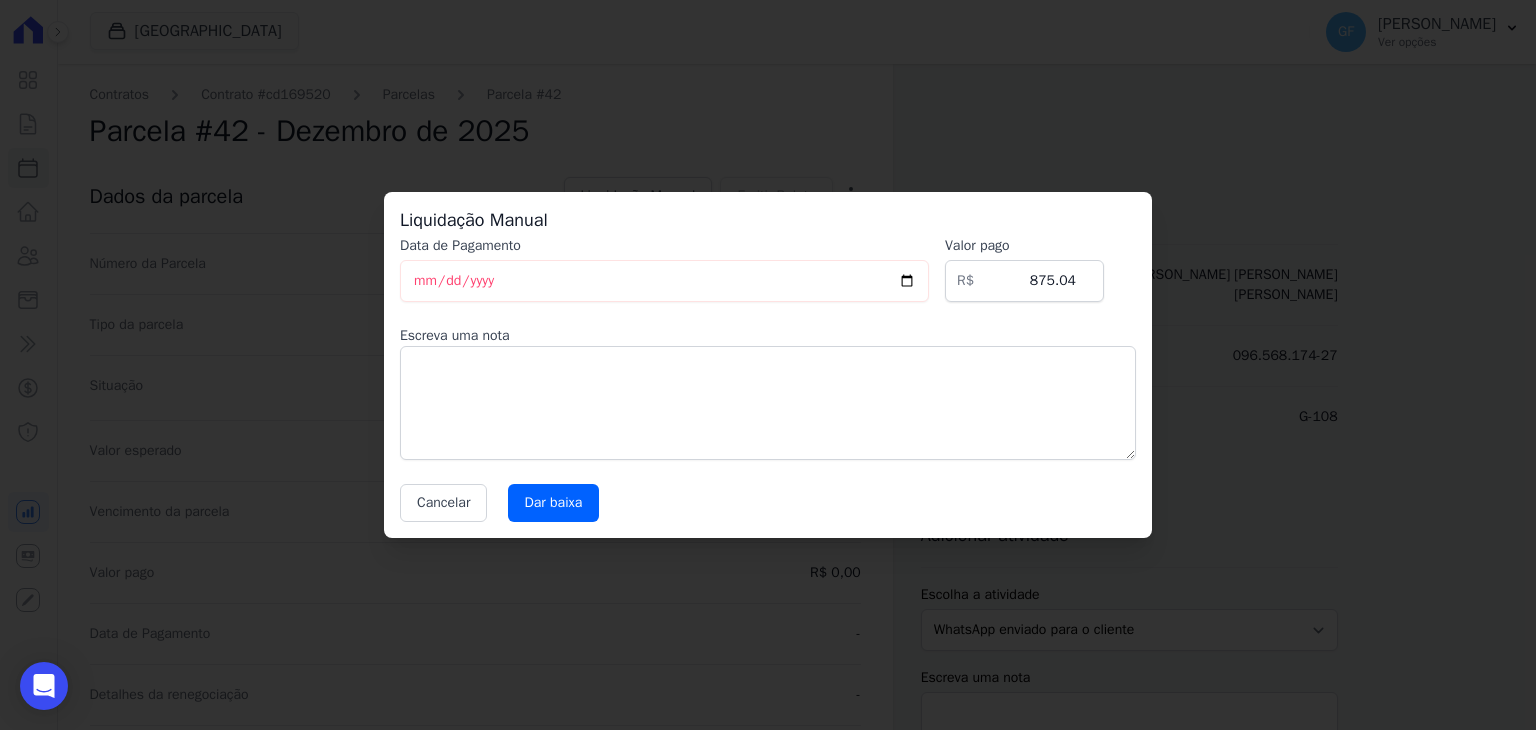 click on "Liquidação Manual
Data de Pagamento
[DATE]
[GEOGRAPHIC_DATA]
R$
875.04
Escreva [PERSON_NAME]
Cancelar
[GEOGRAPHIC_DATA]" at bounding box center (768, 365) 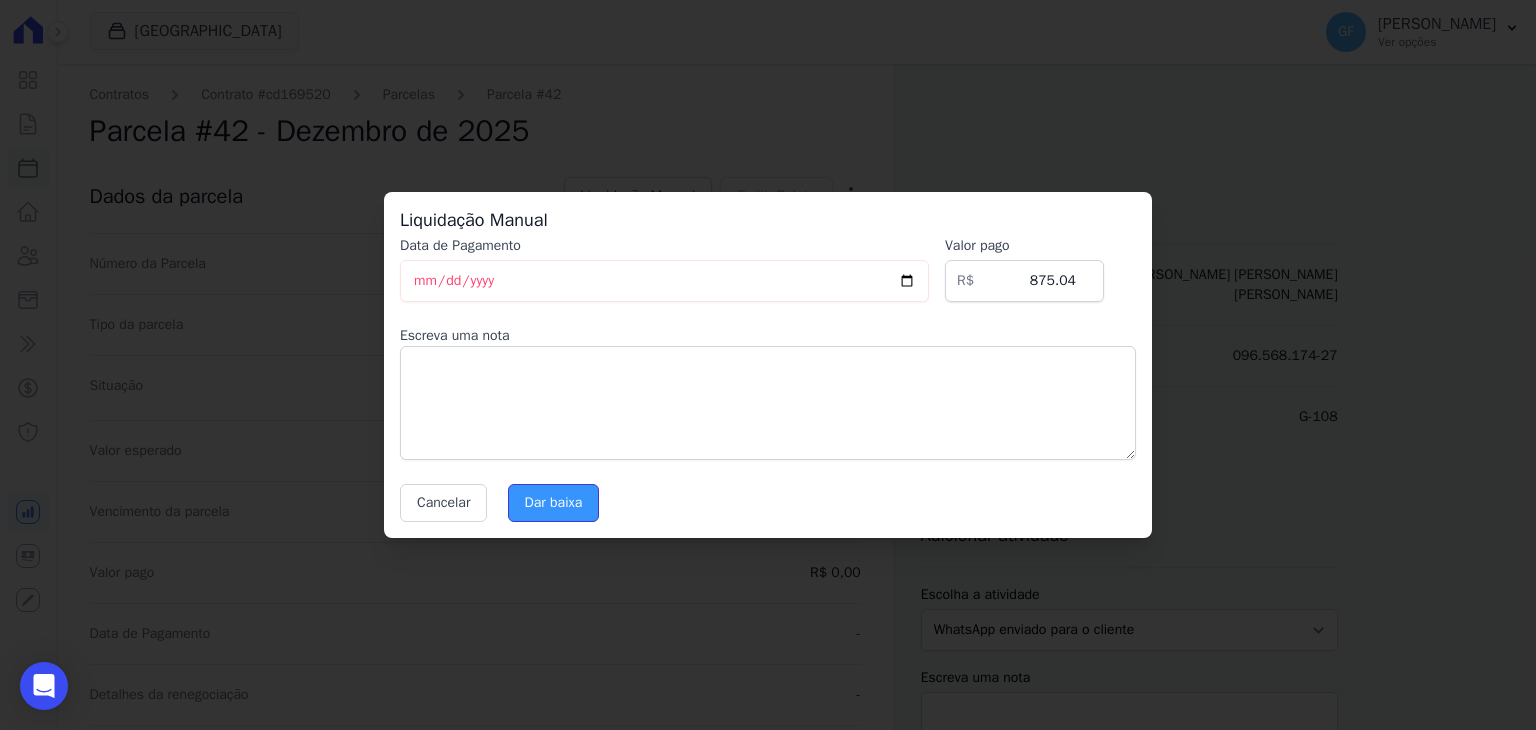 click on "Dar baixa" at bounding box center (554, 503) 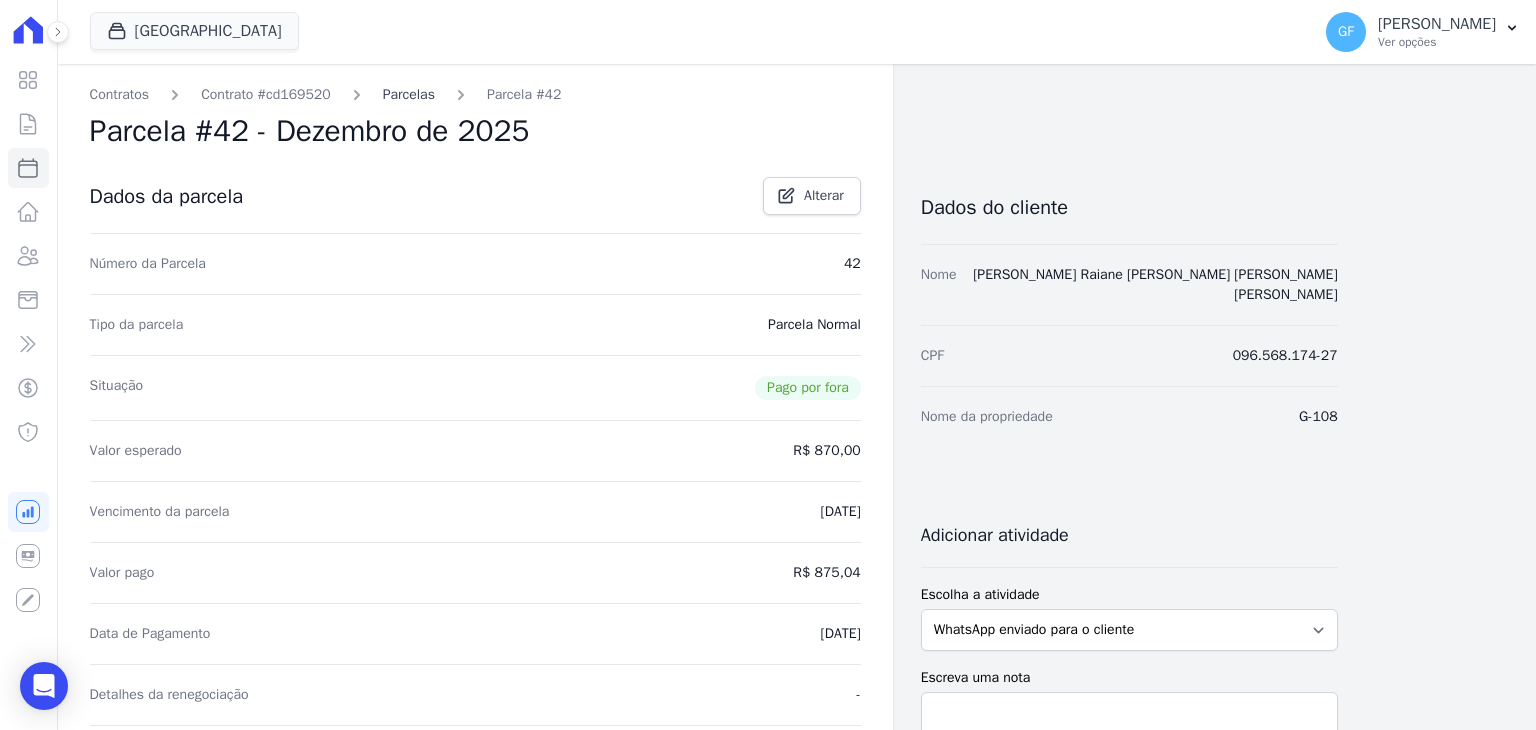 click on "Parcelas" at bounding box center (409, 94) 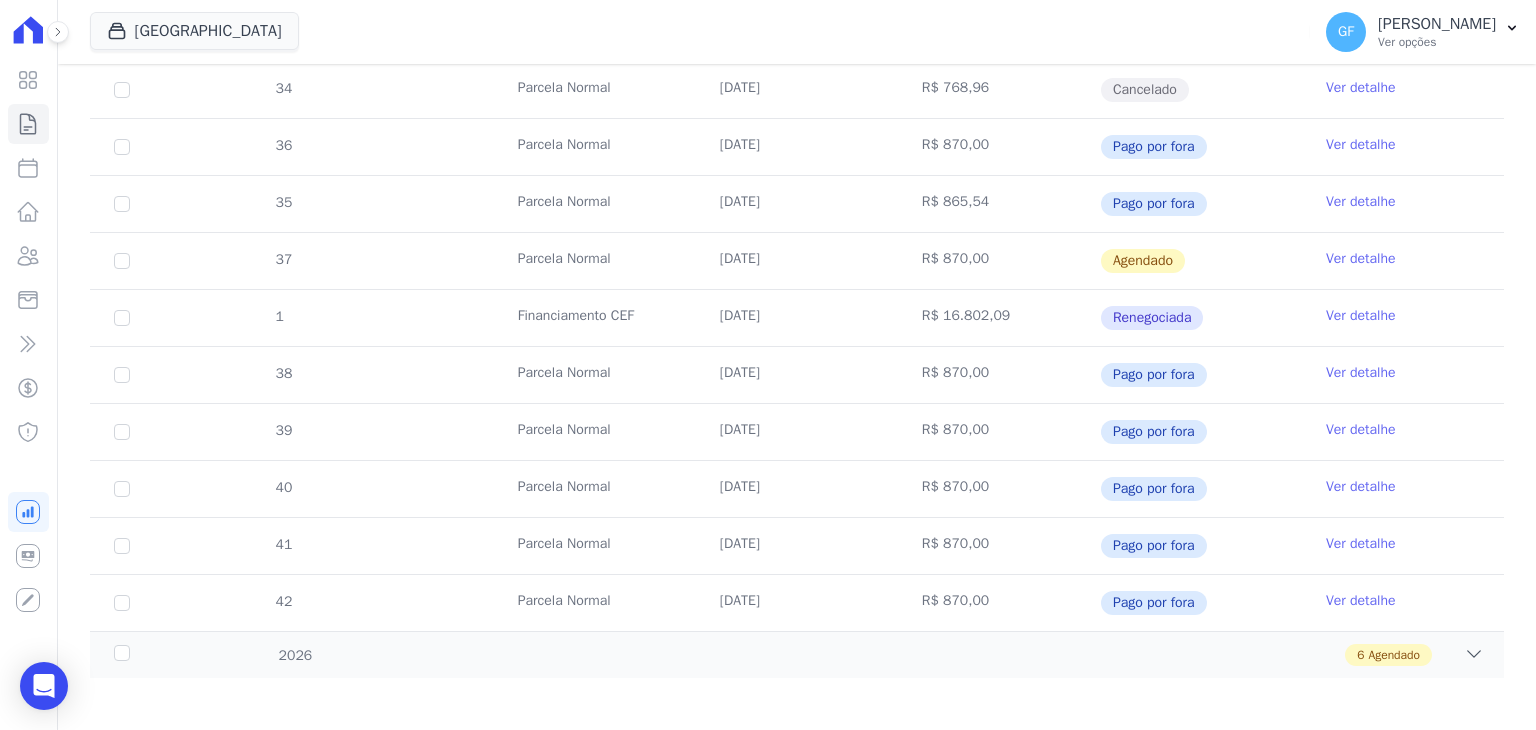 scroll, scrollTop: 903, scrollLeft: 0, axis: vertical 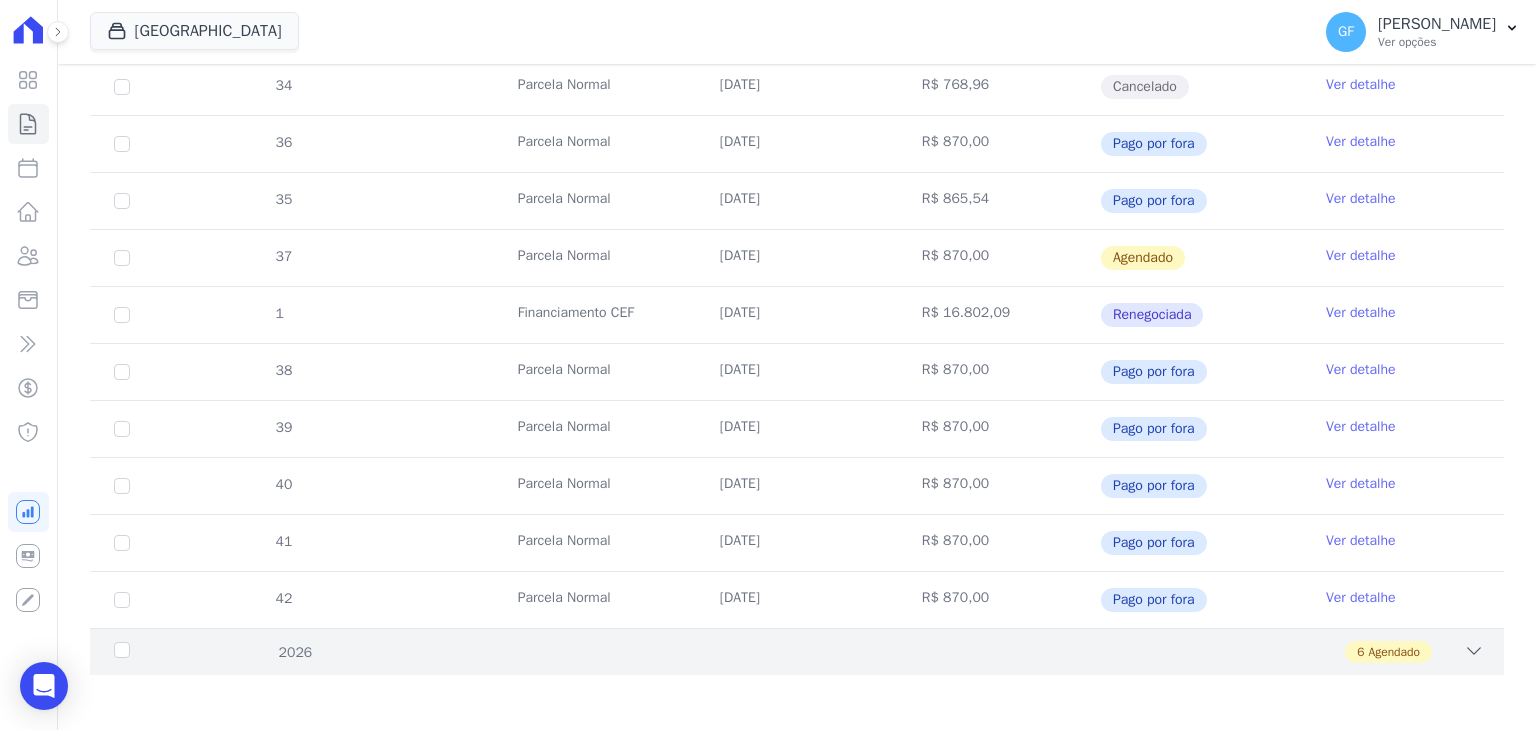 click on "6
Agendado" at bounding box center [866, 652] 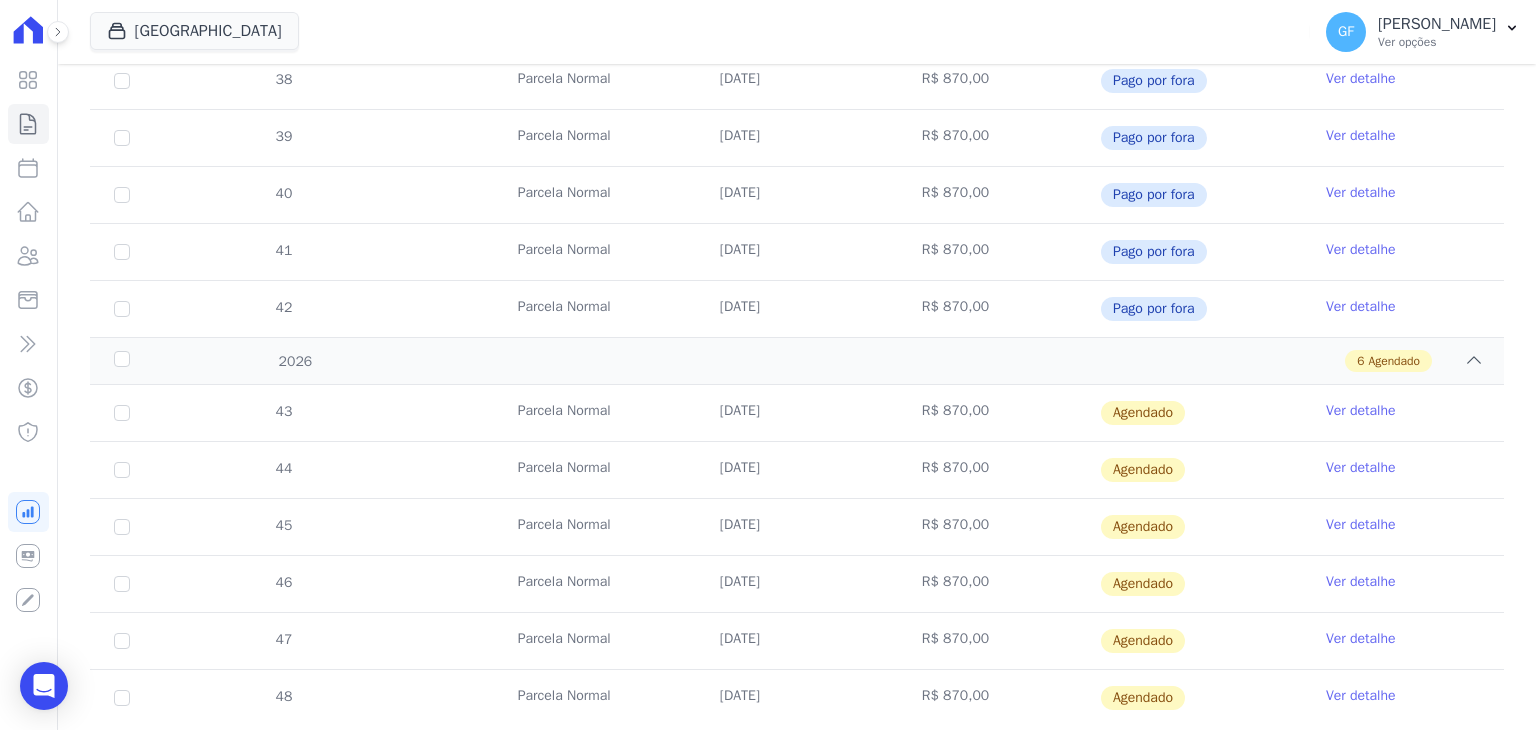 scroll, scrollTop: 1244, scrollLeft: 0, axis: vertical 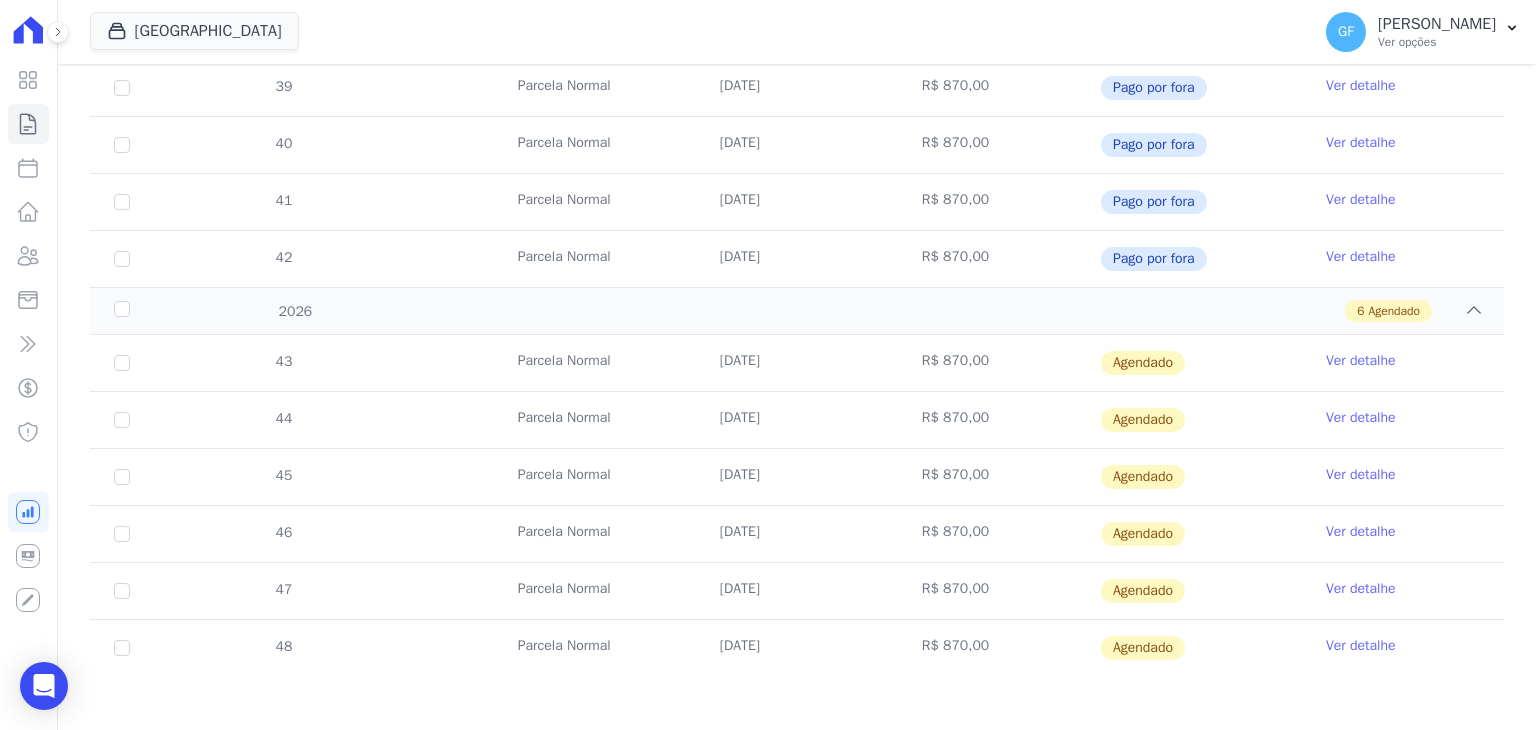 click on "Ver detalhe" at bounding box center [1361, 361] 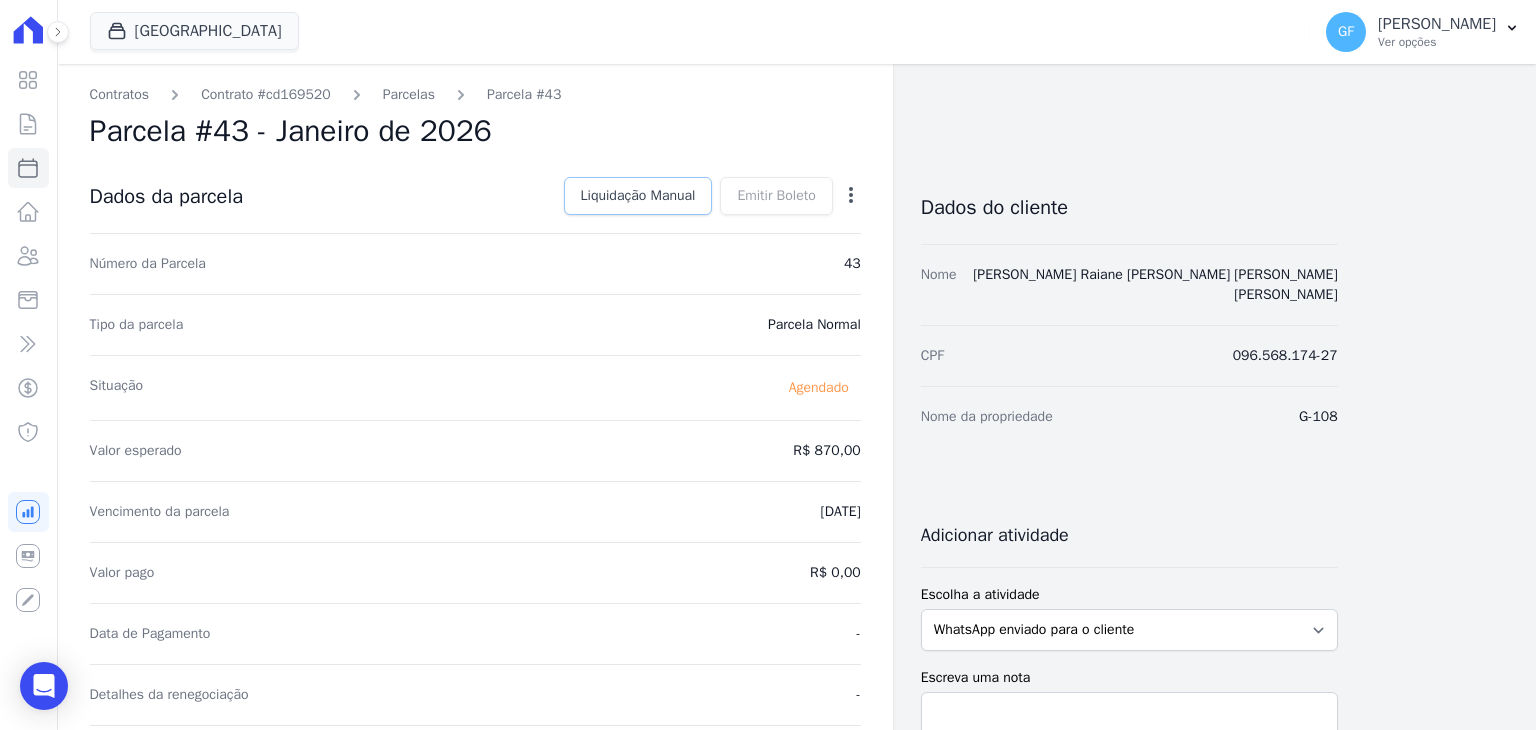click on "Liquidação Manual" at bounding box center (638, 196) 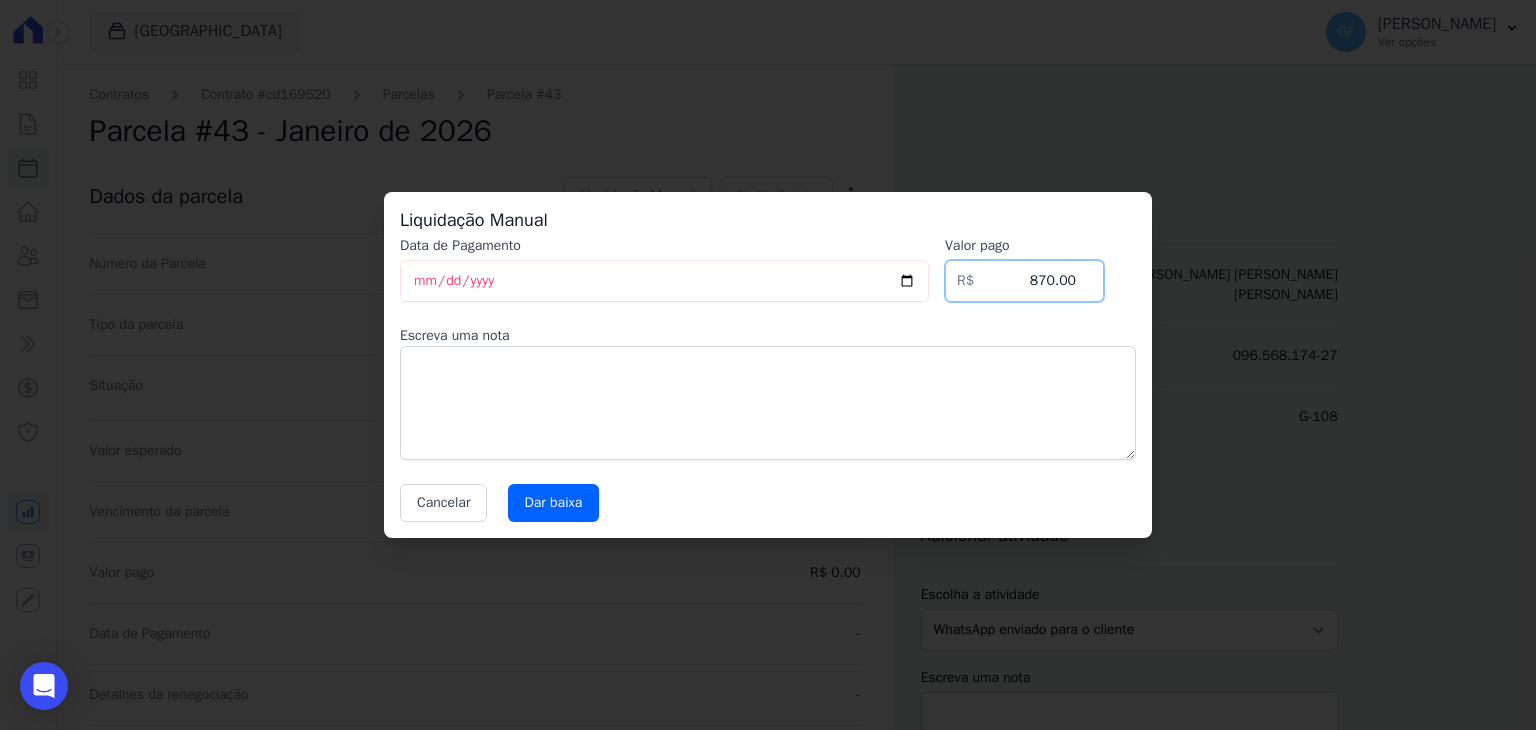 drag, startPoint x: 1015, startPoint y: 293, endPoint x: 1177, endPoint y: 283, distance: 162.30835 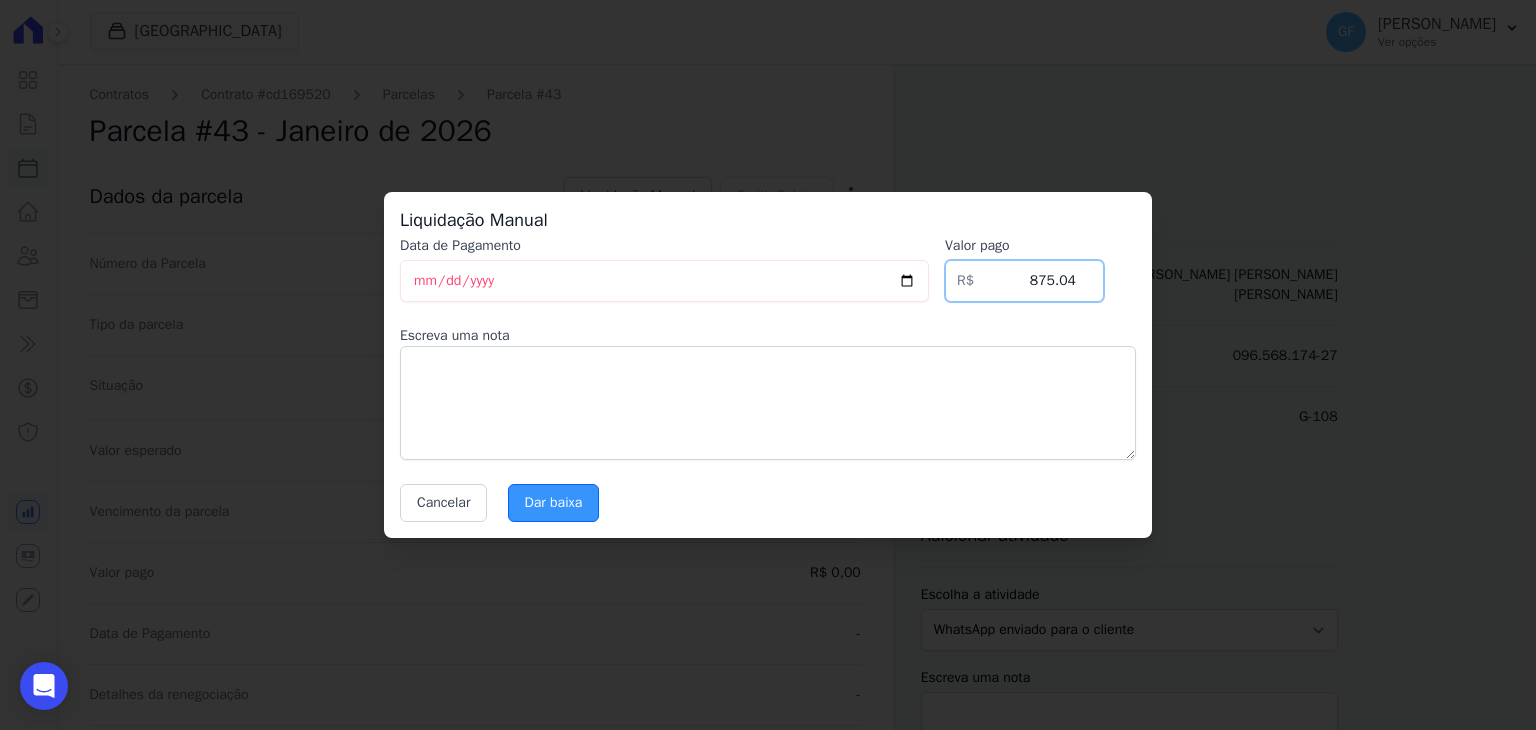 type on "875.04" 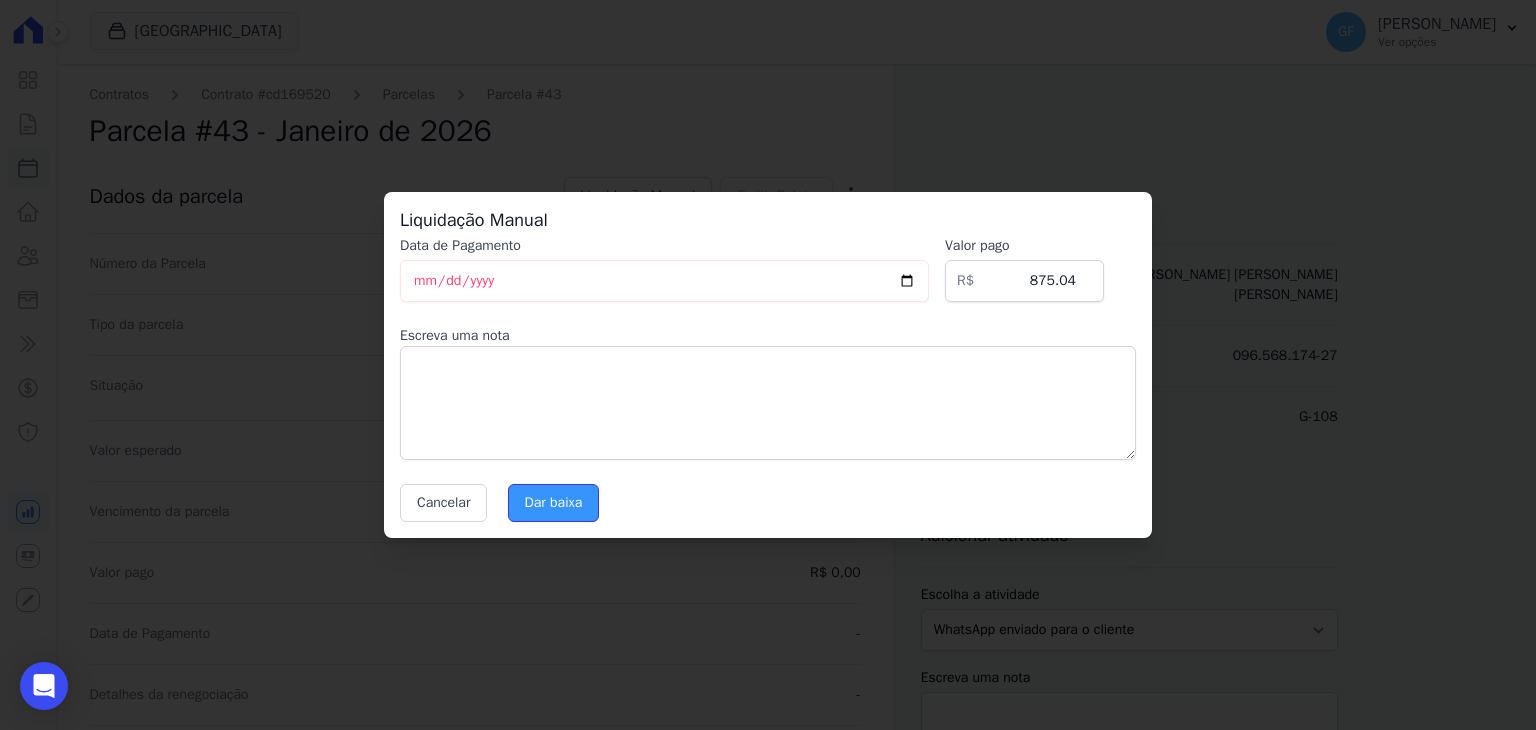 click on "Dar baixa" at bounding box center [554, 503] 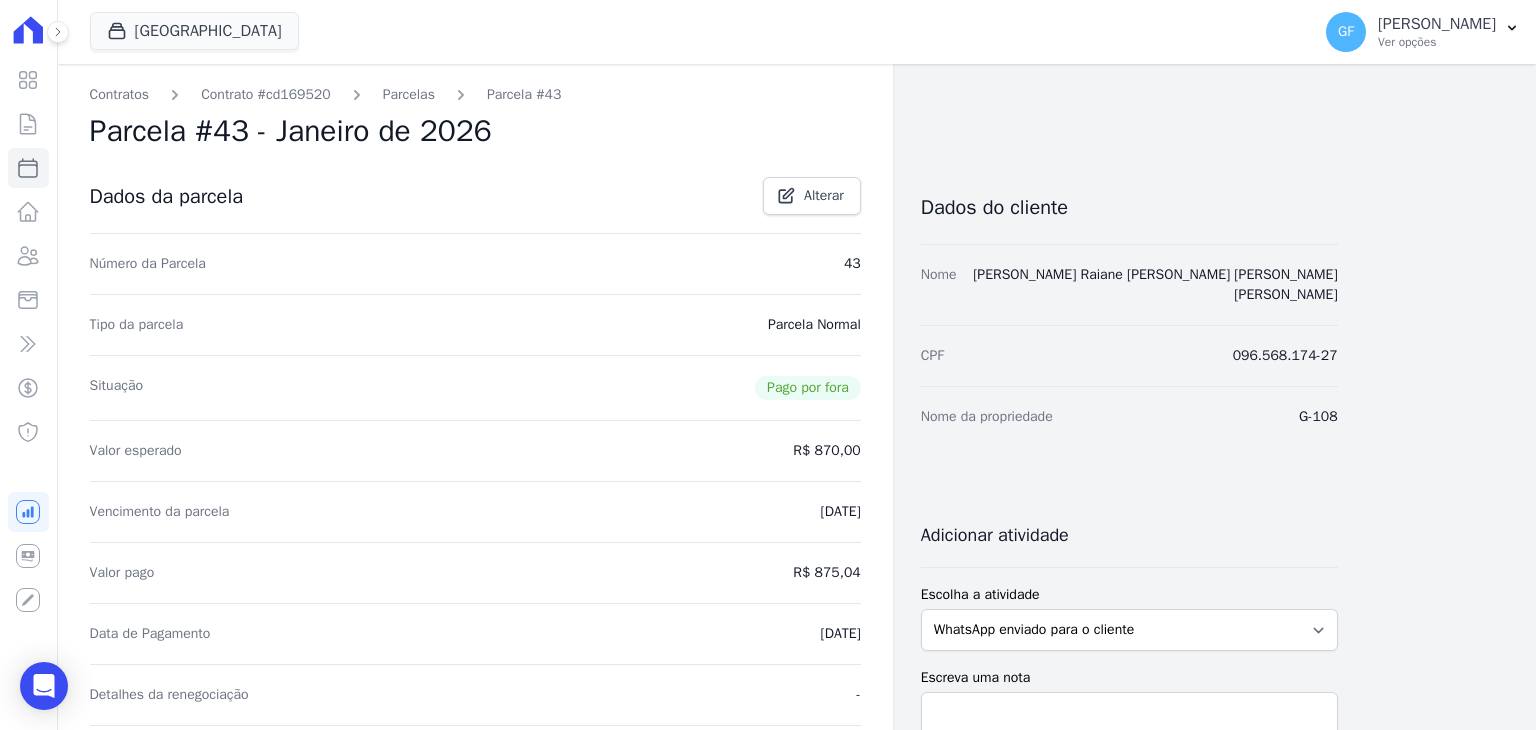 click on "Parcelas" at bounding box center (409, 94) 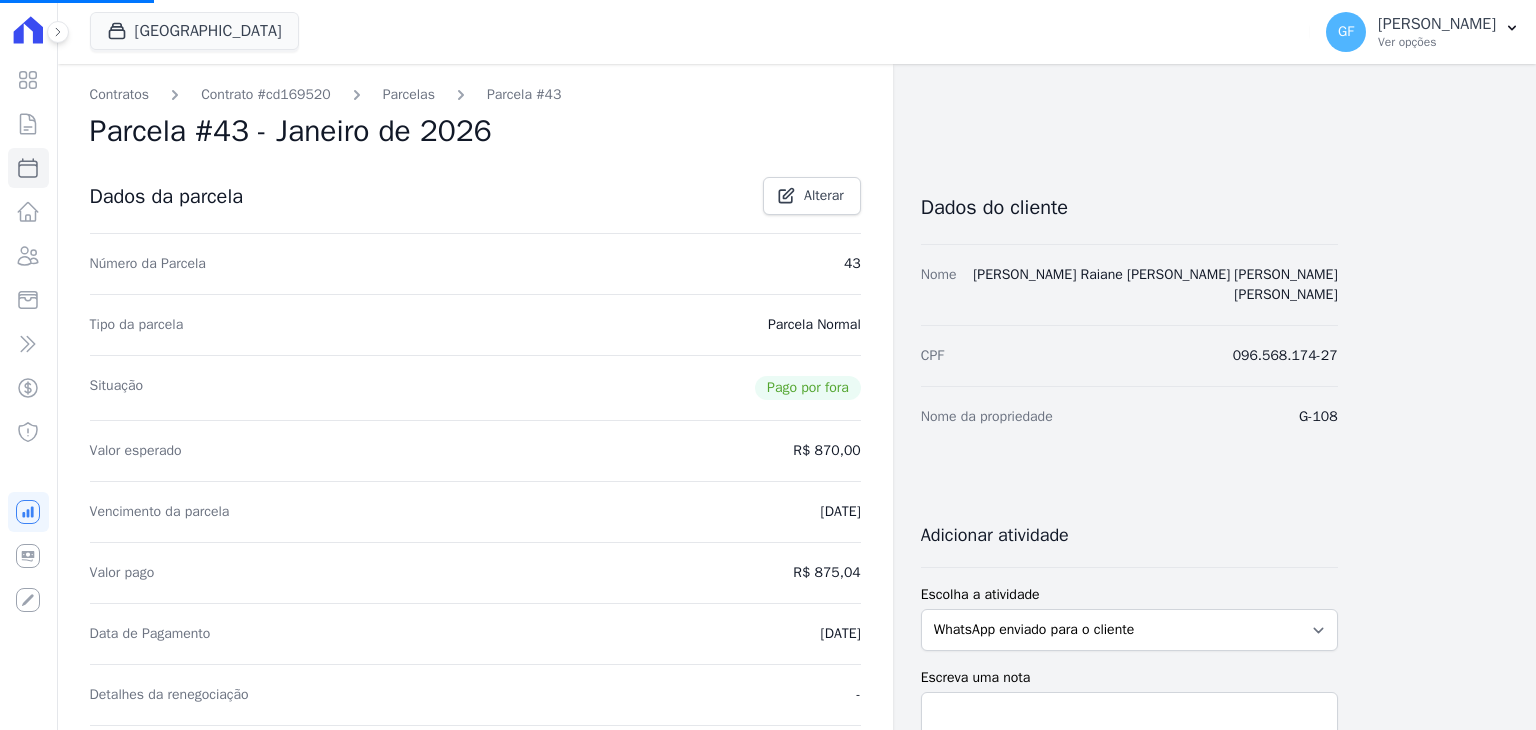 scroll, scrollTop: 68, scrollLeft: 0, axis: vertical 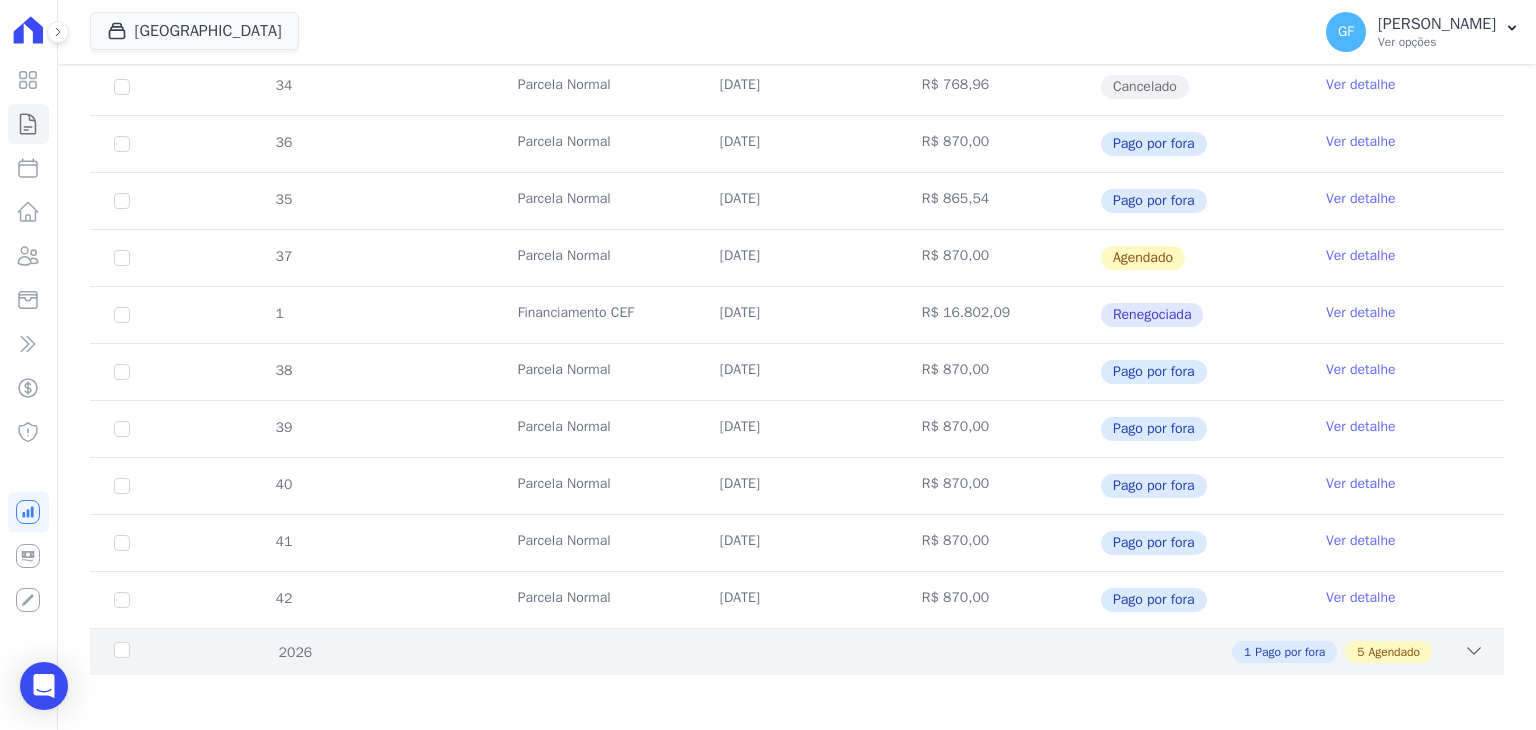 click on "1
Pago por fora
5
Agendado" at bounding box center [866, 652] 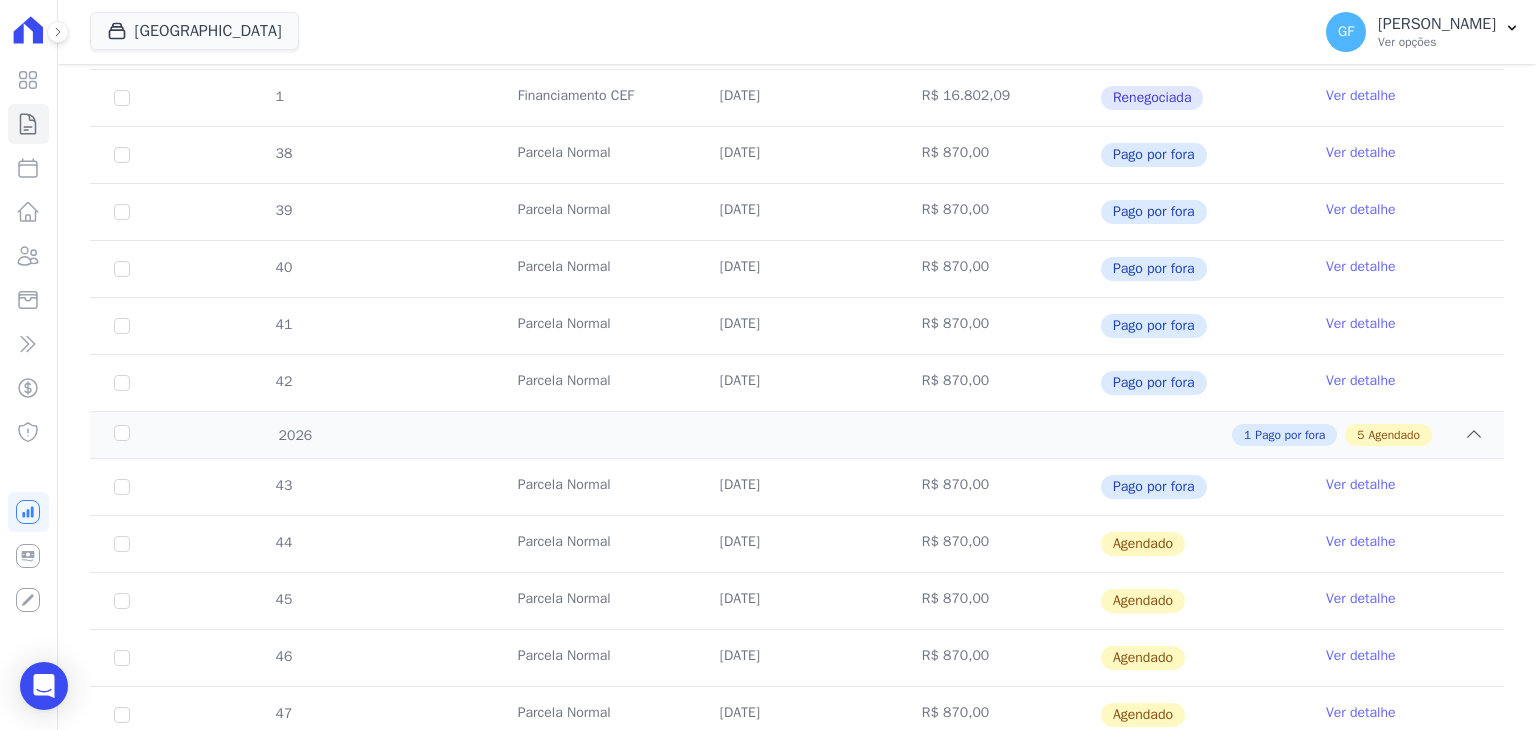 scroll, scrollTop: 1244, scrollLeft: 0, axis: vertical 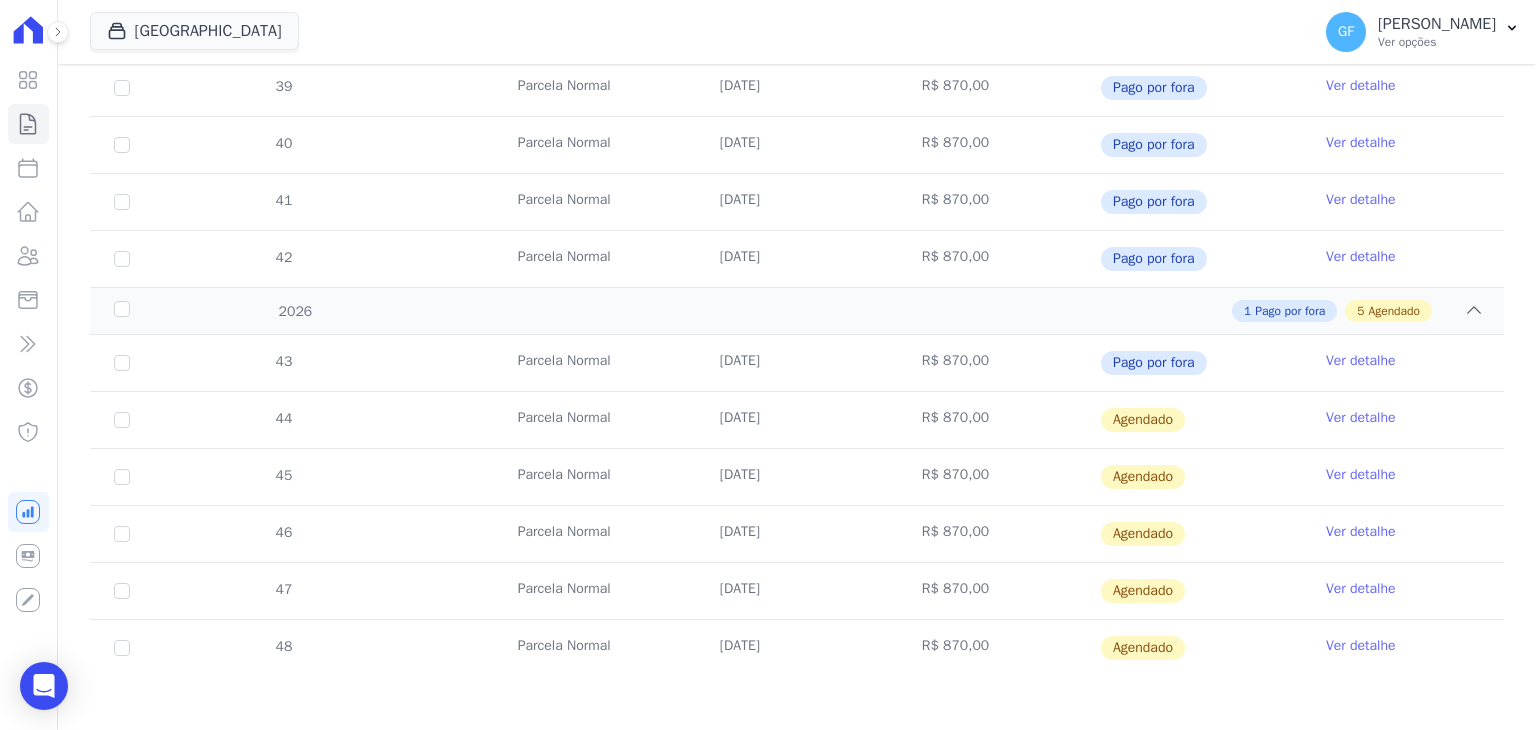 click on "Ver detalhe" at bounding box center (1361, 418) 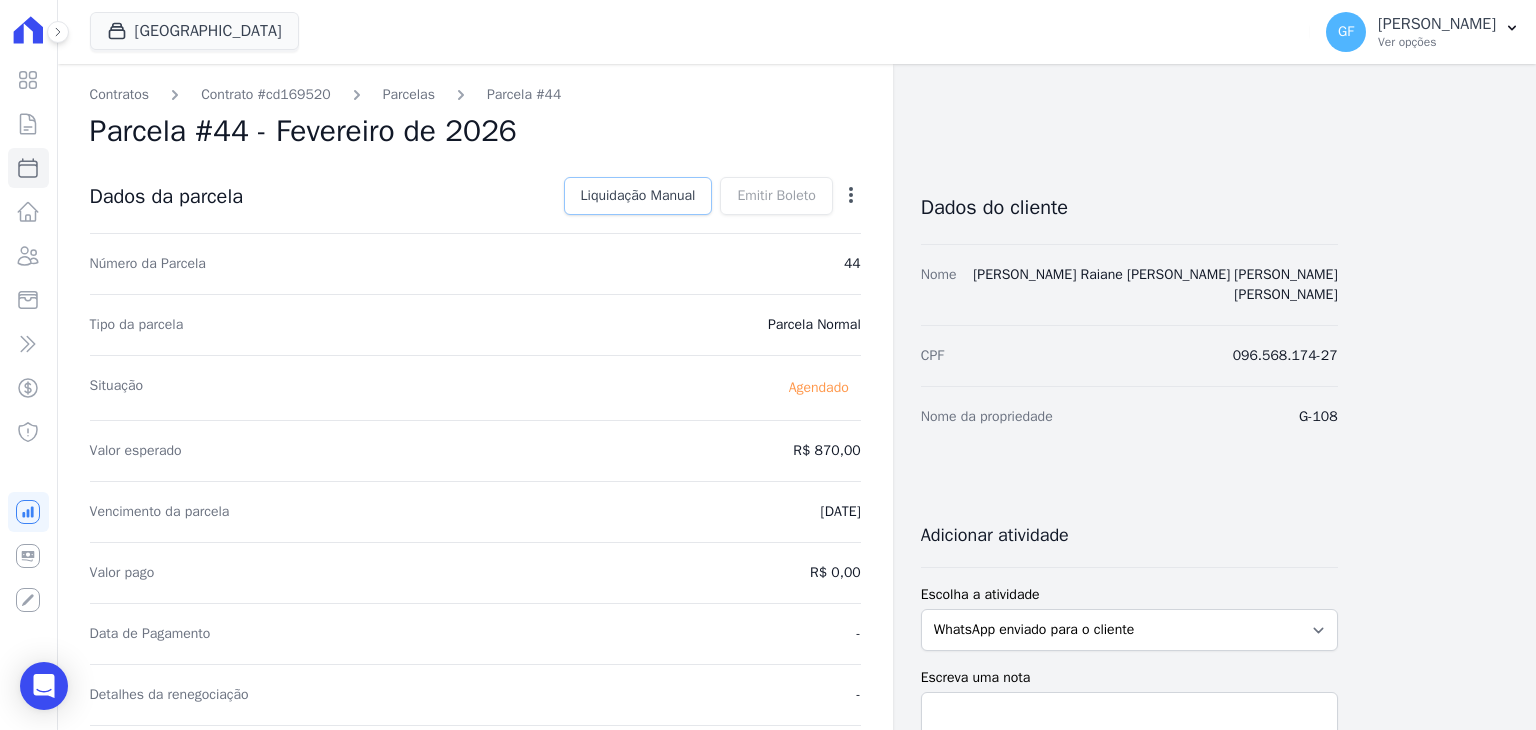 click on "Liquidação Manual" at bounding box center [638, 196] 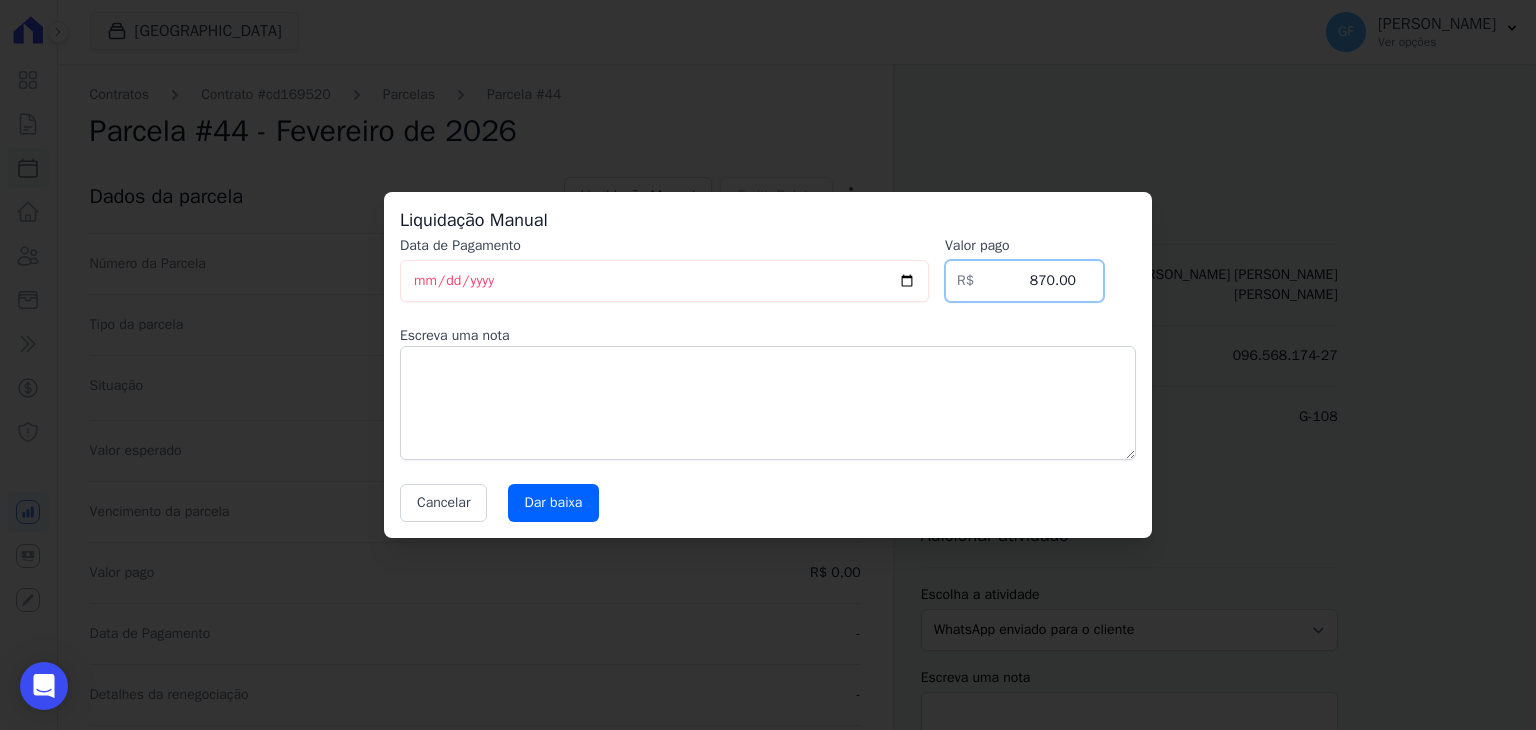 drag, startPoint x: 1017, startPoint y: 294, endPoint x: 1124, endPoint y: 286, distance: 107.298645 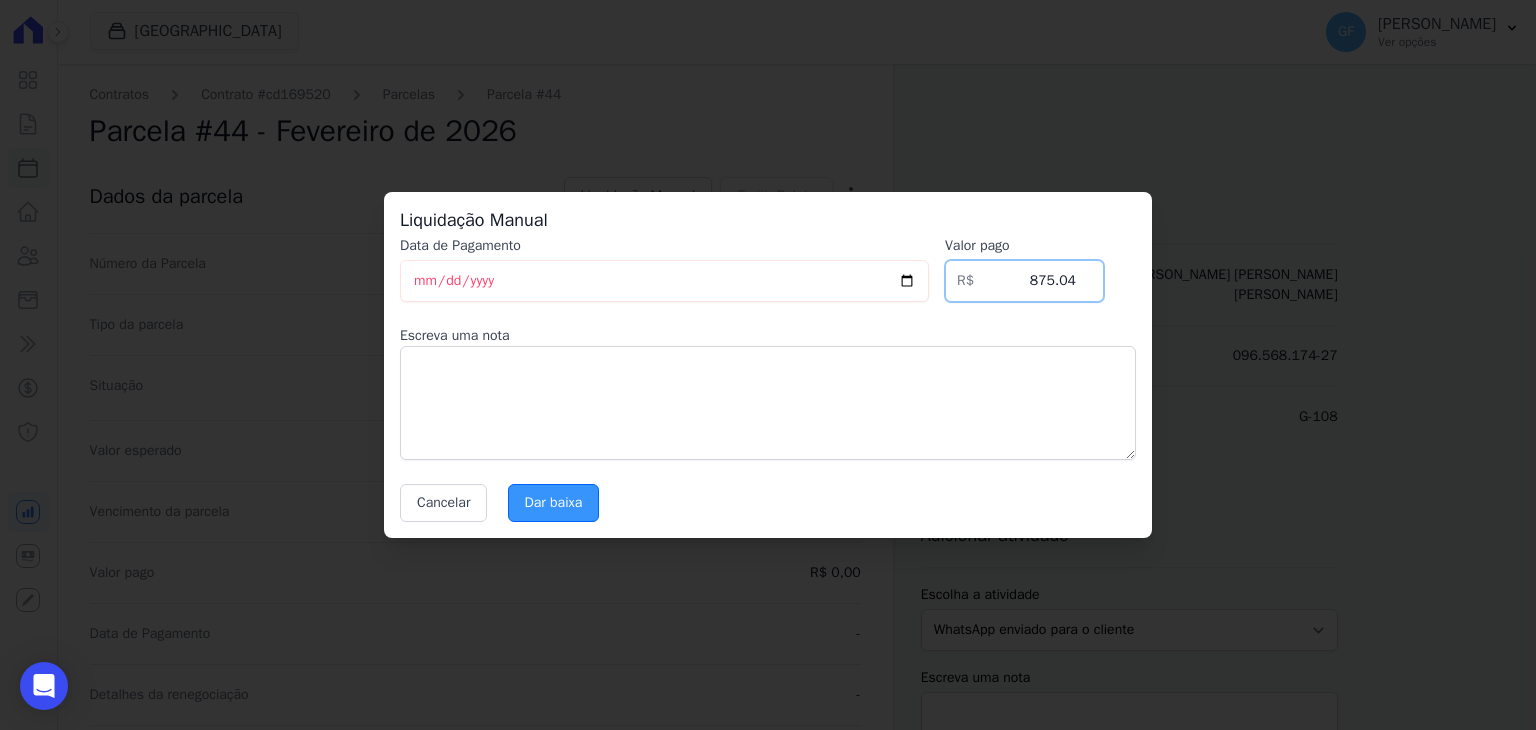 type on "875.04" 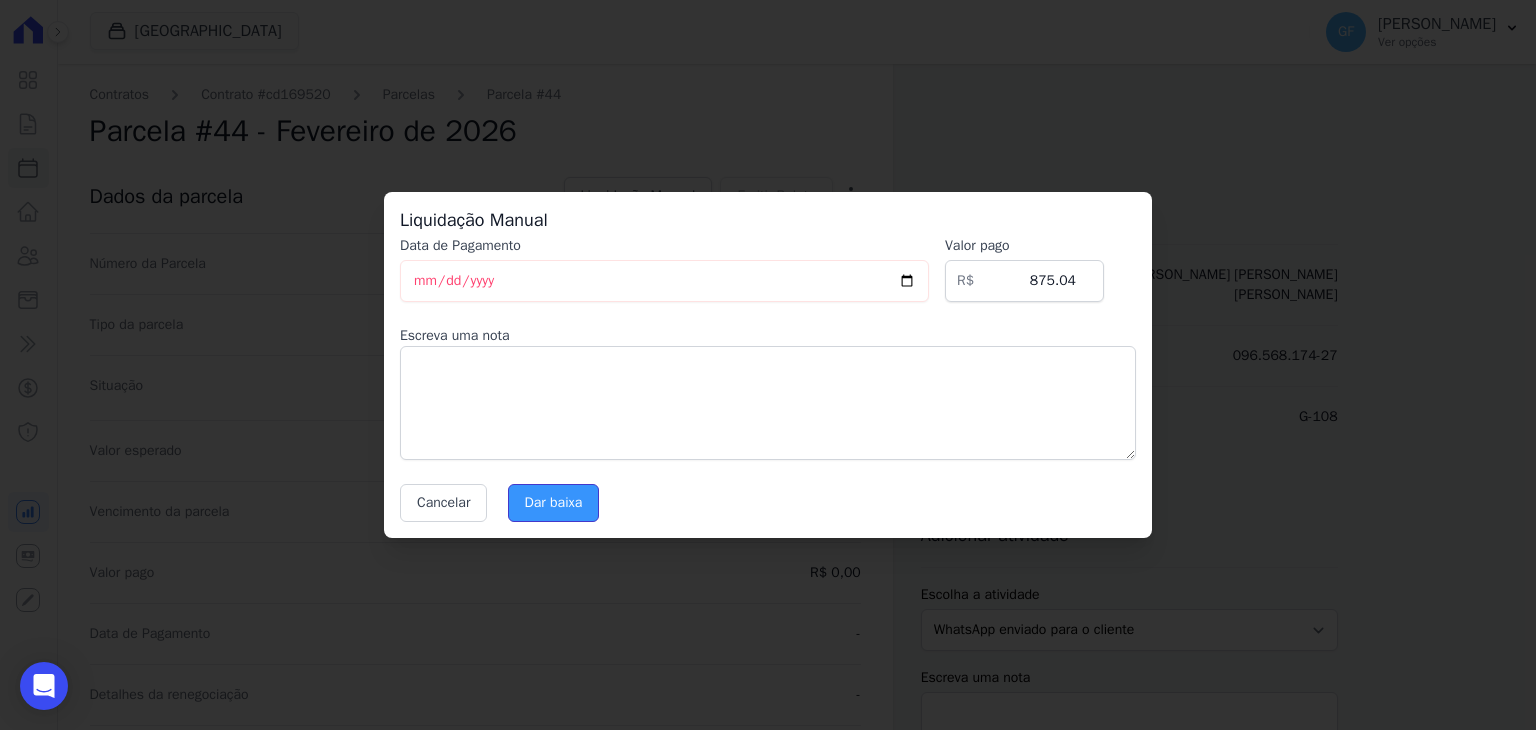 click on "Dar baixa" at bounding box center [554, 503] 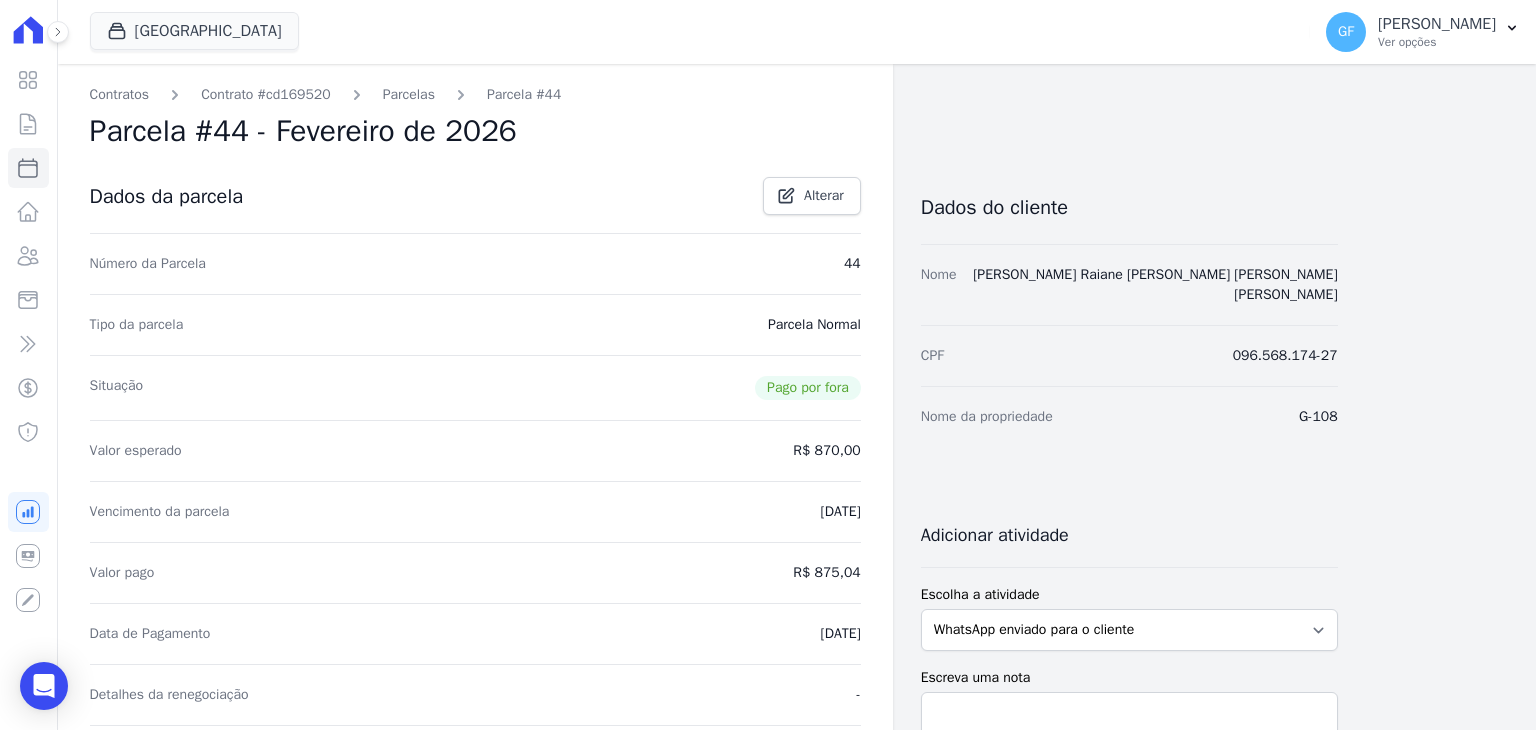 click on "Parcelas" at bounding box center (409, 94) 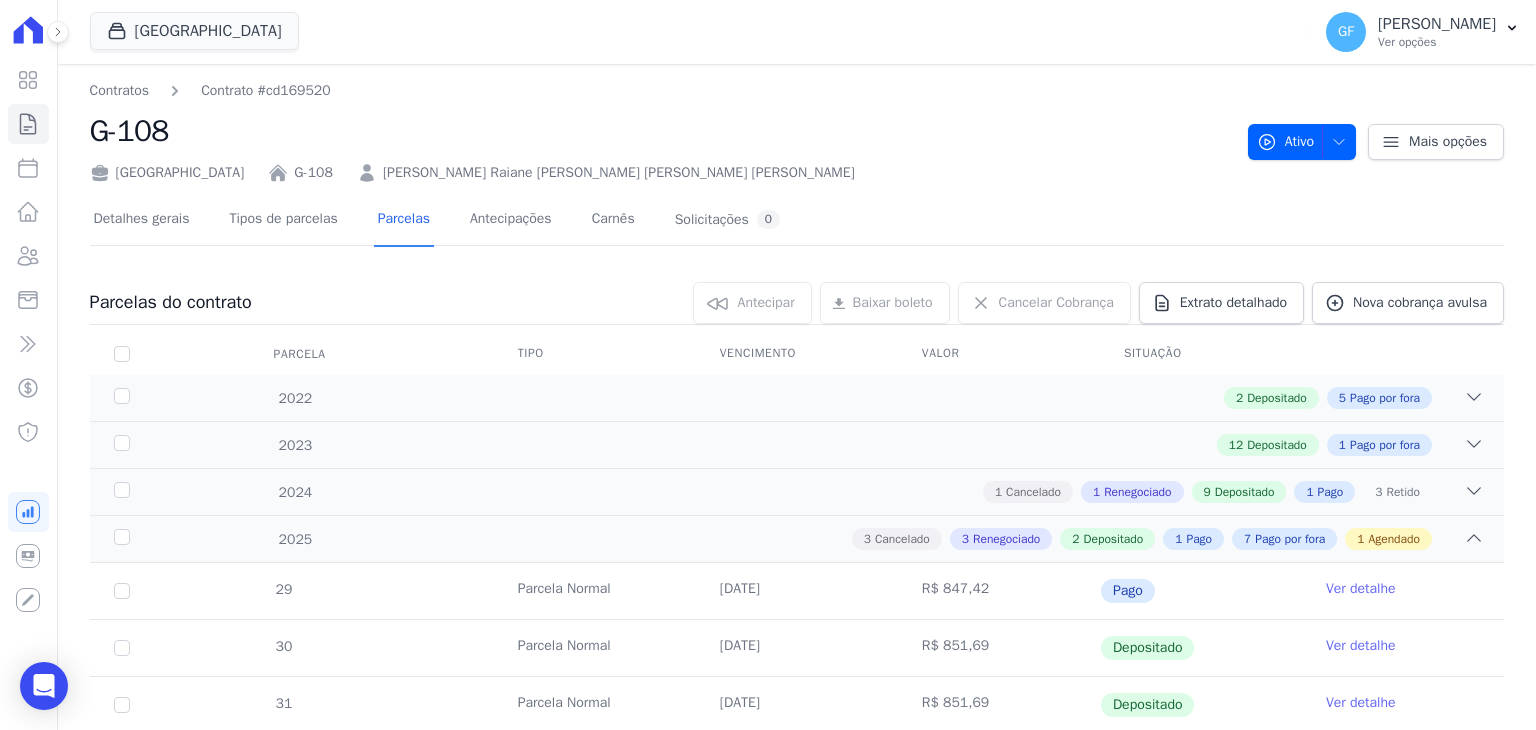 drag, startPoint x: 1515, startPoint y: 124, endPoint x: 1517, endPoint y: 135, distance: 11.18034 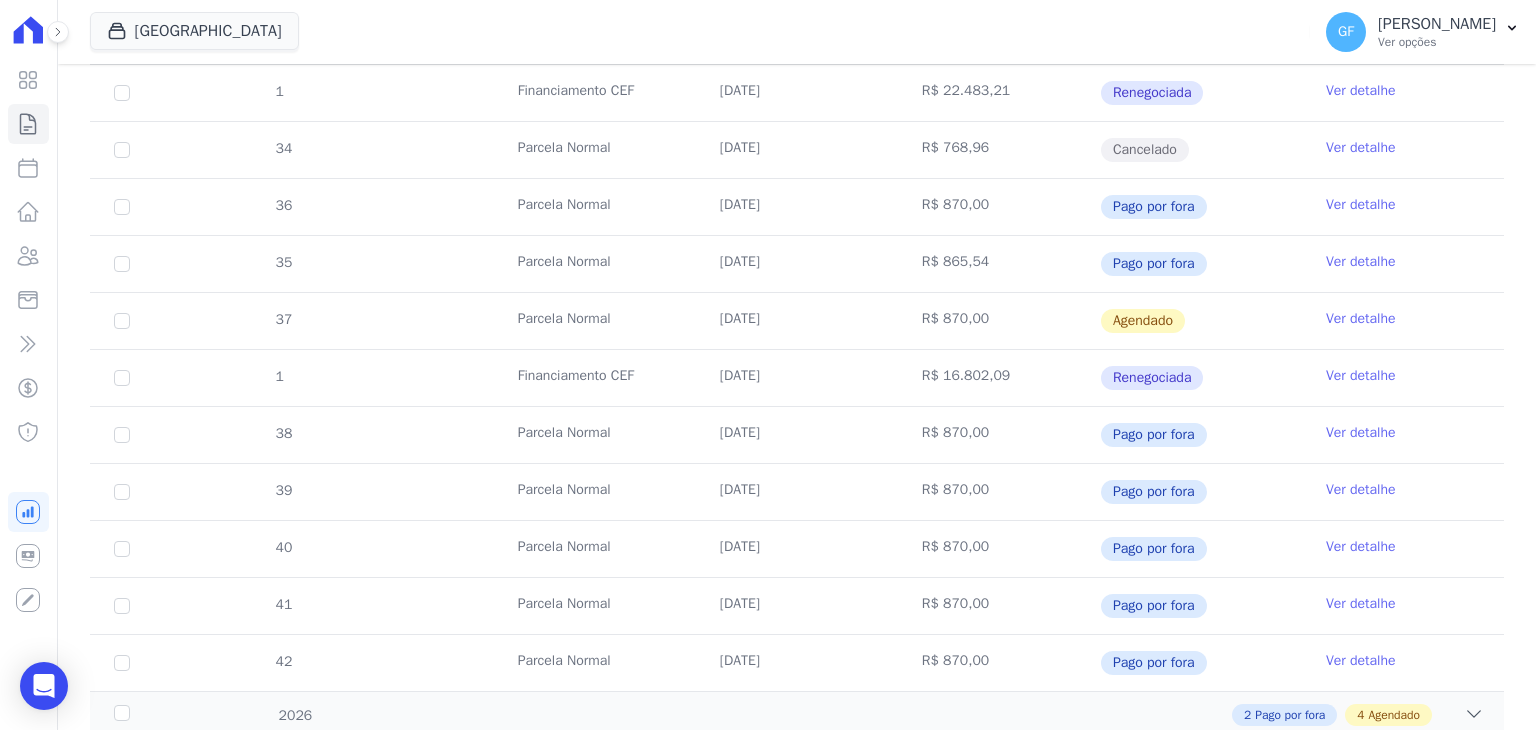 scroll, scrollTop: 903, scrollLeft: 0, axis: vertical 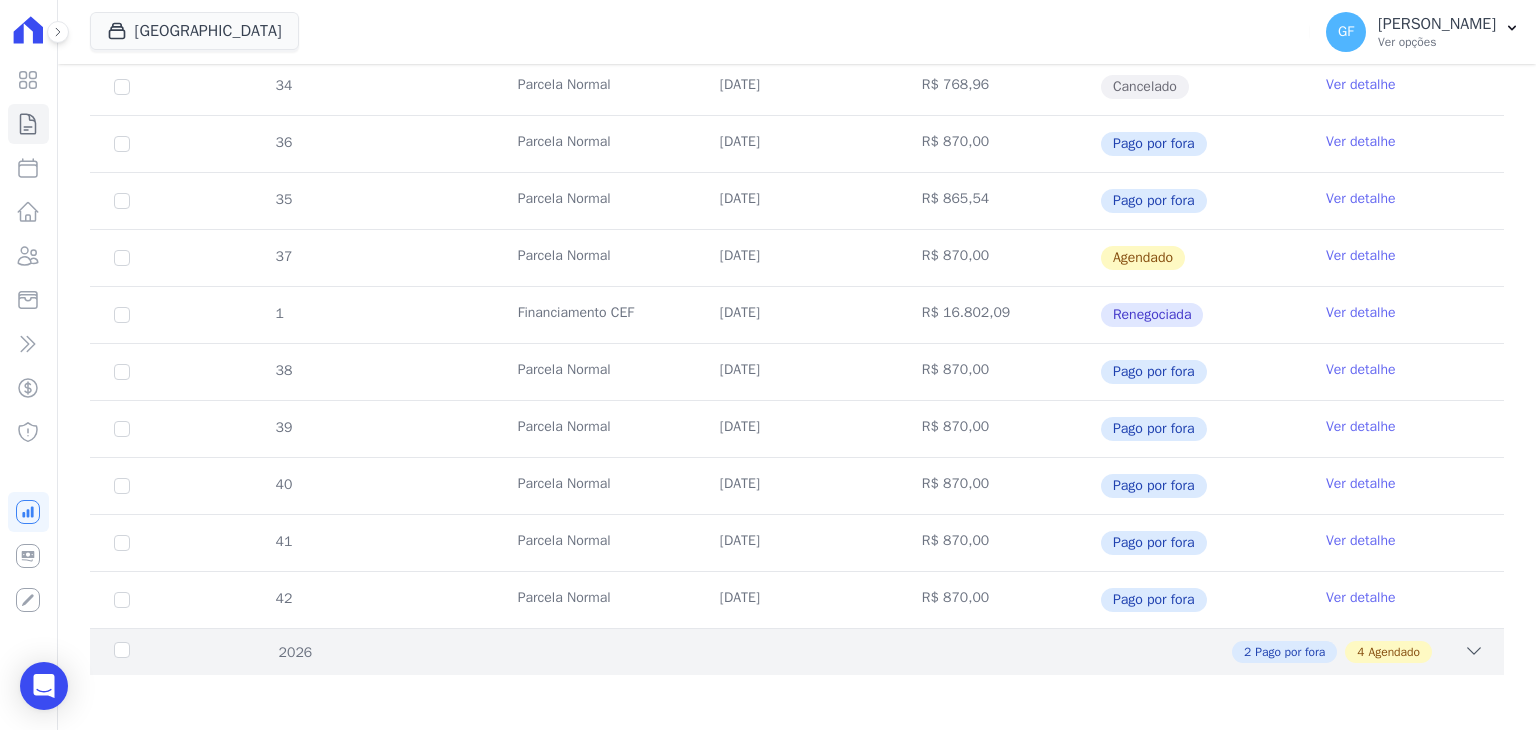 click on "2
Pago por fora
4
Agendado" at bounding box center [866, 652] 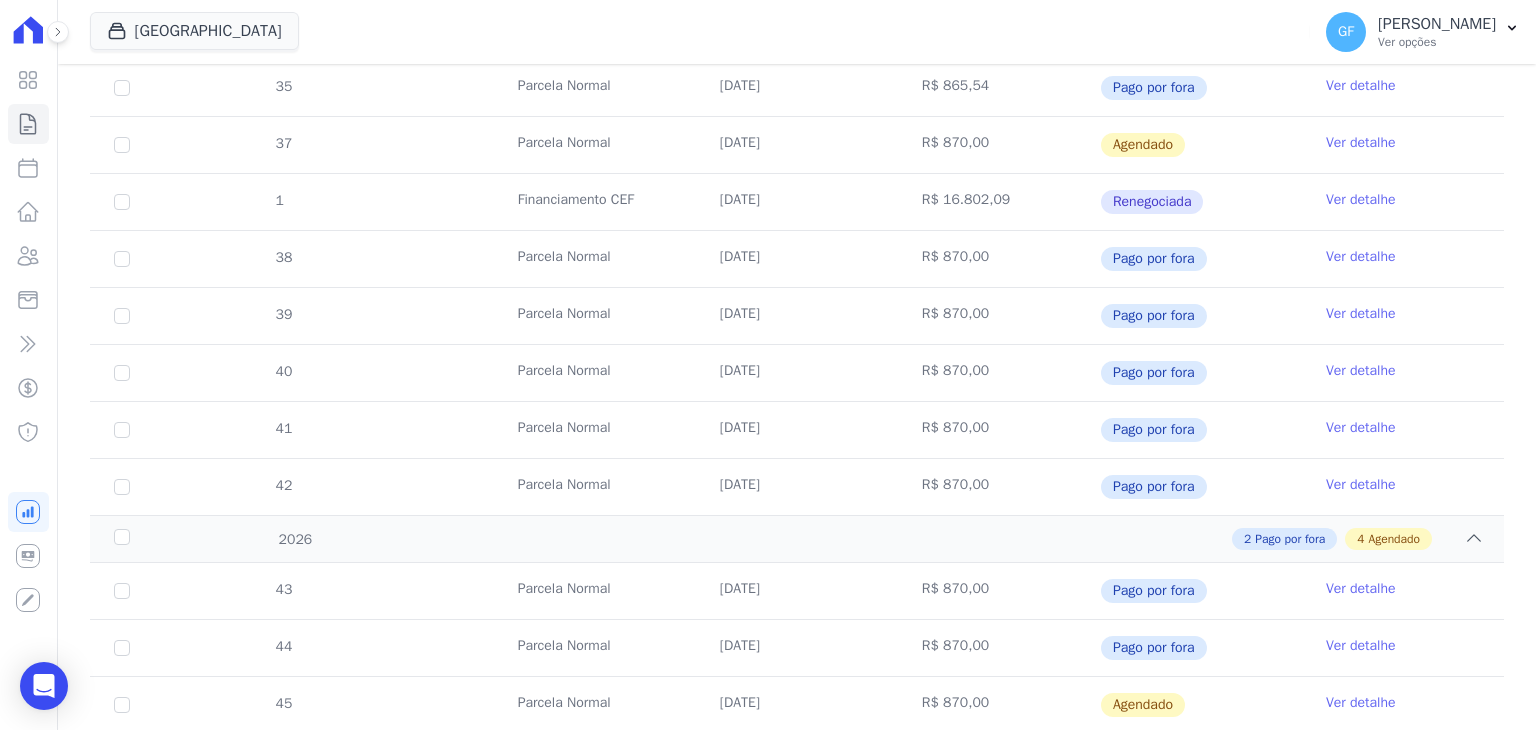 scroll, scrollTop: 1244, scrollLeft: 0, axis: vertical 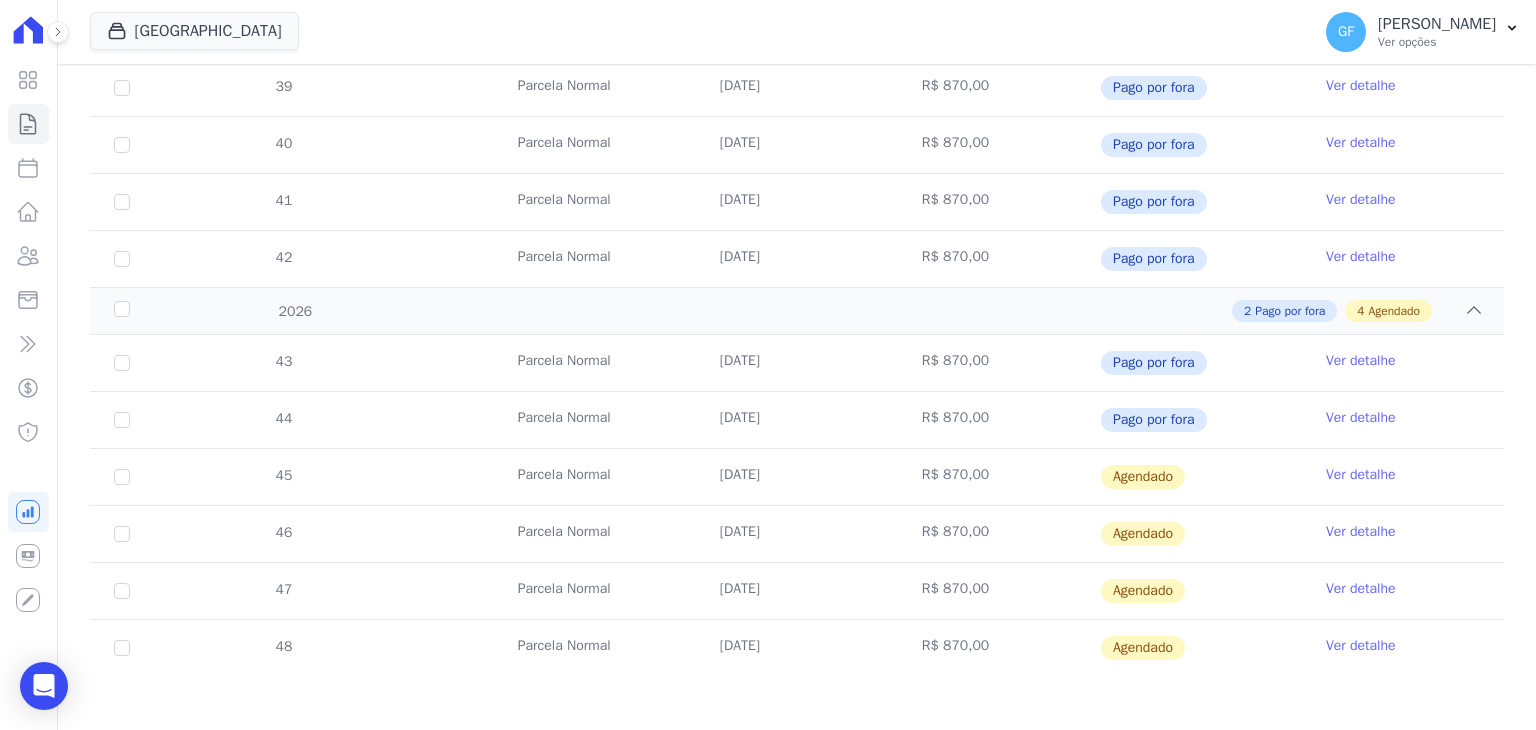 click on "Ver detalhe" at bounding box center [1361, 475] 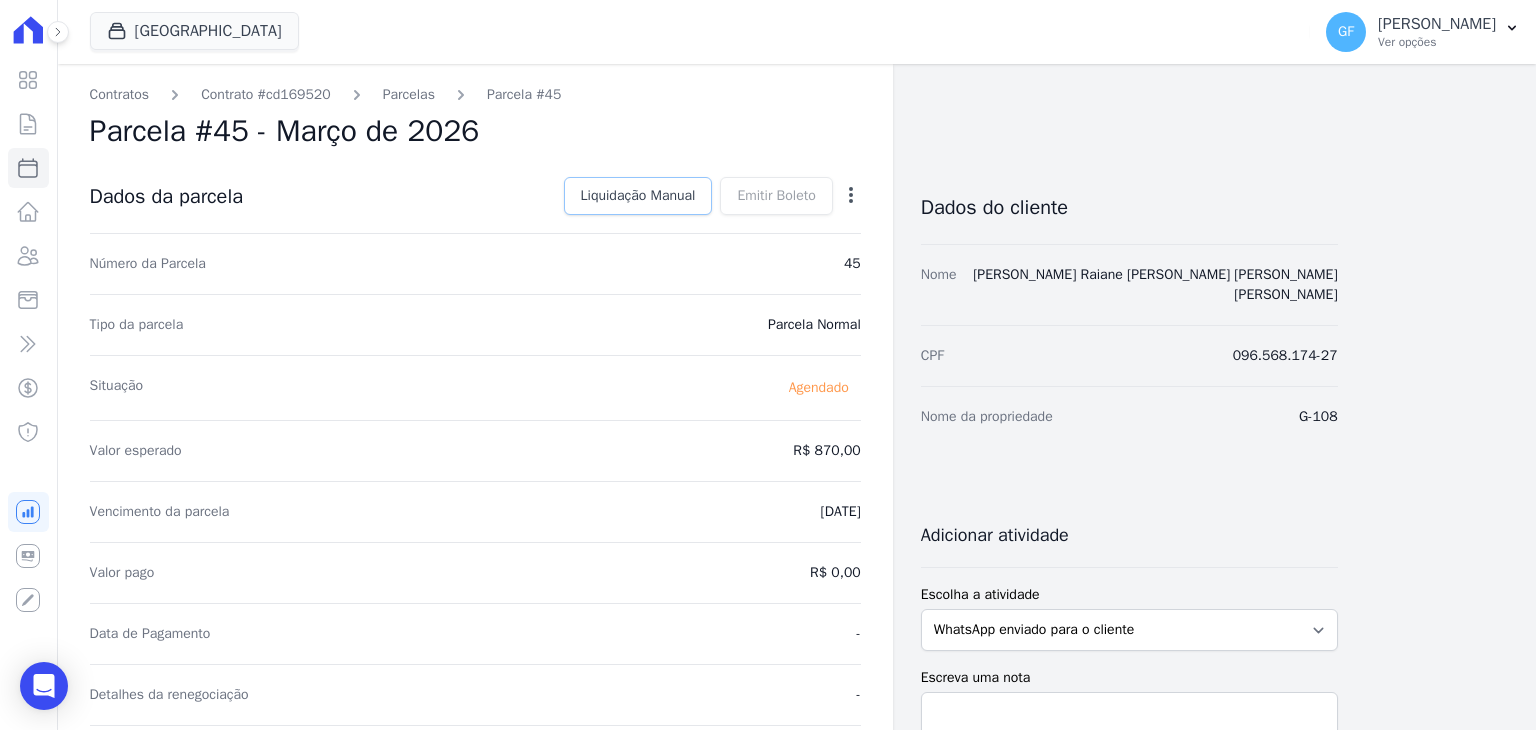 click on "Liquidação Manual" at bounding box center [638, 196] 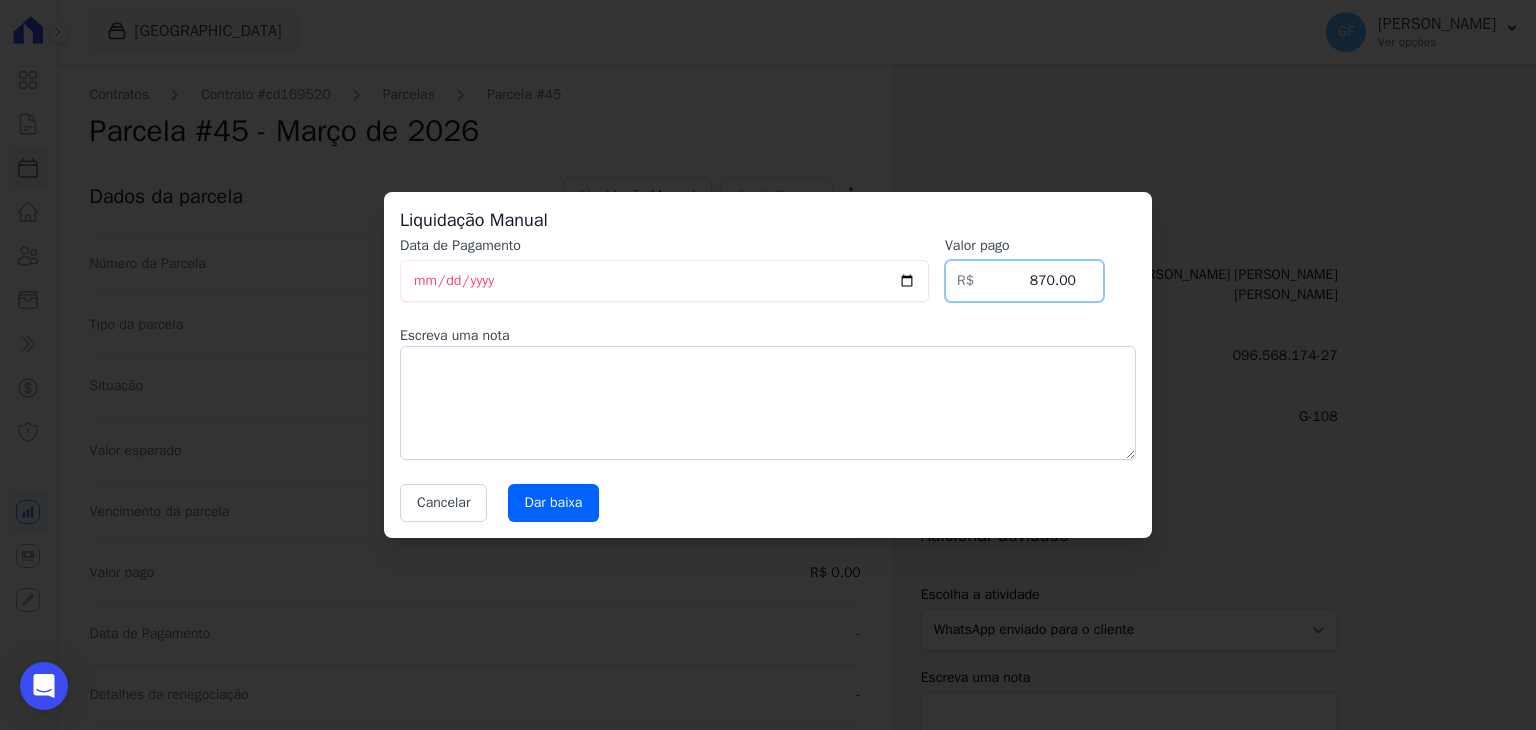 drag, startPoint x: 1012, startPoint y: 279, endPoint x: 1132, endPoint y: 280, distance: 120.004166 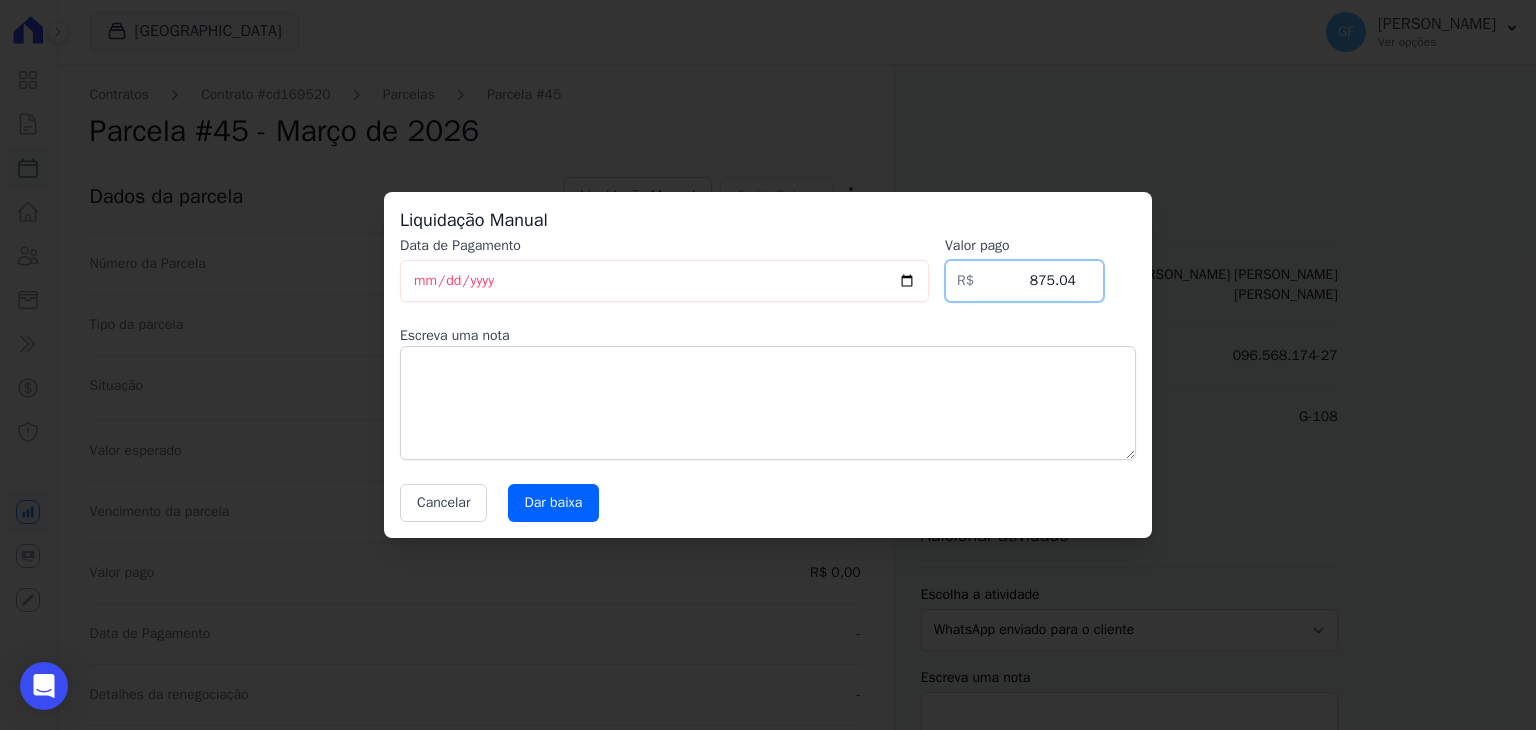 type on "875.04" 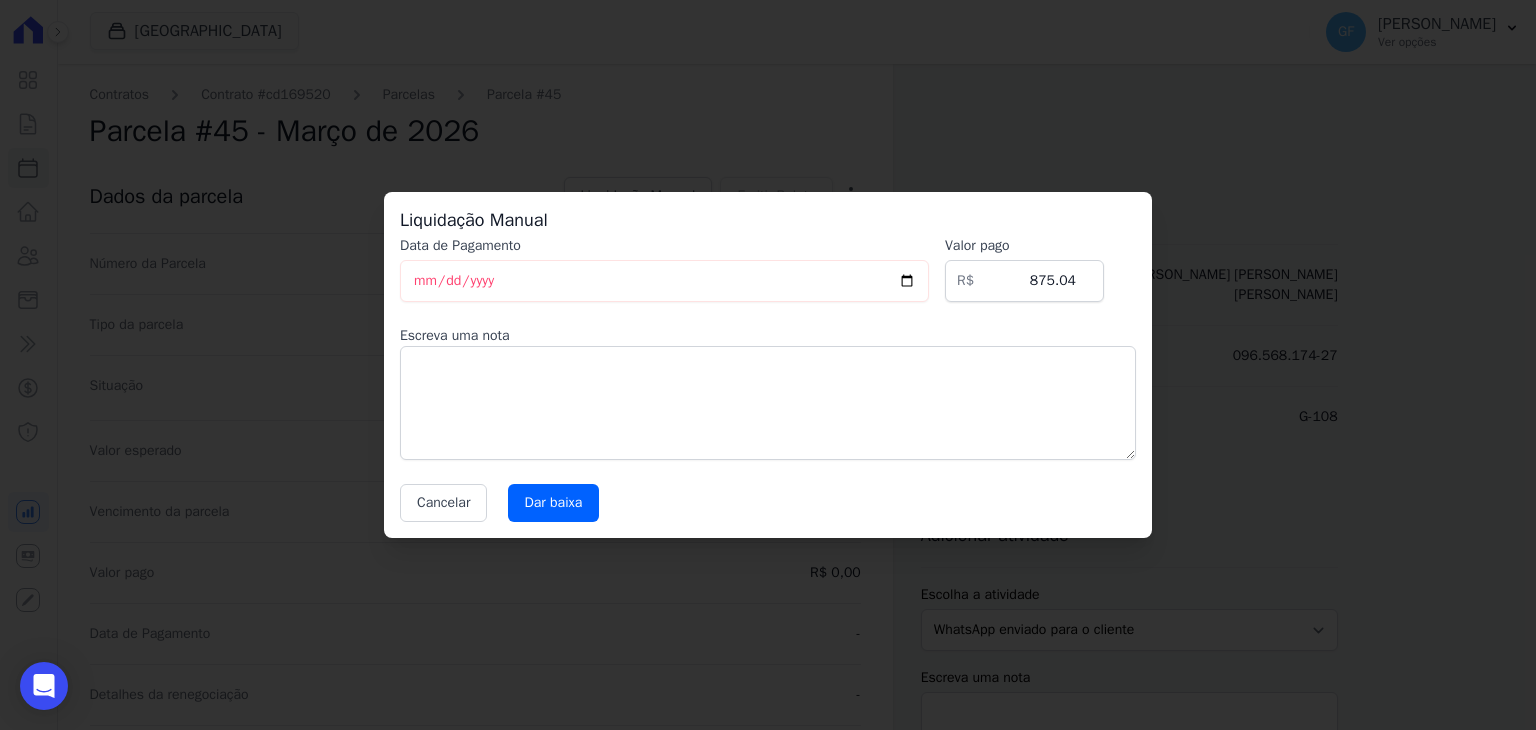 click on "Liquidação Manual
Data de Pagamento
[DATE]
[GEOGRAPHIC_DATA]
R$
875.04
Escreva [PERSON_NAME]
Cancelar
[GEOGRAPHIC_DATA]" at bounding box center (768, 365) 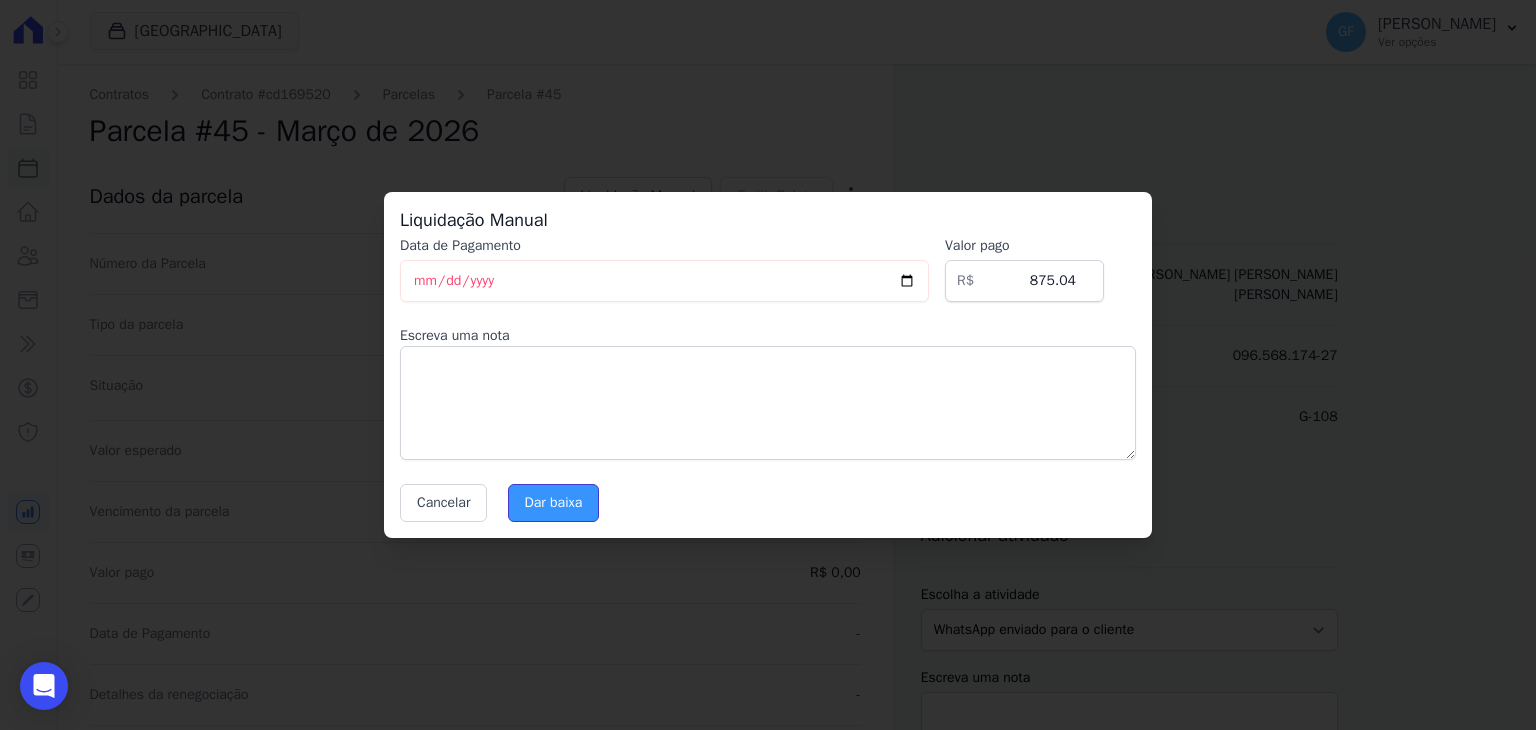 click on "Dar baixa" at bounding box center (554, 503) 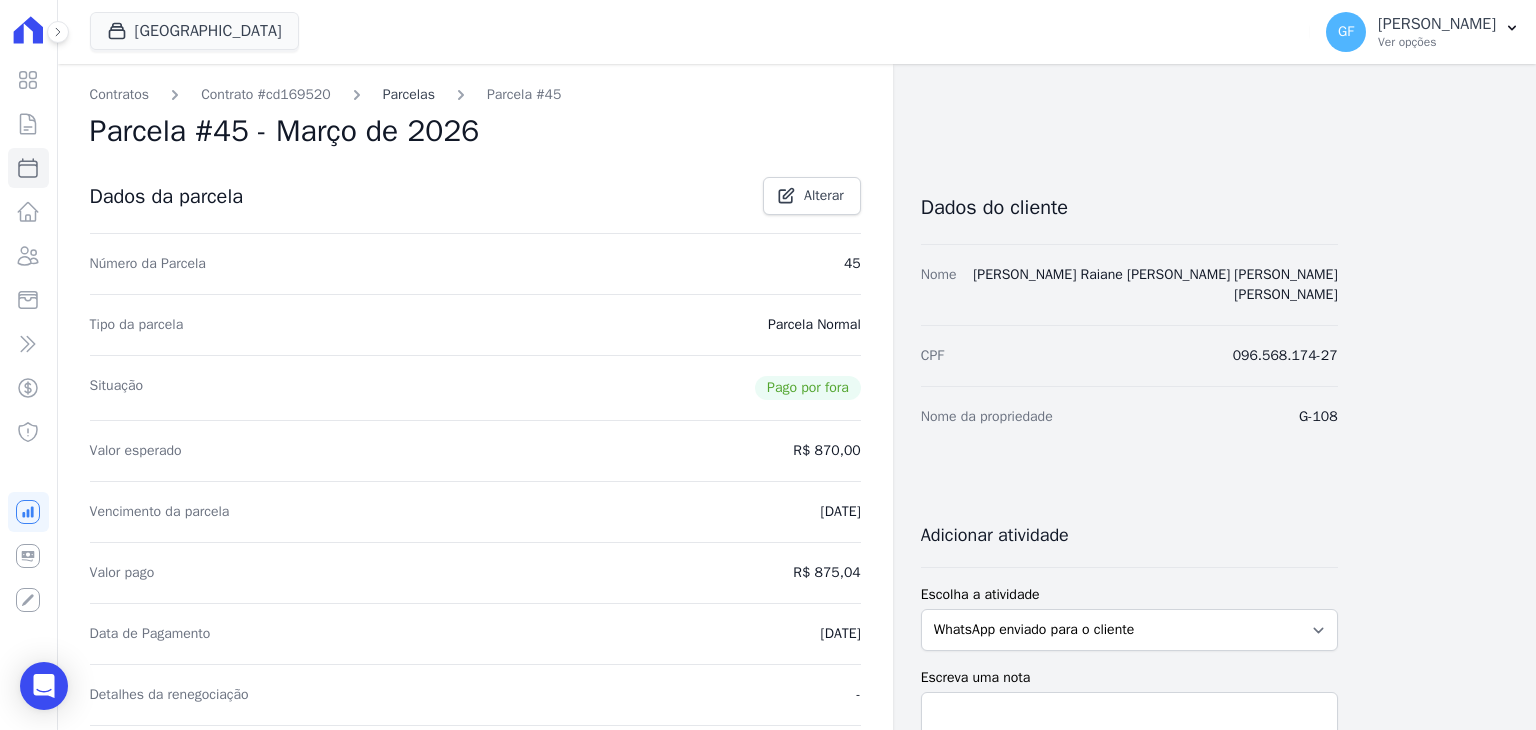 click on "Parcelas" at bounding box center [409, 94] 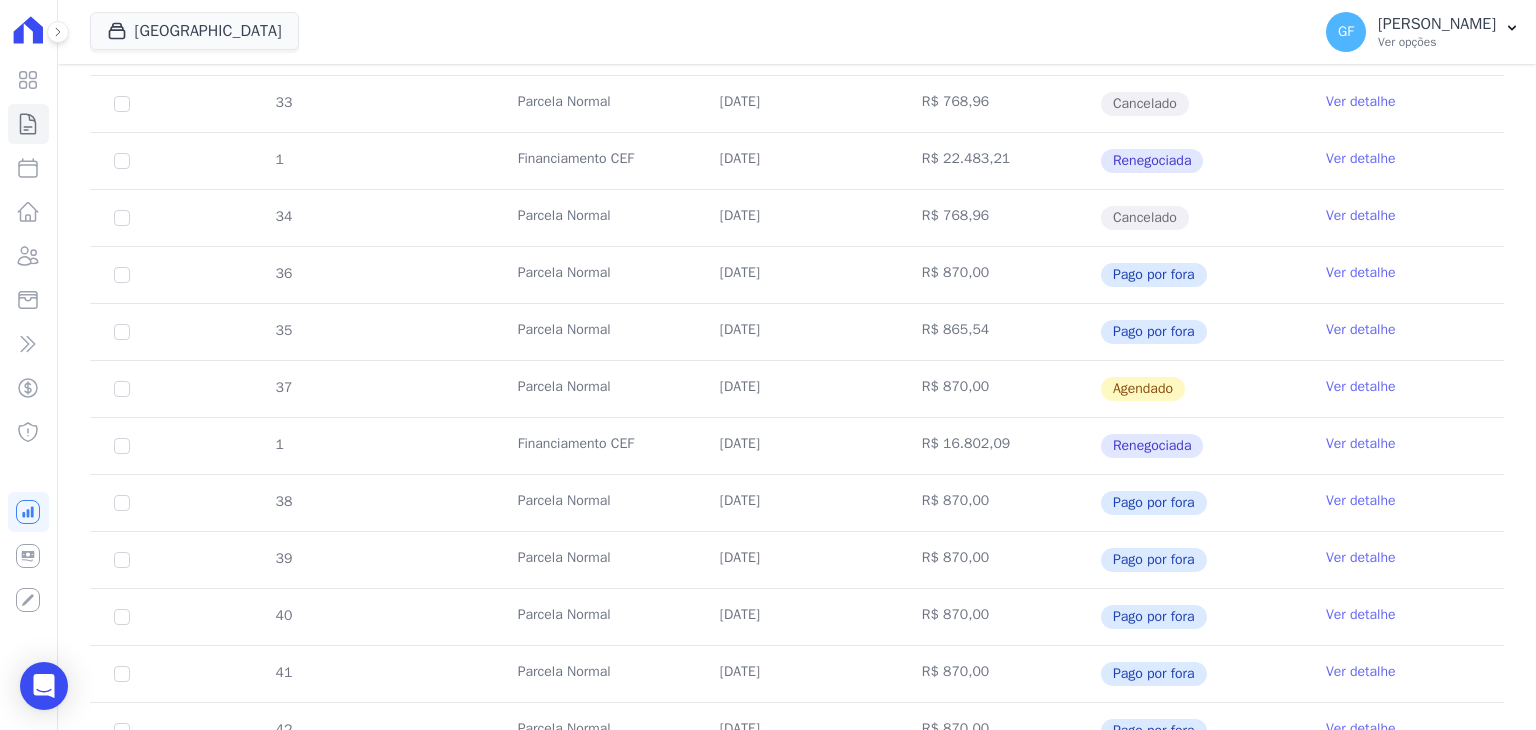 scroll, scrollTop: 903, scrollLeft: 0, axis: vertical 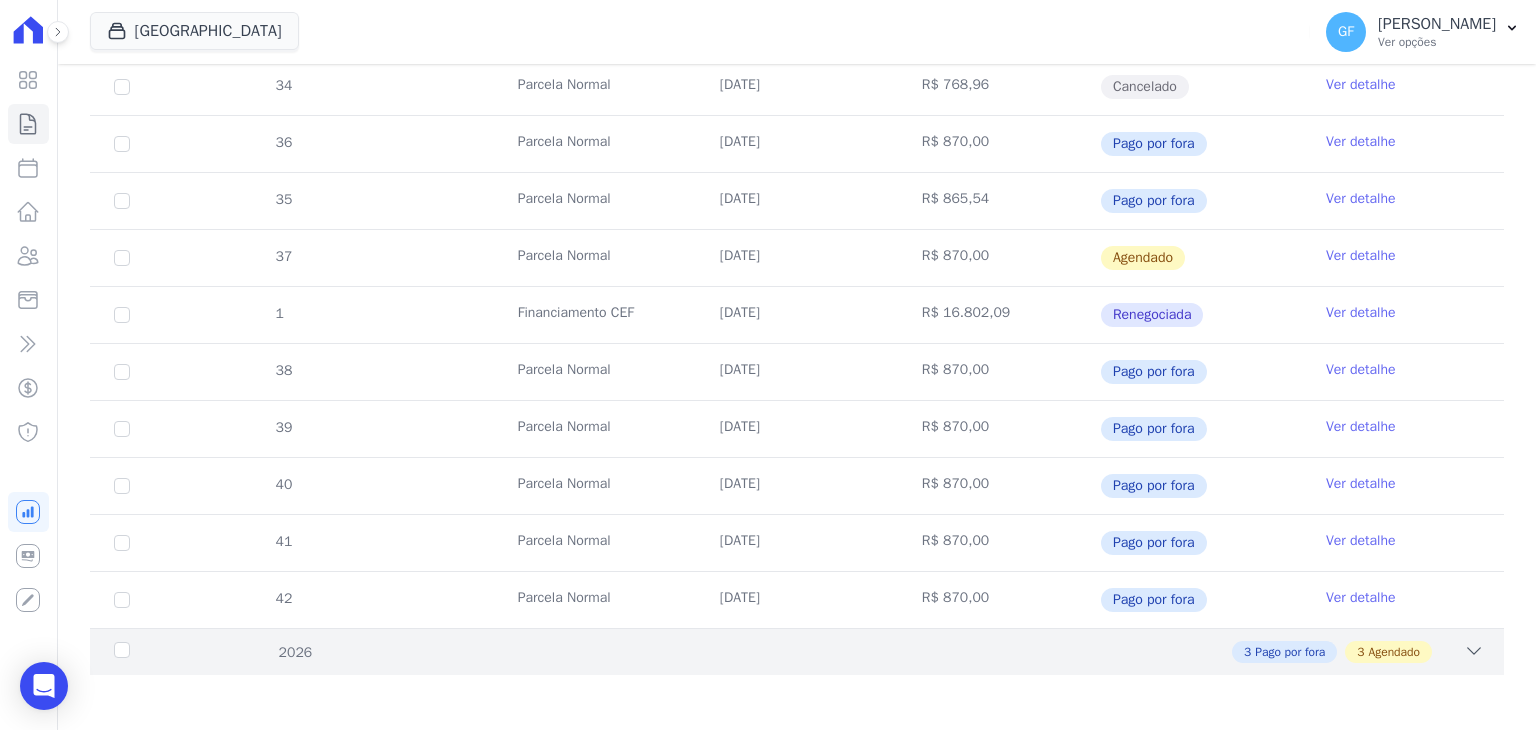 click on "2026
3
Pago por fora
3
Agendado" at bounding box center (797, 651) 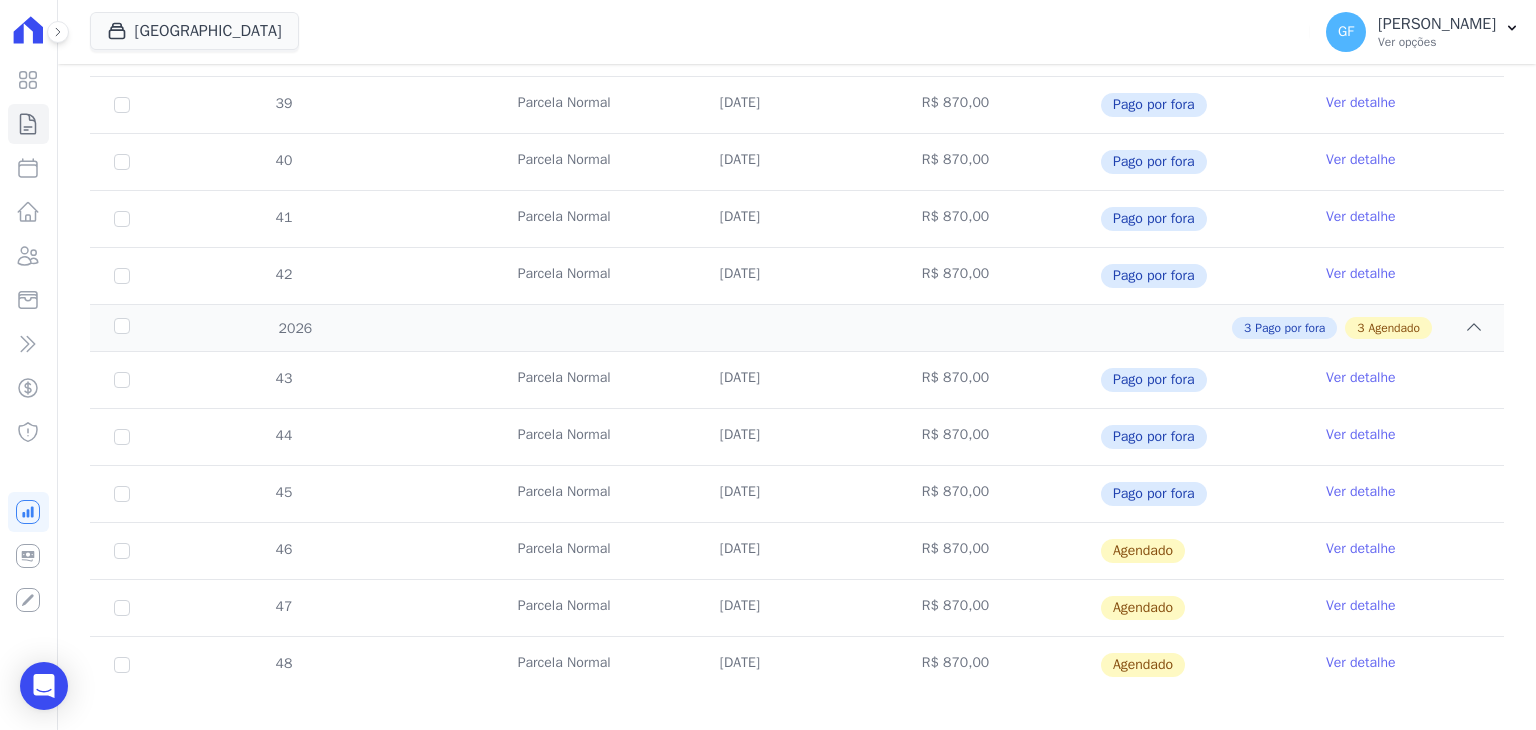 scroll, scrollTop: 1244, scrollLeft: 0, axis: vertical 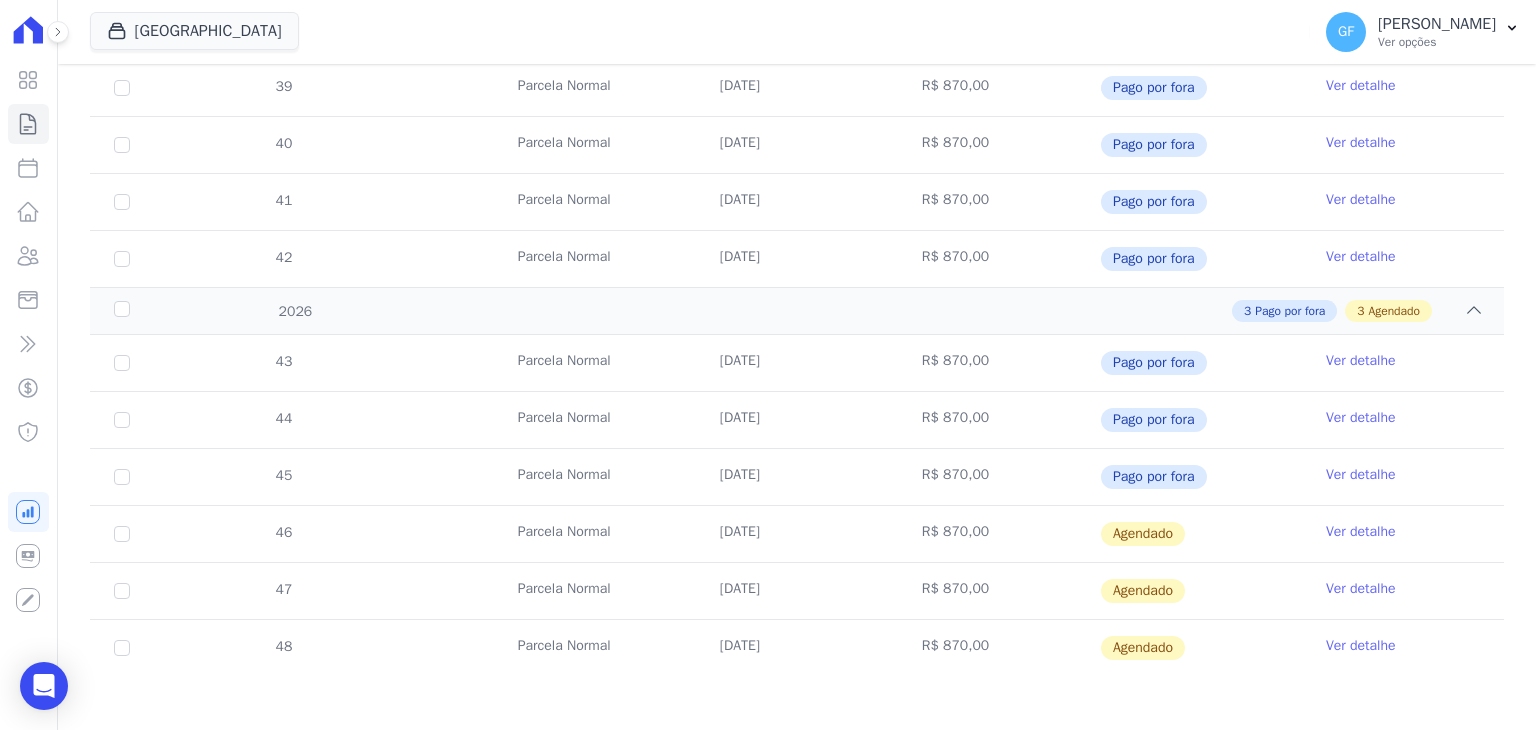 click on "Ver detalhe" at bounding box center (1361, 532) 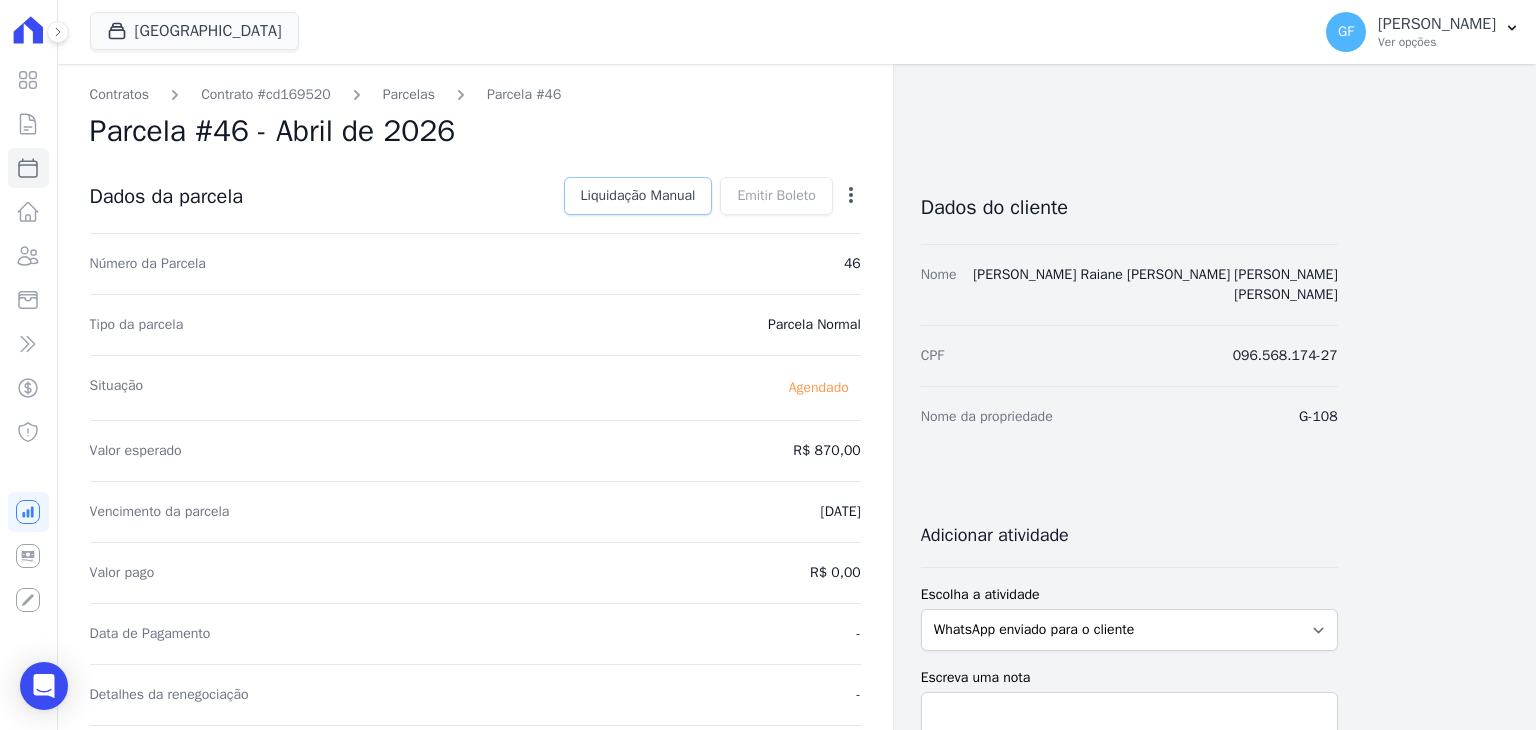 click on "Liquidação Manual" at bounding box center (638, 196) 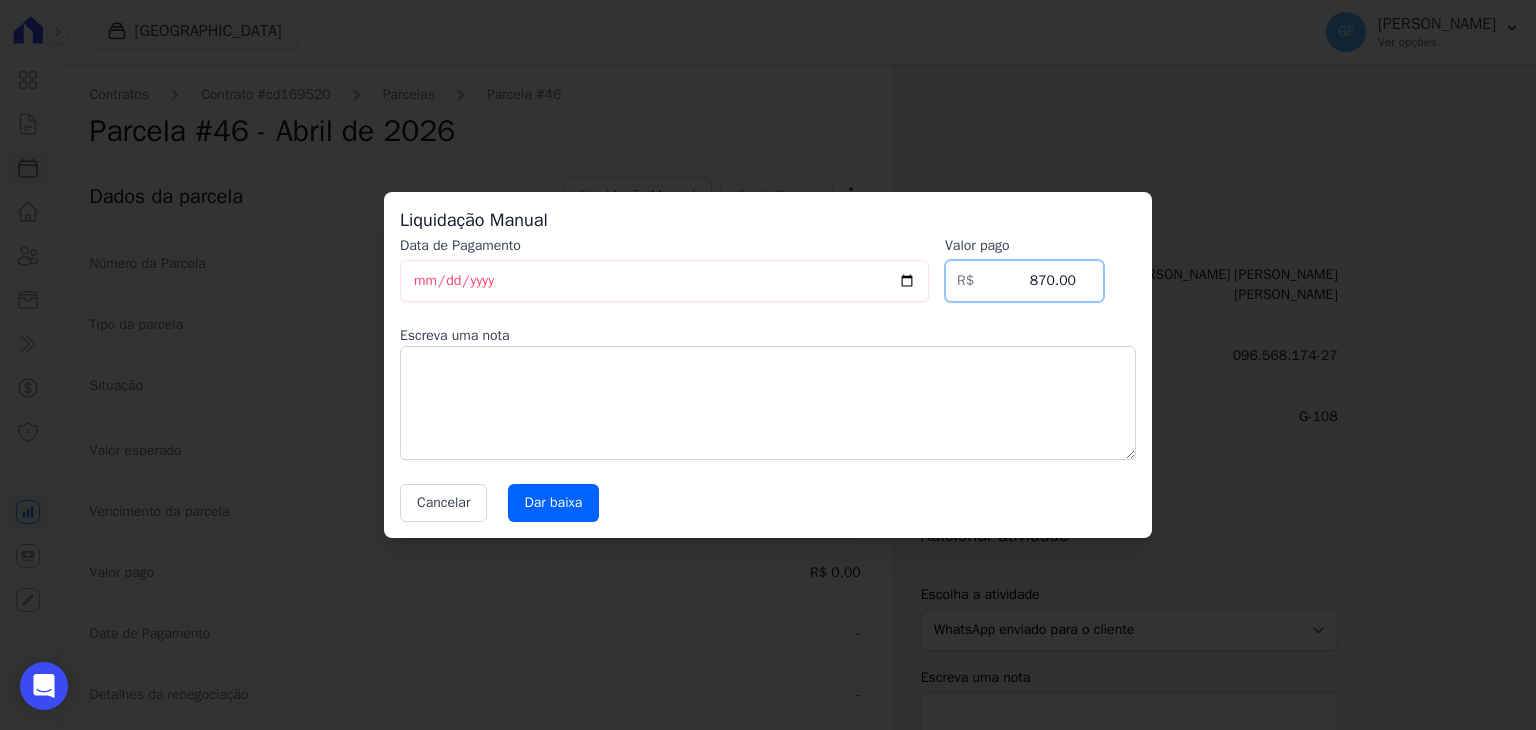 drag, startPoint x: 1020, startPoint y: 273, endPoint x: 1155, endPoint y: 280, distance: 135.18137 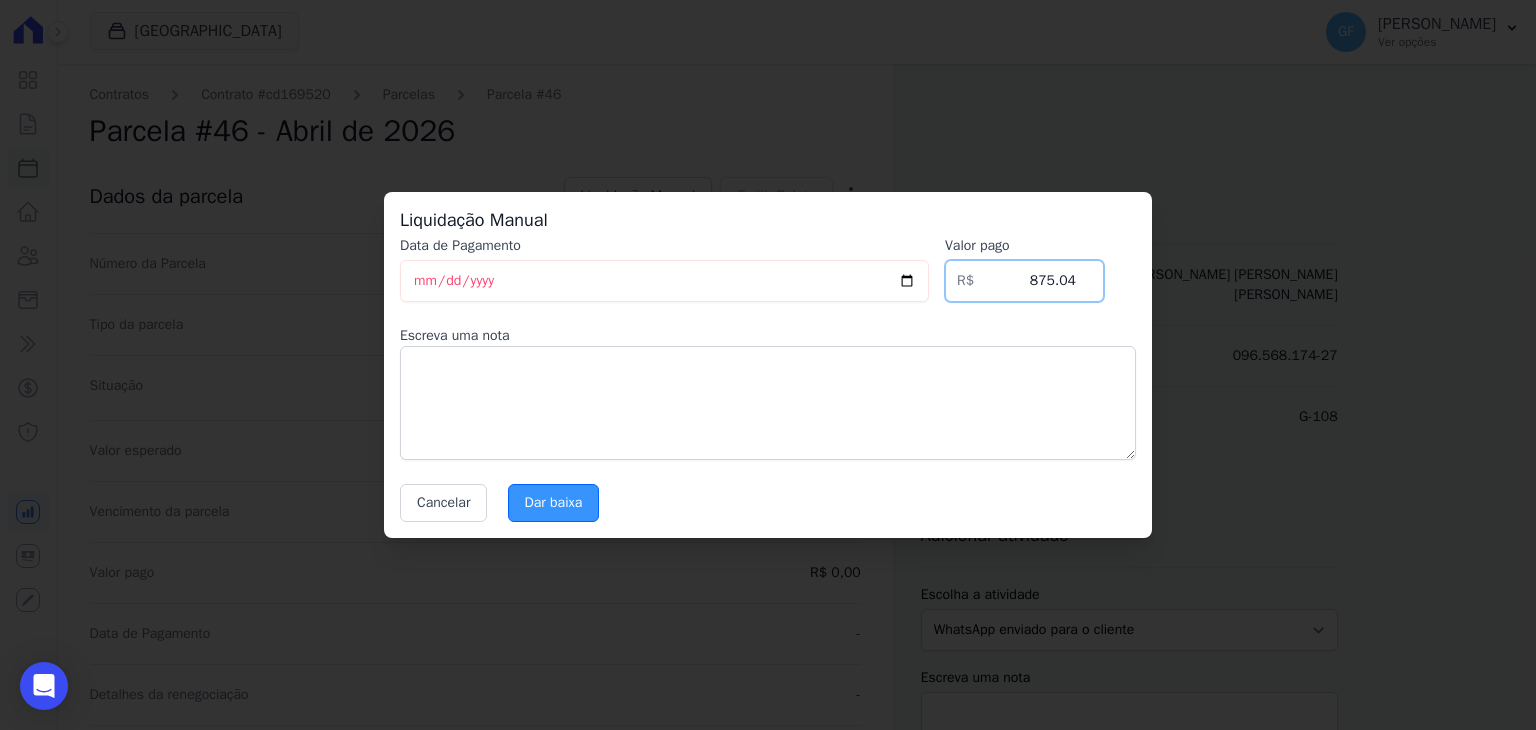 type on "875.04" 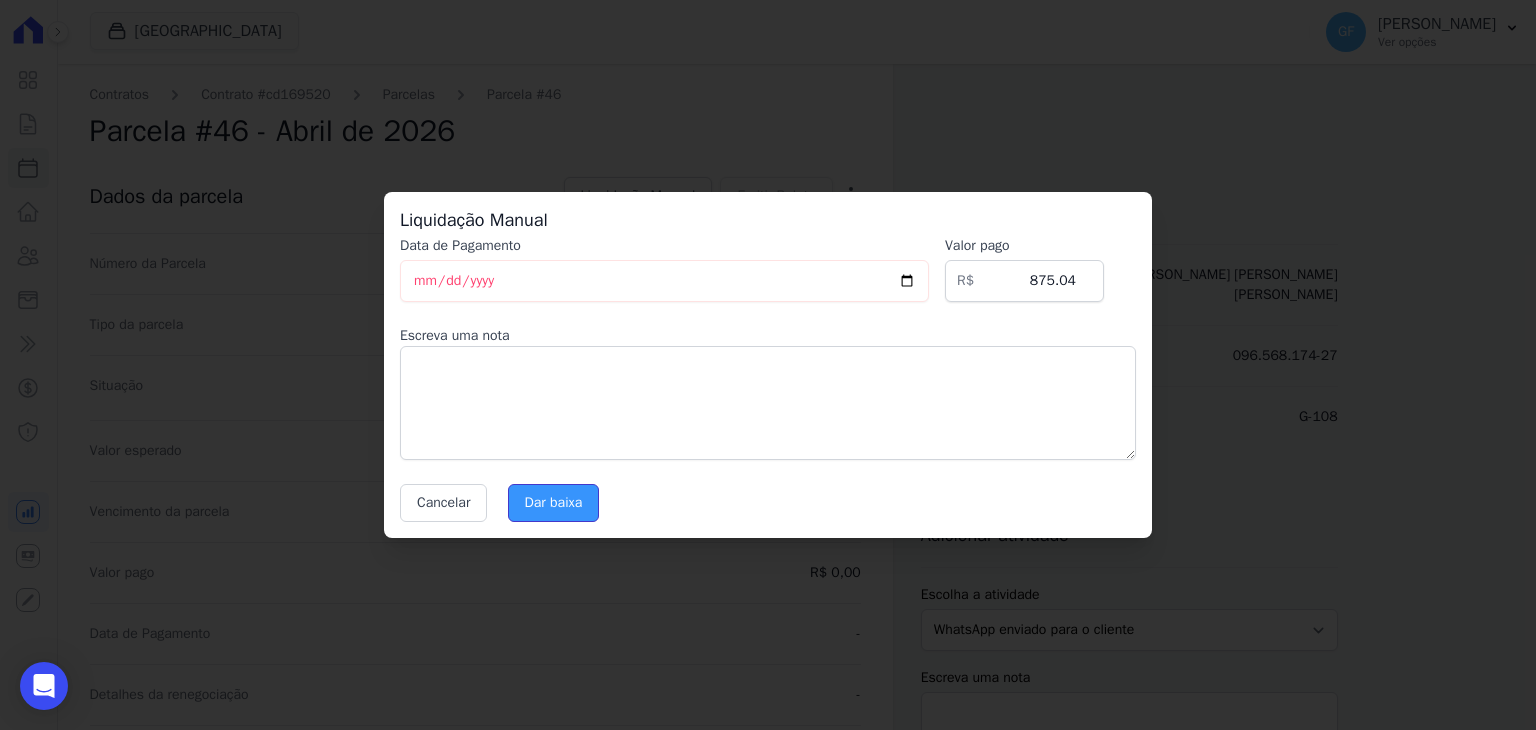 click on "Dar baixa" at bounding box center (554, 503) 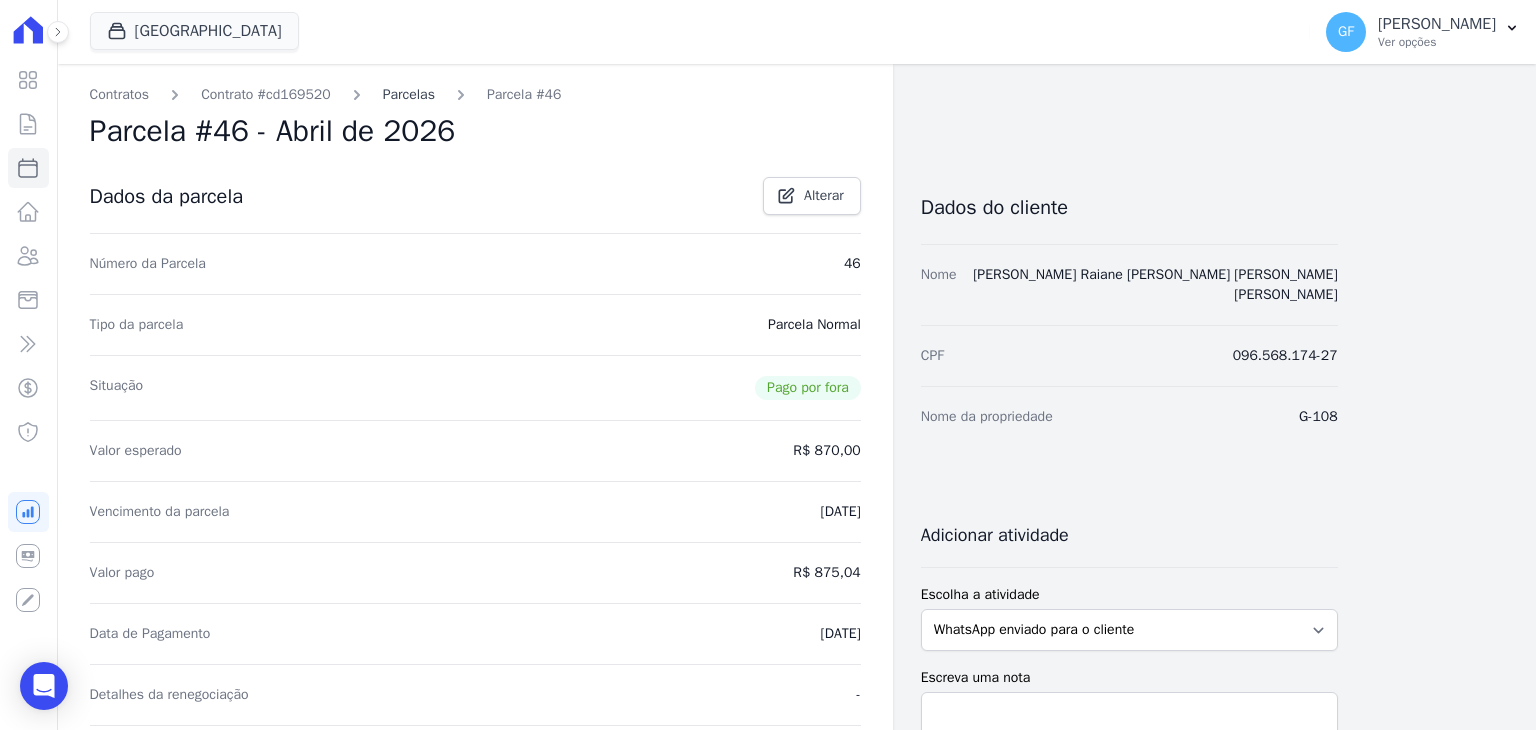 click on "Parcelas" at bounding box center [409, 94] 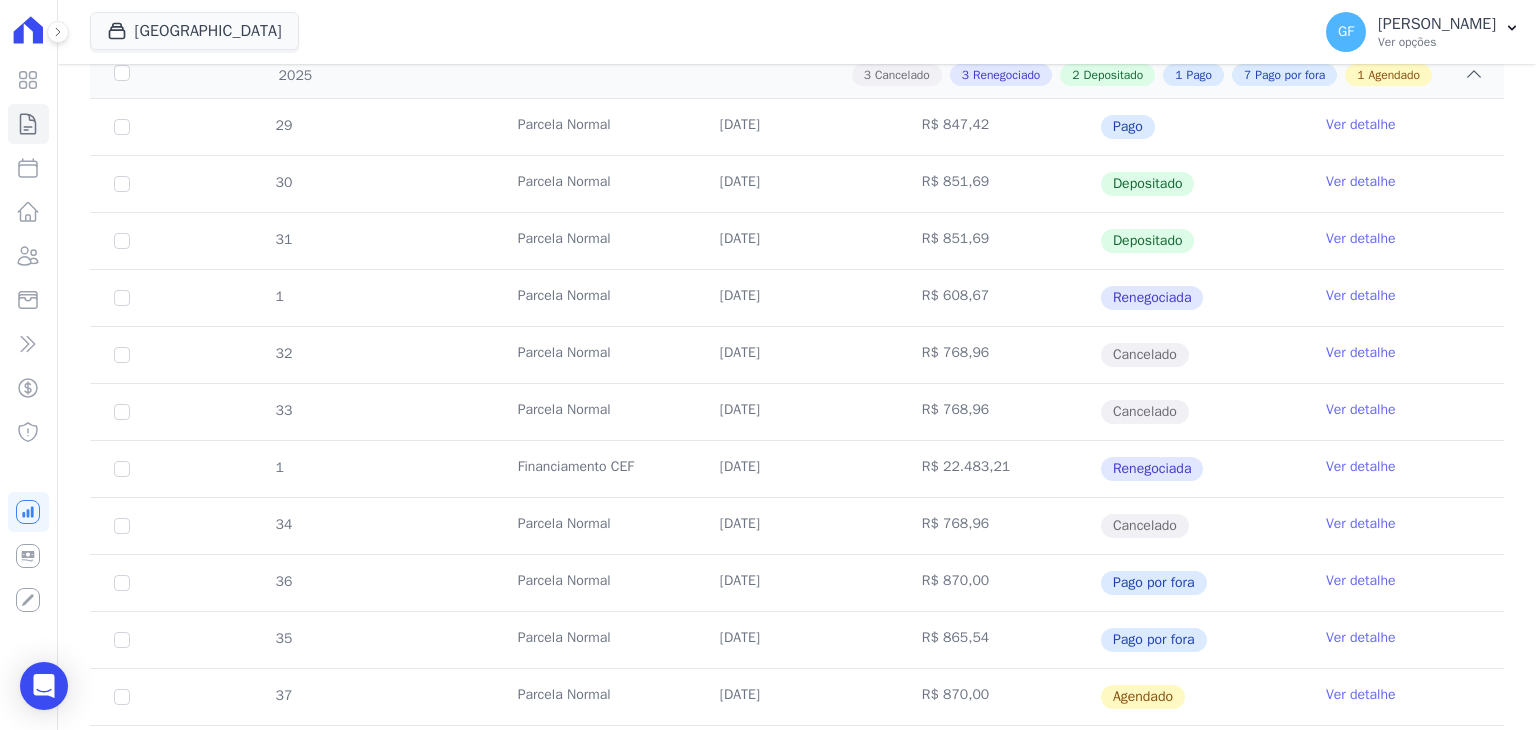 scroll, scrollTop: 903, scrollLeft: 0, axis: vertical 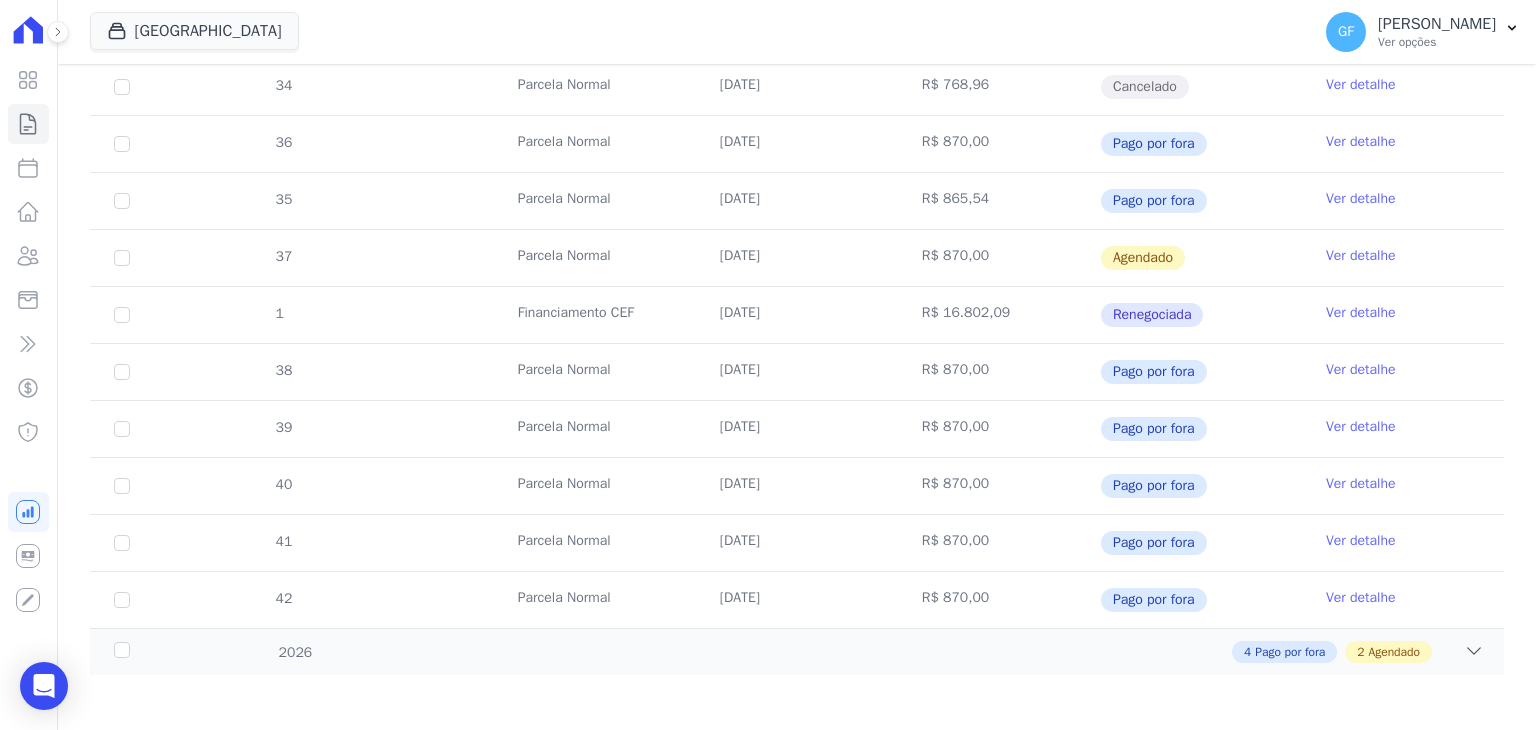 click on "Parcelas do contrato
0
selecionada(s)
[GEOGRAPHIC_DATA]
[GEOGRAPHIC_DATA]
[GEOGRAPHIC_DATA]
[GEOGRAPHIC_DATA]
default
Cancelar Cobrança
Cancelar Cobrança
Cancelar Cobranças
Você tem certeza que deseja cancelar as cobranças selecionadas?
[GEOGRAPHIC_DATA]" at bounding box center (797, 27) 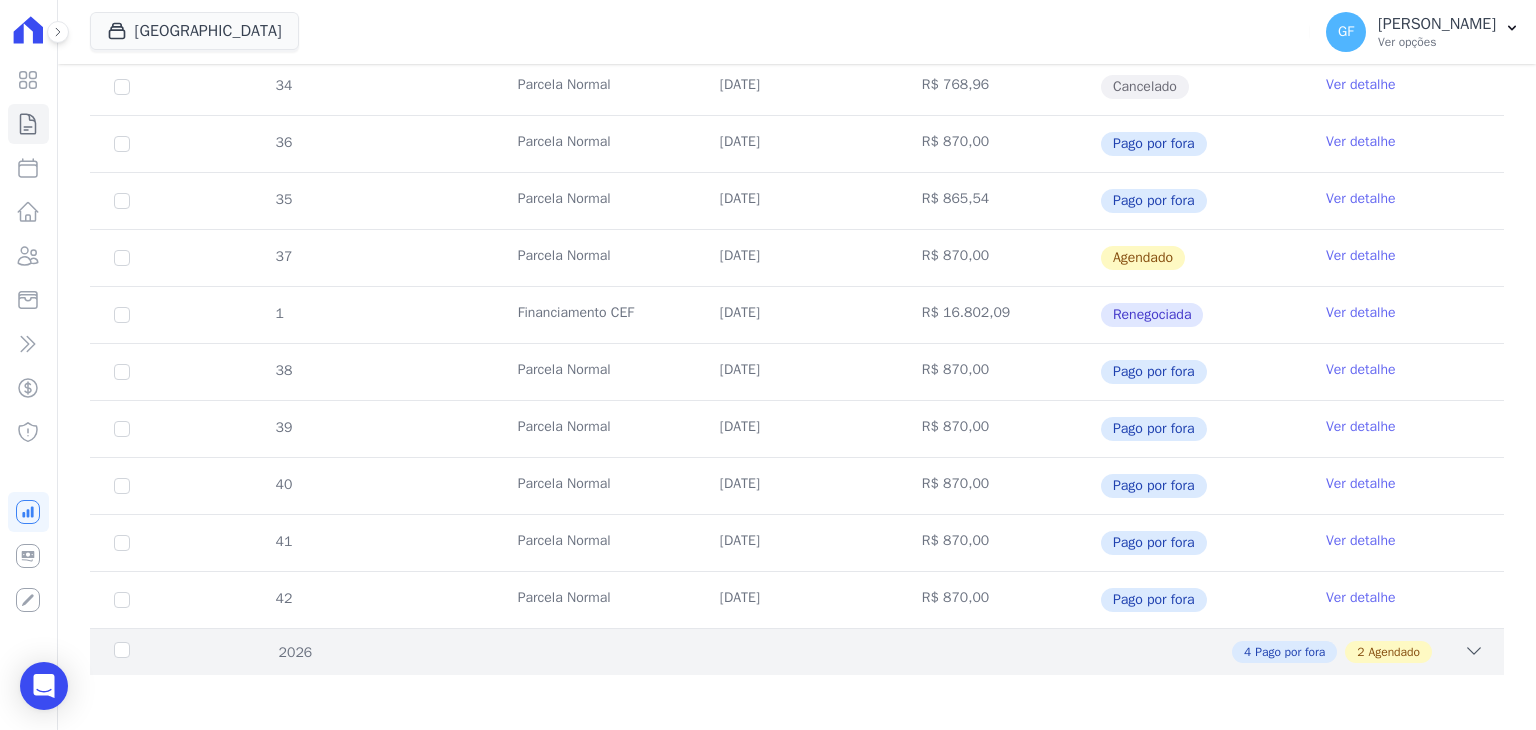 click on "4
Pago por fora
2
Agendado" at bounding box center [866, 652] 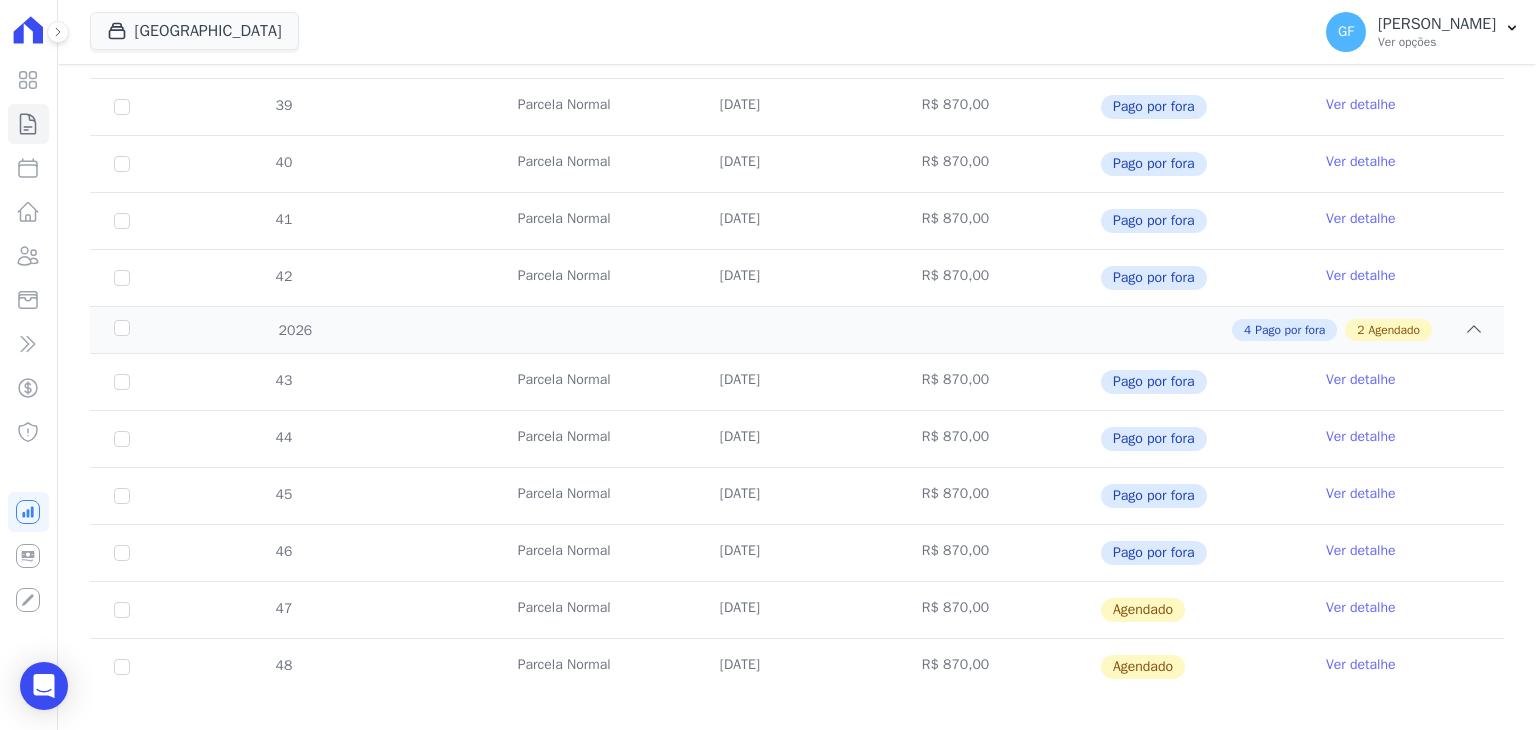scroll, scrollTop: 1244, scrollLeft: 0, axis: vertical 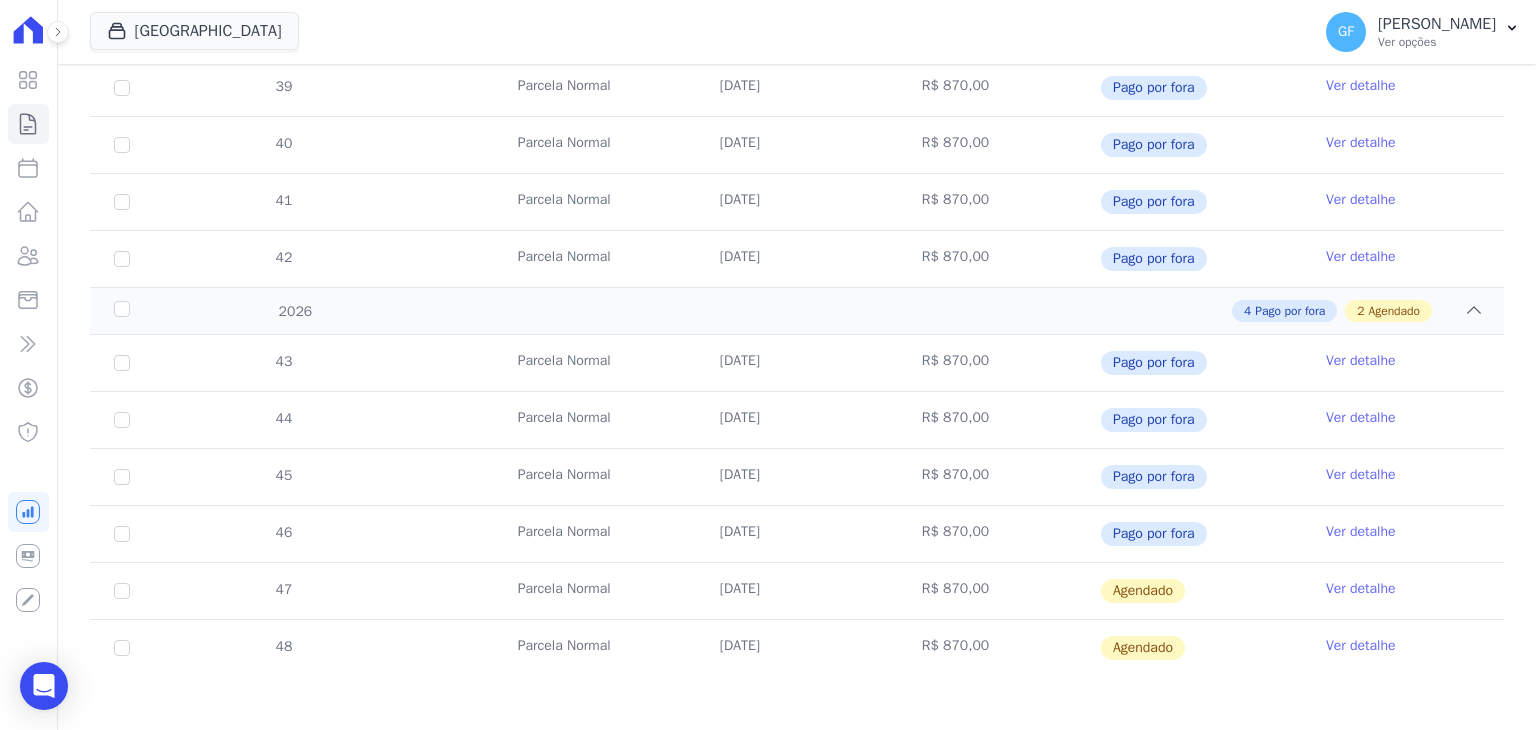 click on "Ver detalhe" at bounding box center [1361, 589] 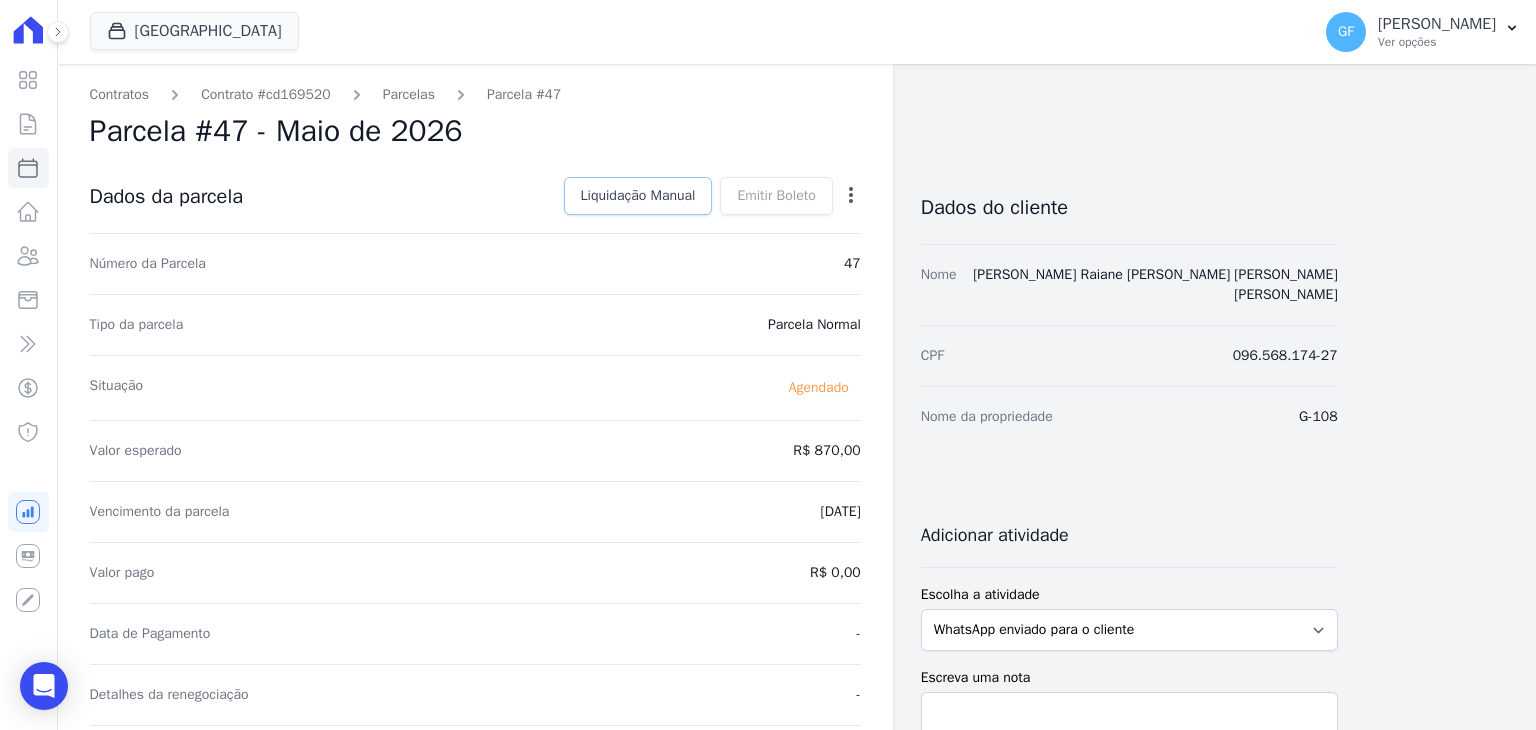 click on "Liquidação Manual" at bounding box center [638, 196] 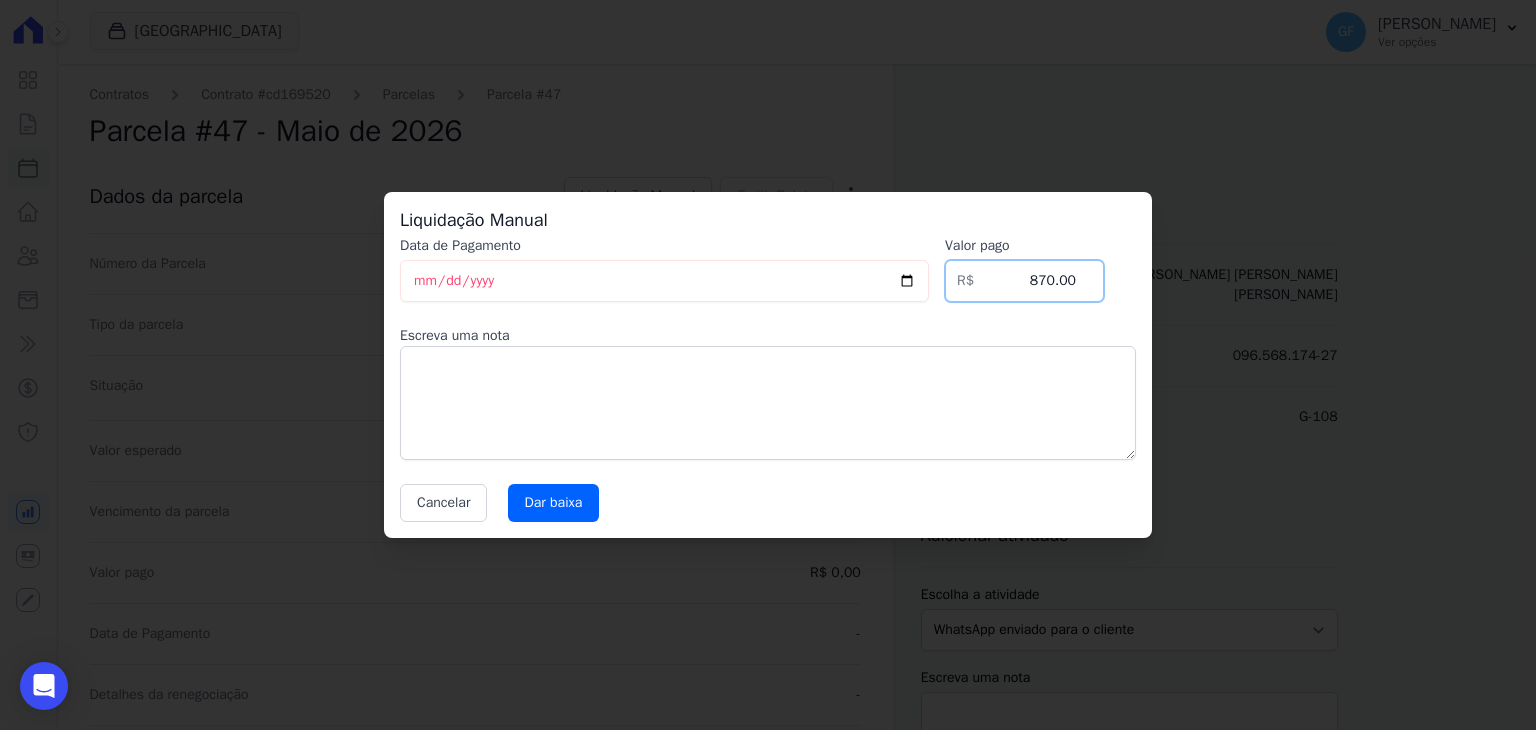 drag, startPoint x: 1021, startPoint y: 292, endPoint x: 1177, endPoint y: 291, distance: 156.0032 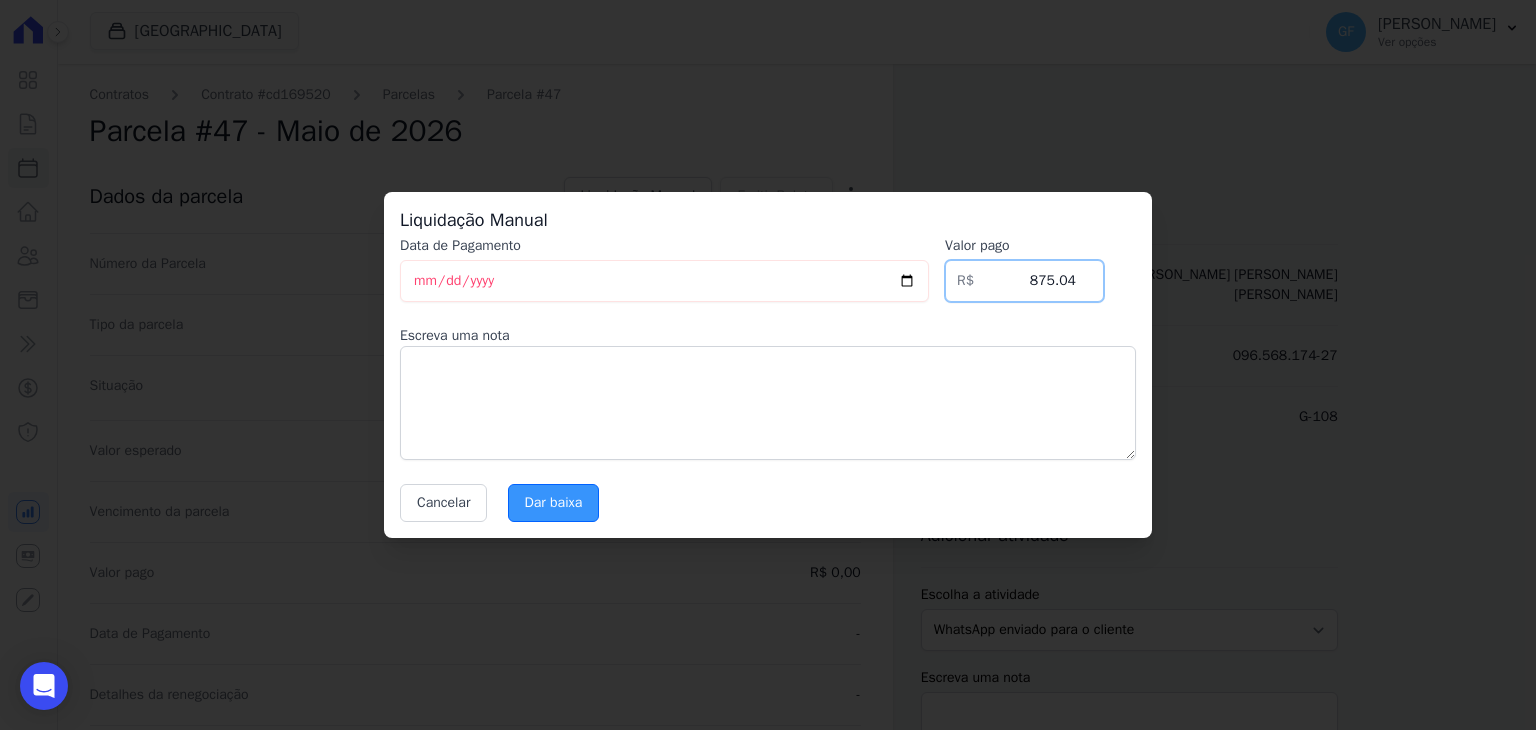 type on "875.04" 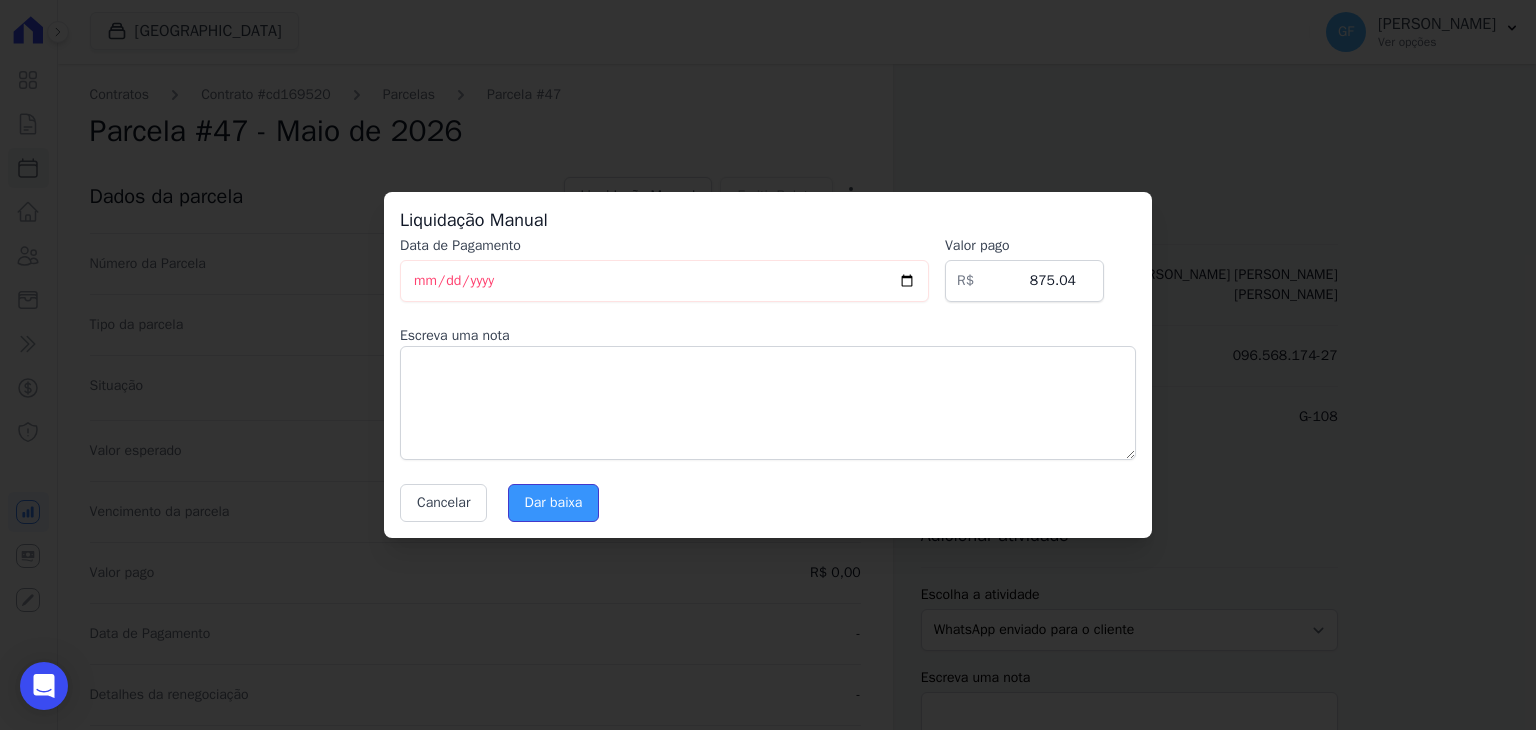 click on "Dar baixa" at bounding box center (554, 503) 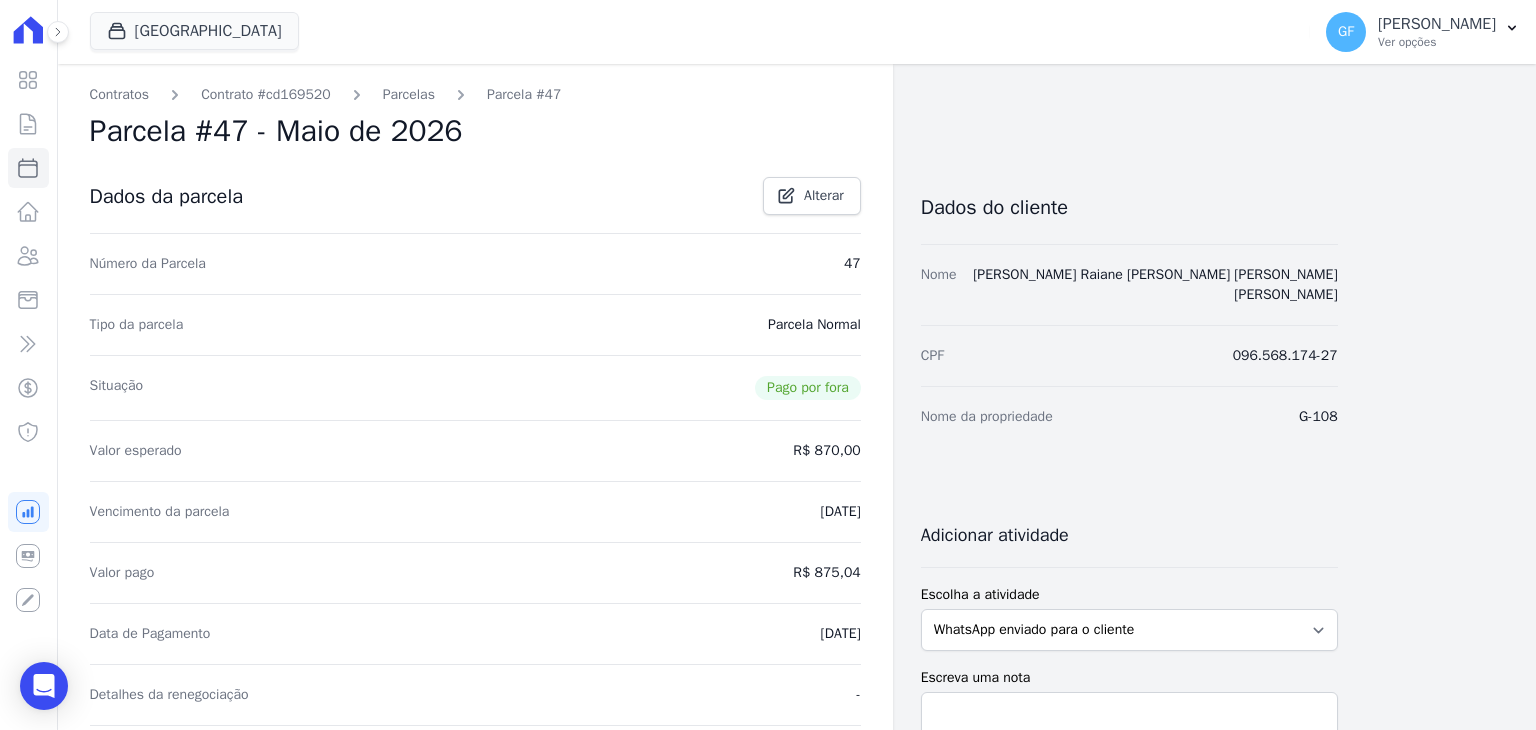 click on "Parcelas" at bounding box center (409, 94) 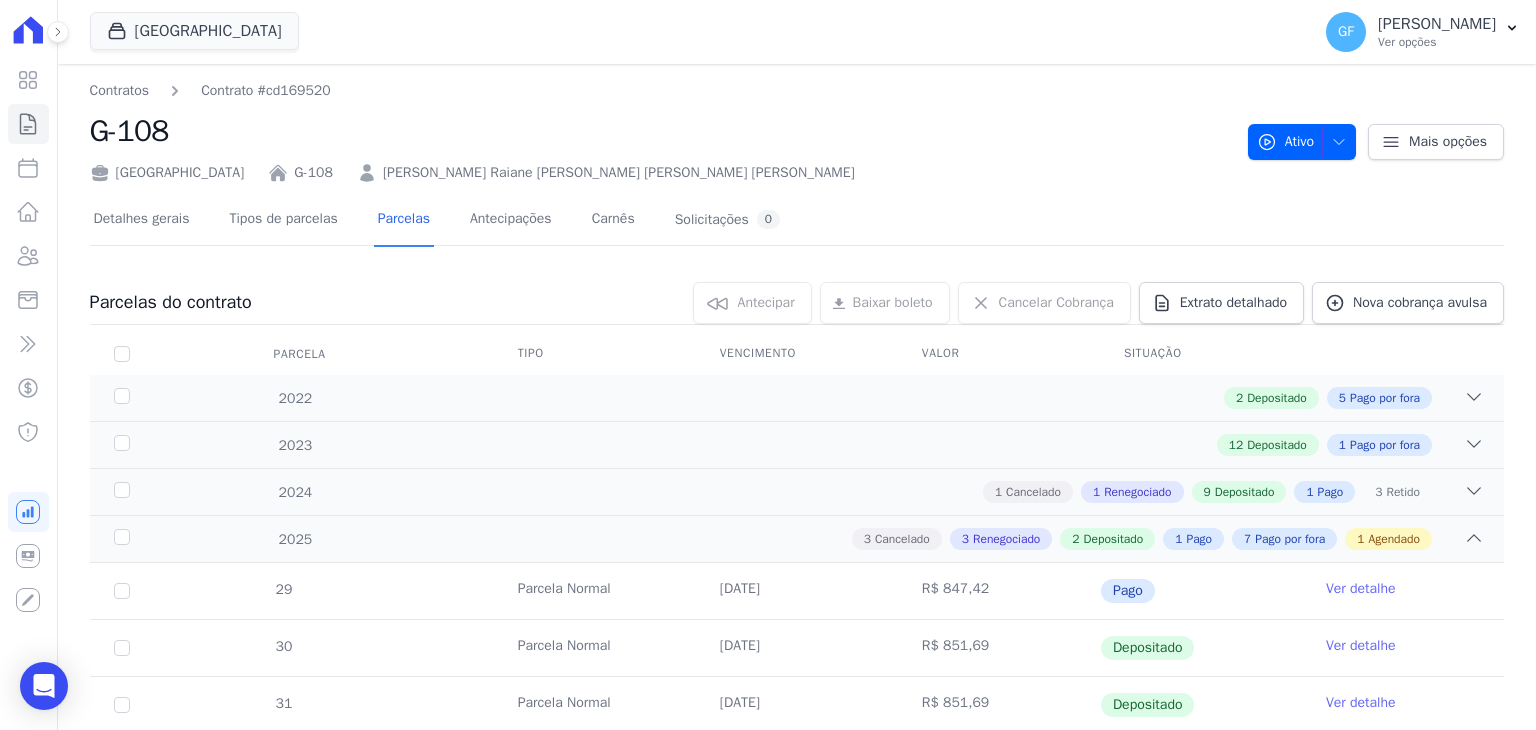 drag, startPoint x: 1517, startPoint y: 133, endPoint x: 1535, endPoint y: 305, distance: 172.9393 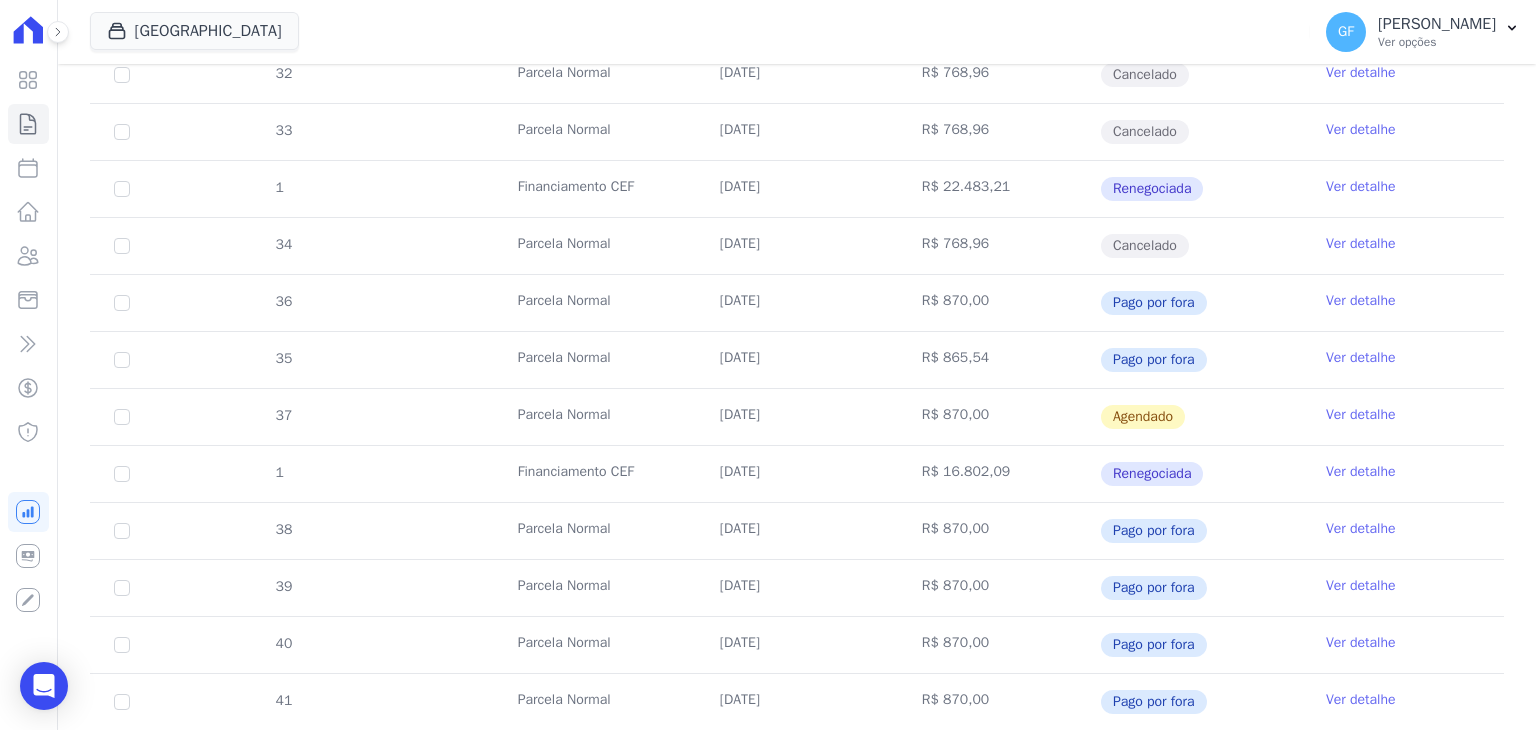 scroll, scrollTop: 903, scrollLeft: 0, axis: vertical 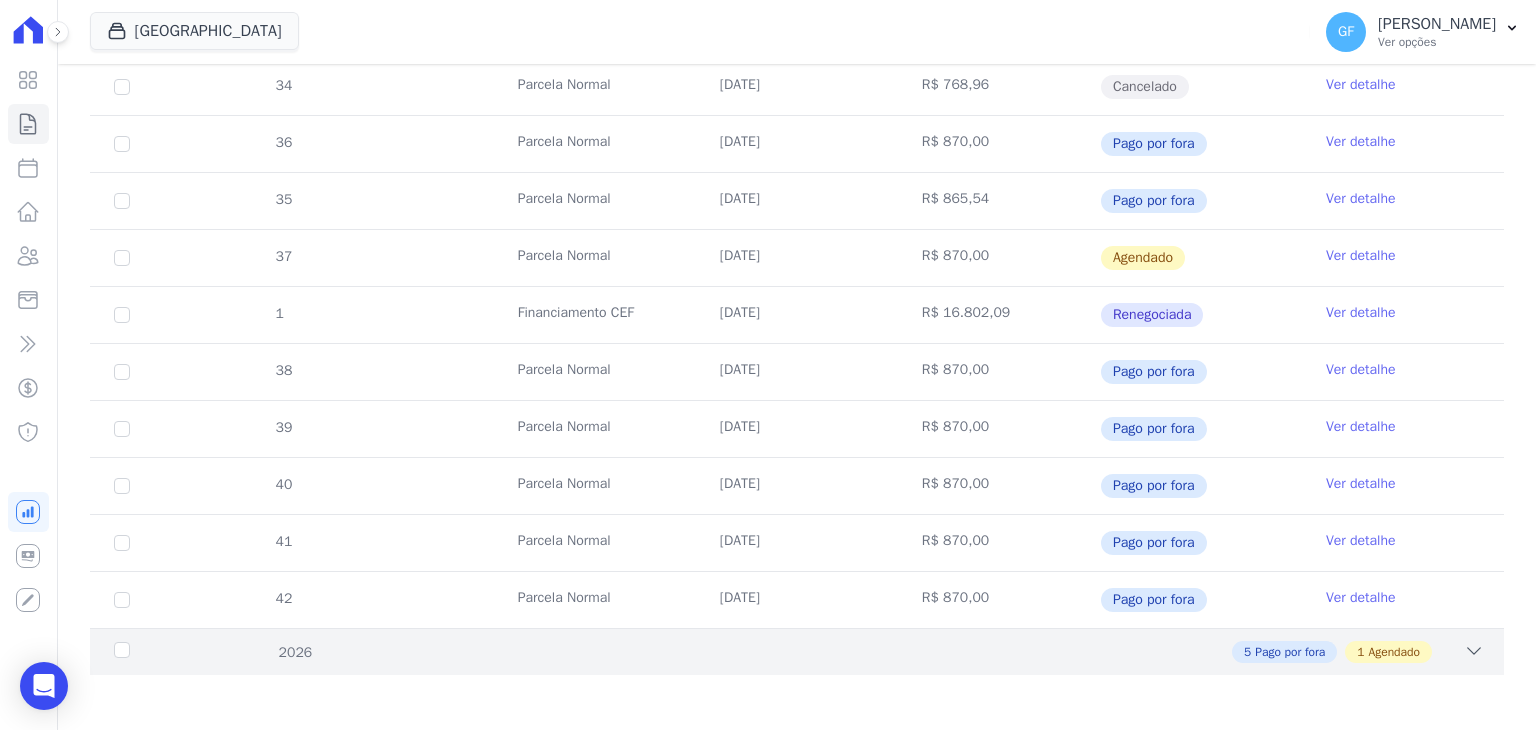 click on "5
Pago por fora
1
Agendado" at bounding box center [866, 652] 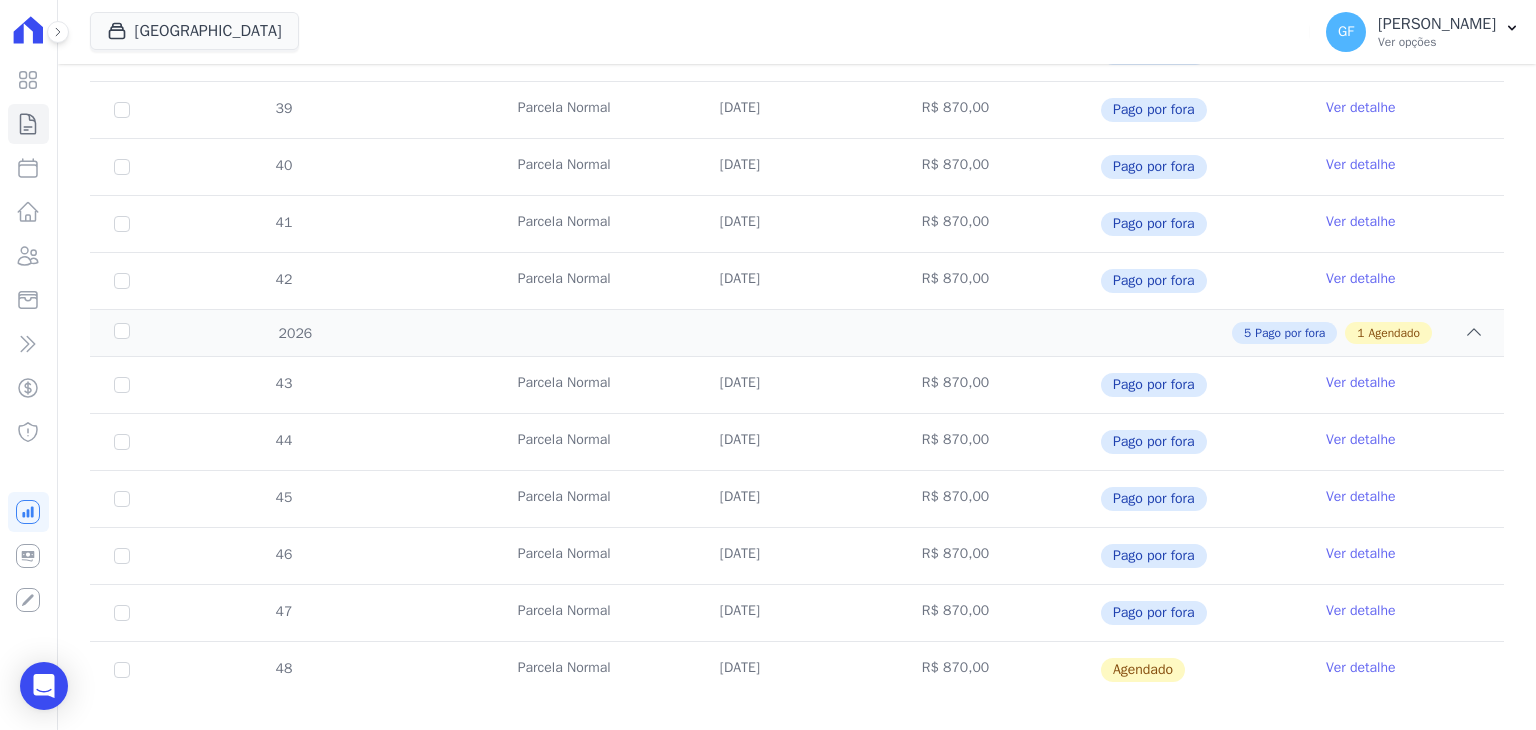 scroll, scrollTop: 1244, scrollLeft: 0, axis: vertical 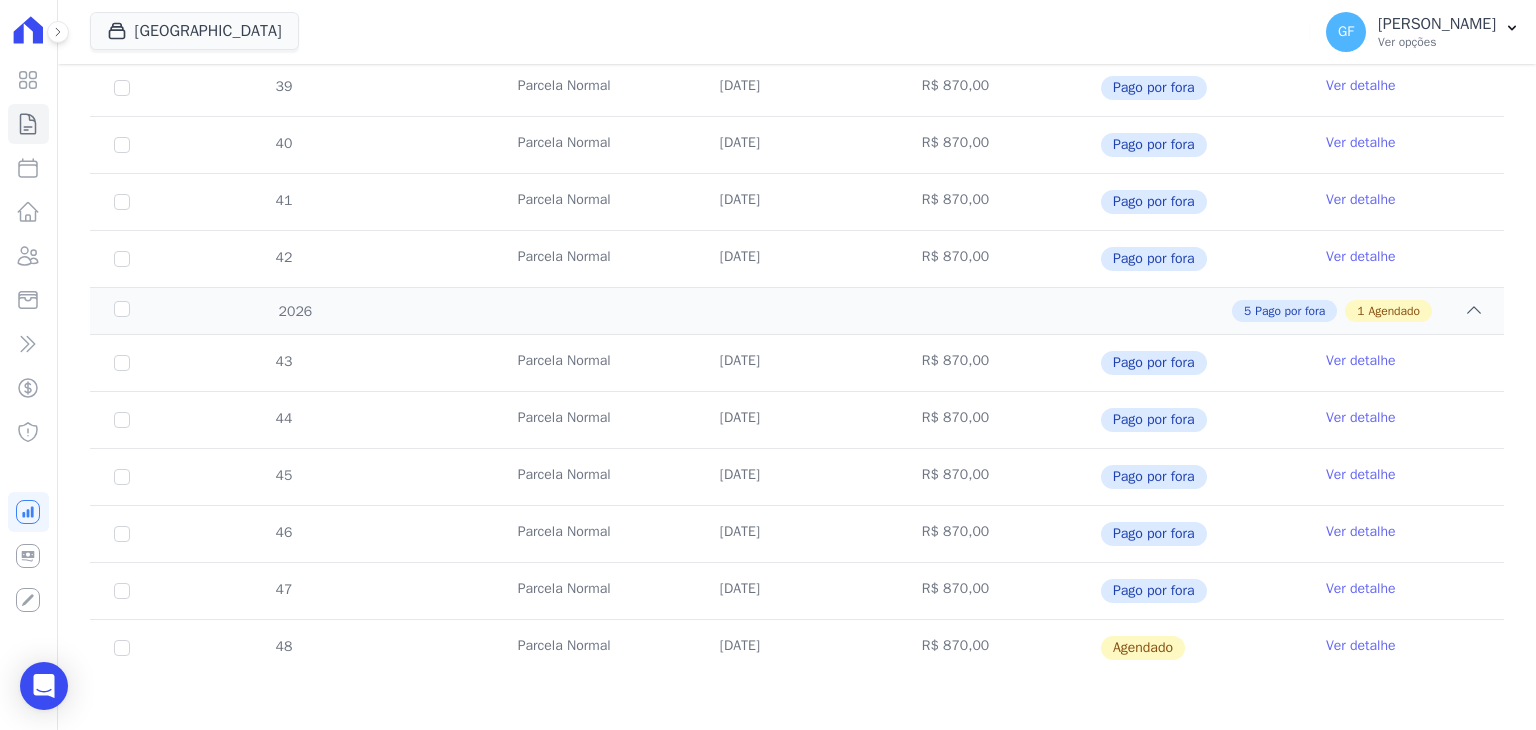click on "Ver detalhe" at bounding box center (1403, 648) 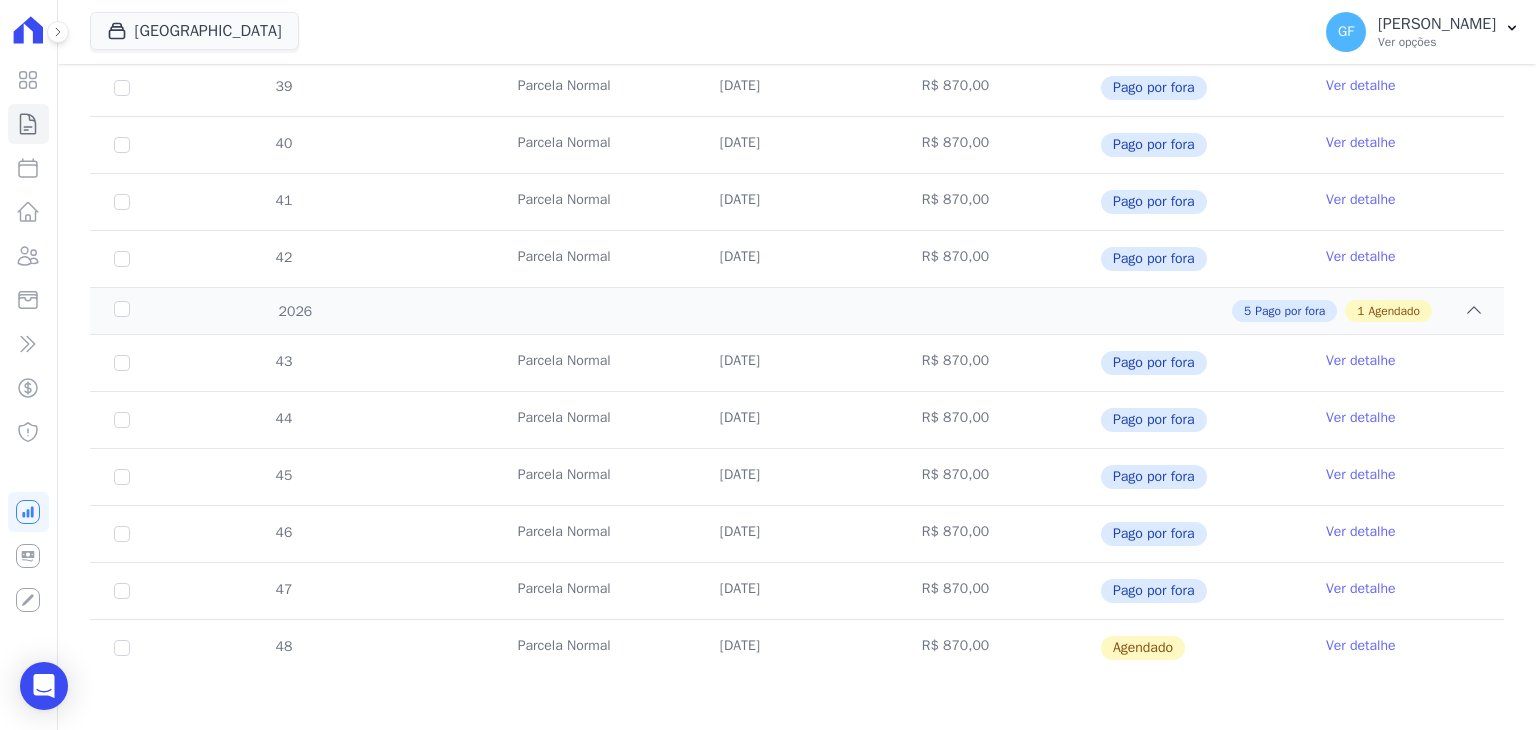 click on "Ver detalhe" at bounding box center (1361, 646) 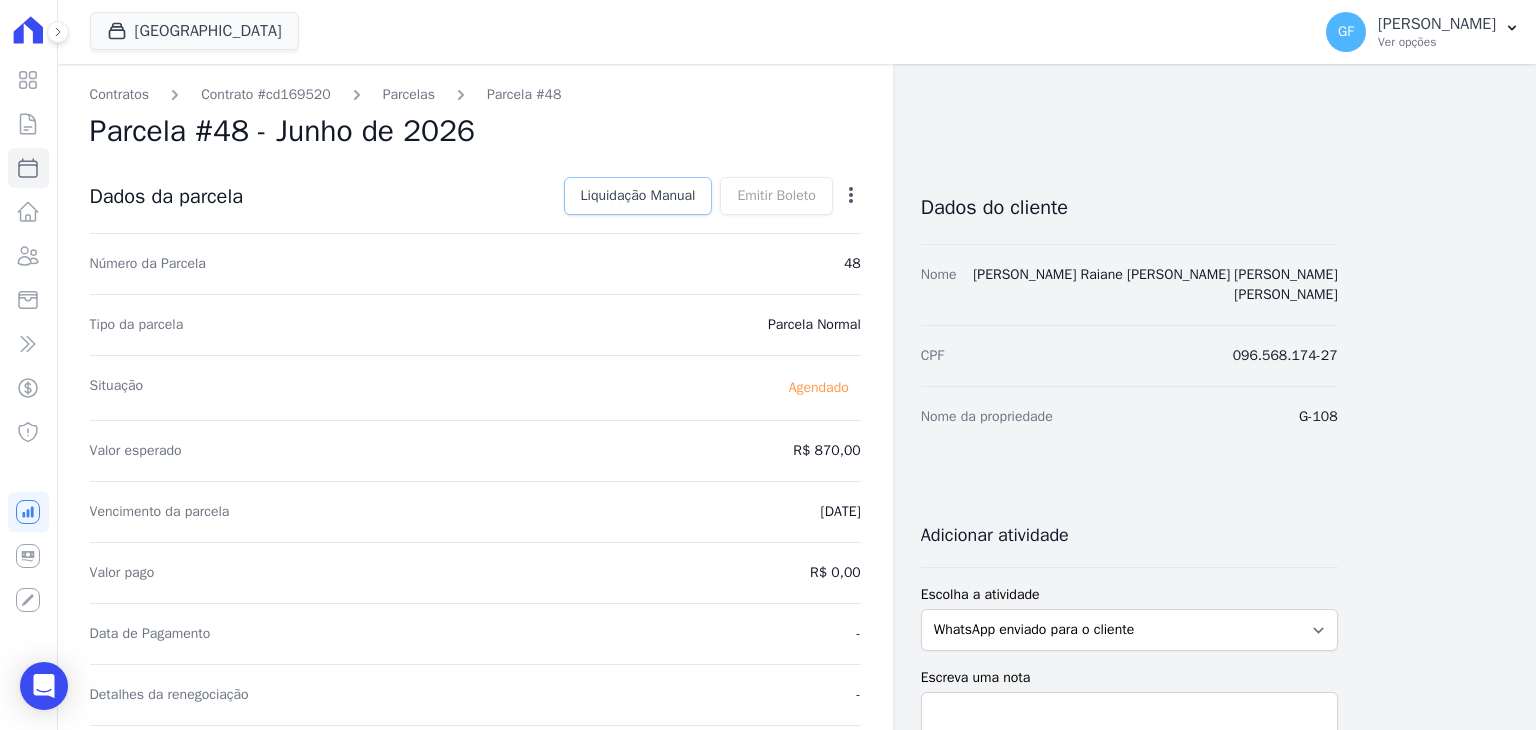 click on "Liquidação Manual" at bounding box center (638, 196) 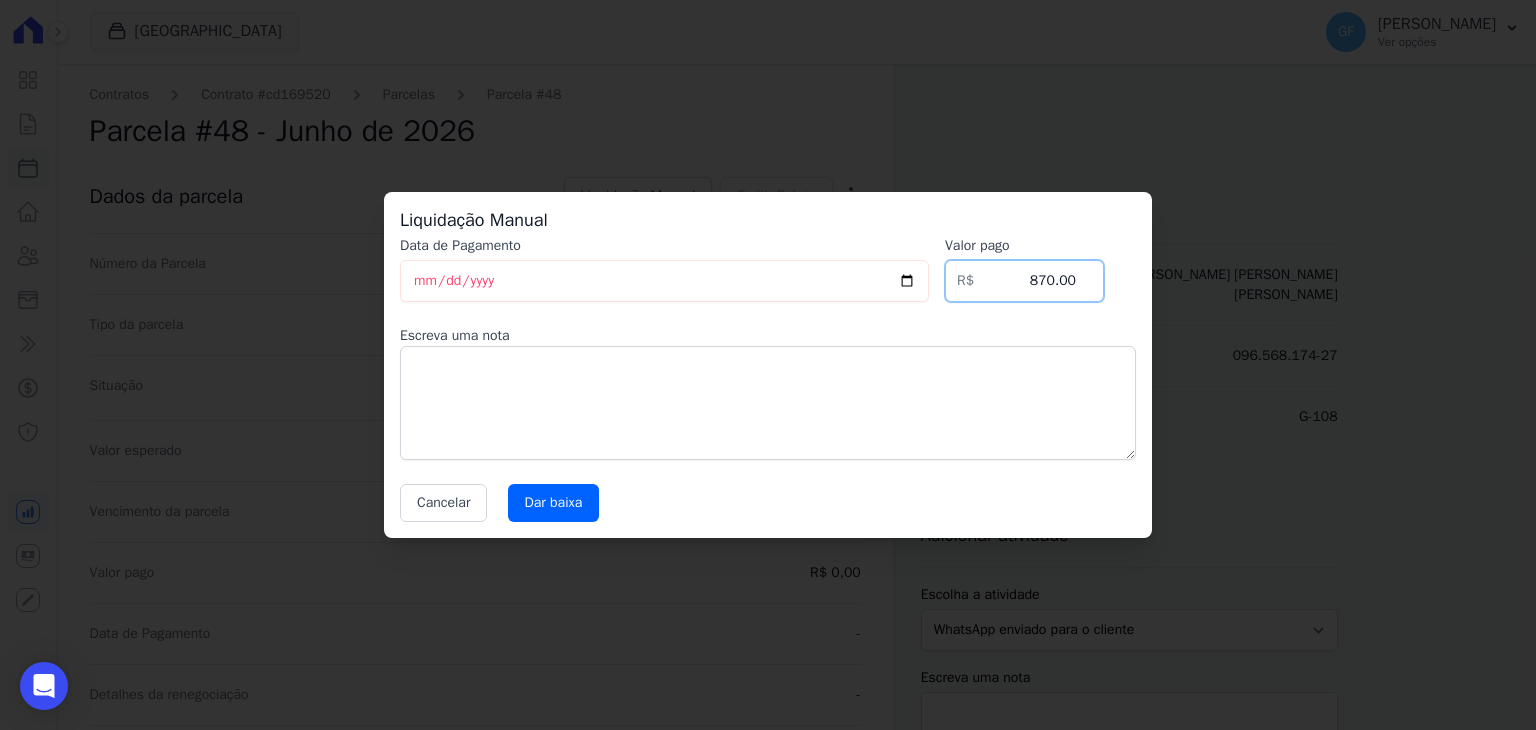 drag, startPoint x: 1145, startPoint y: 286, endPoint x: 1101, endPoint y: 300, distance: 46.173584 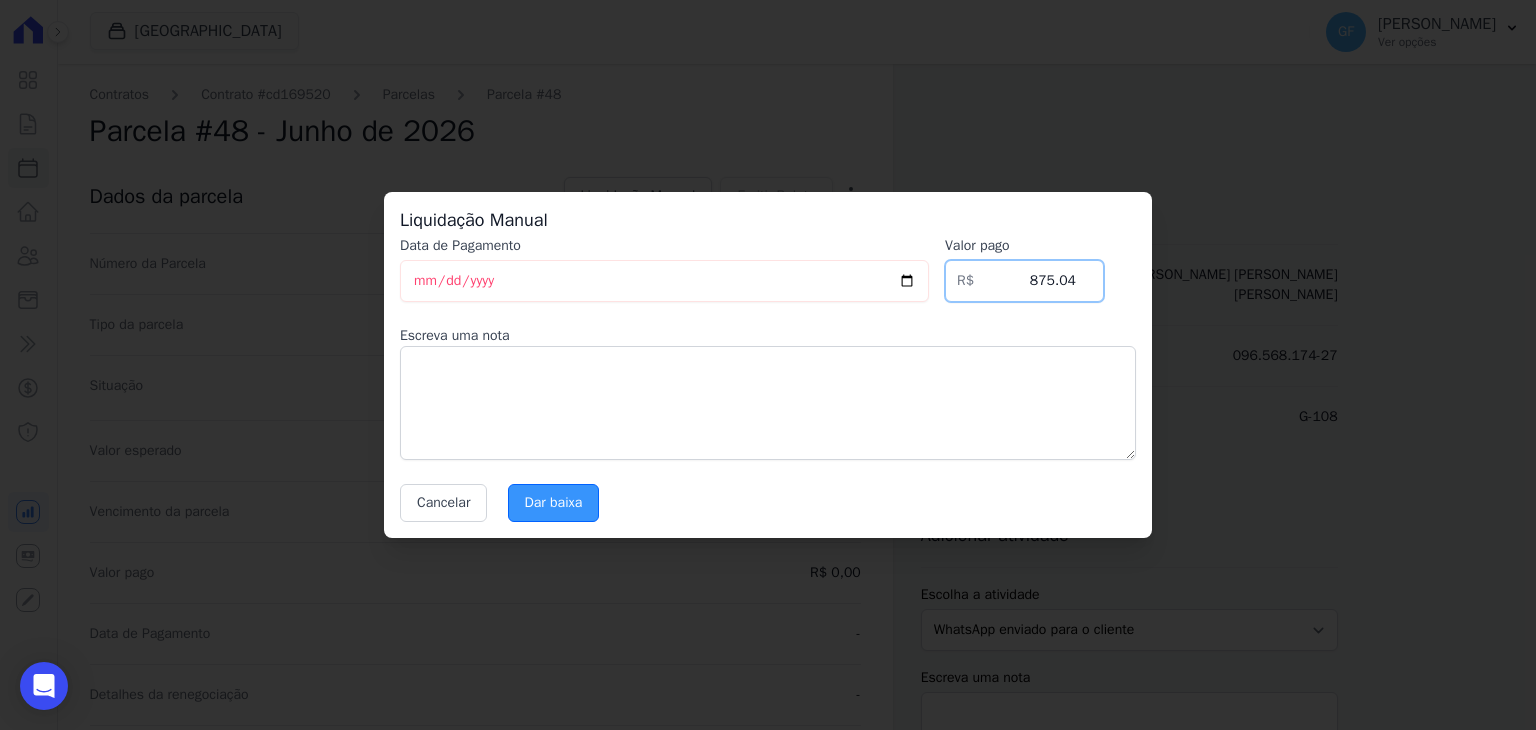 type on "875.04" 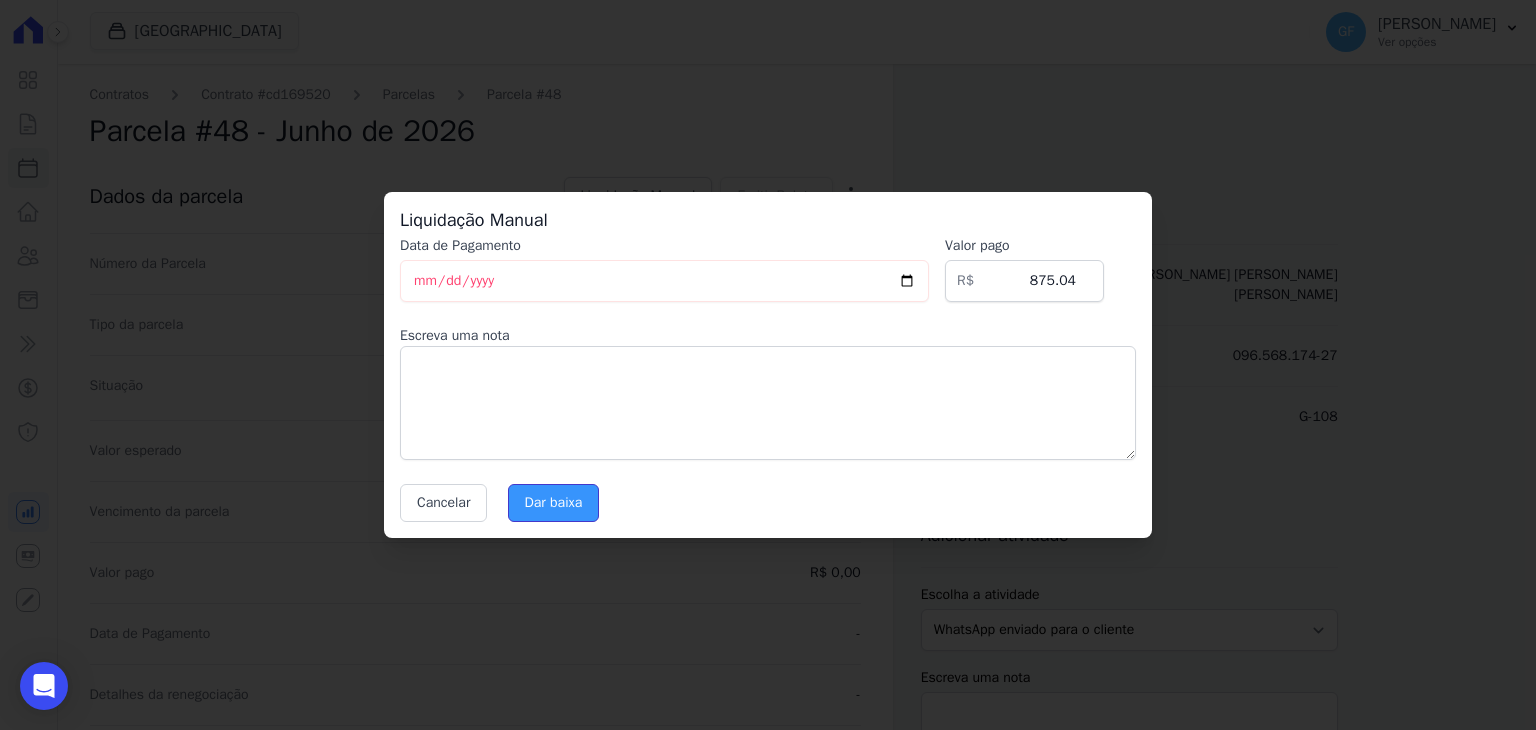 click on "Dar baixa" at bounding box center [554, 503] 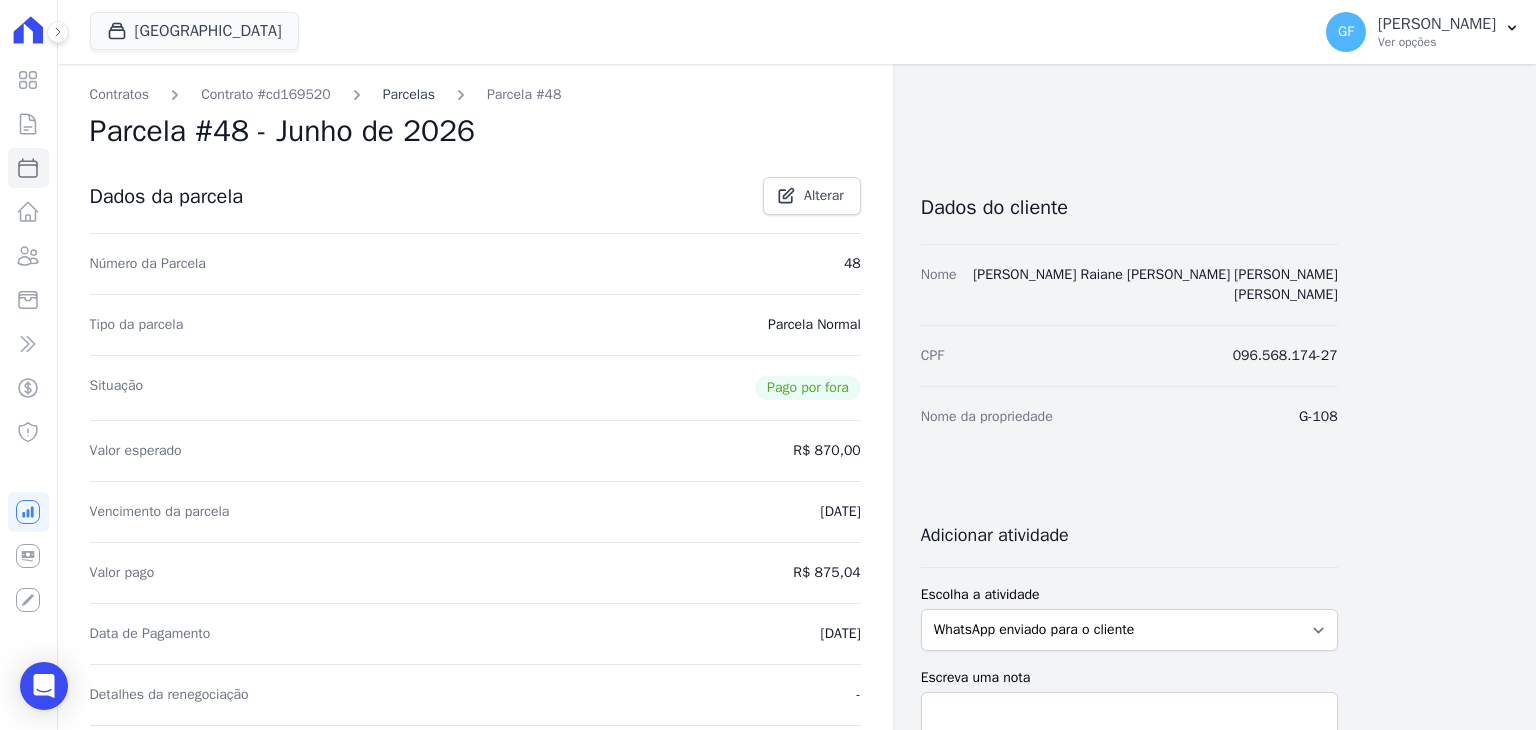 click on "Parcelas" at bounding box center (409, 94) 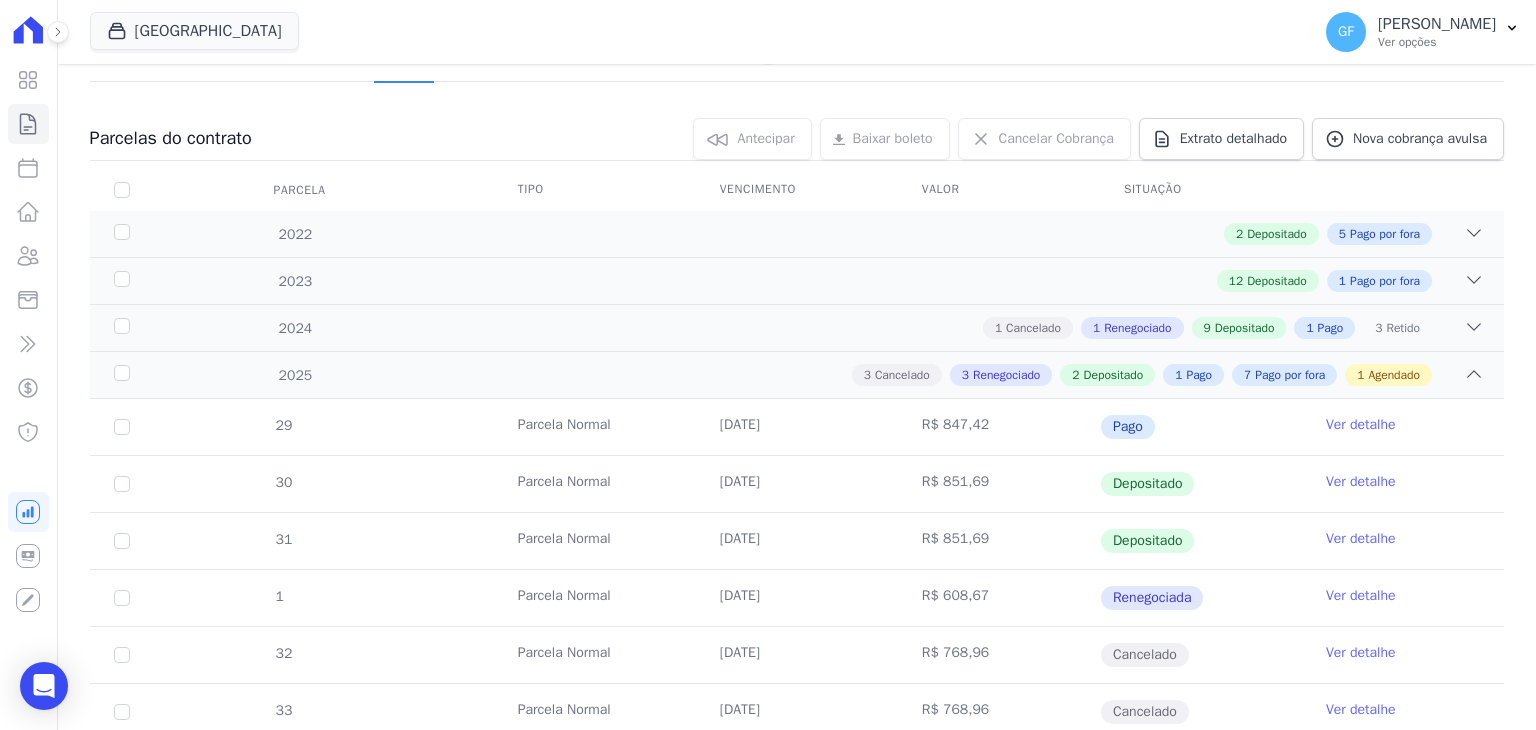 scroll, scrollTop: 0, scrollLeft: 0, axis: both 